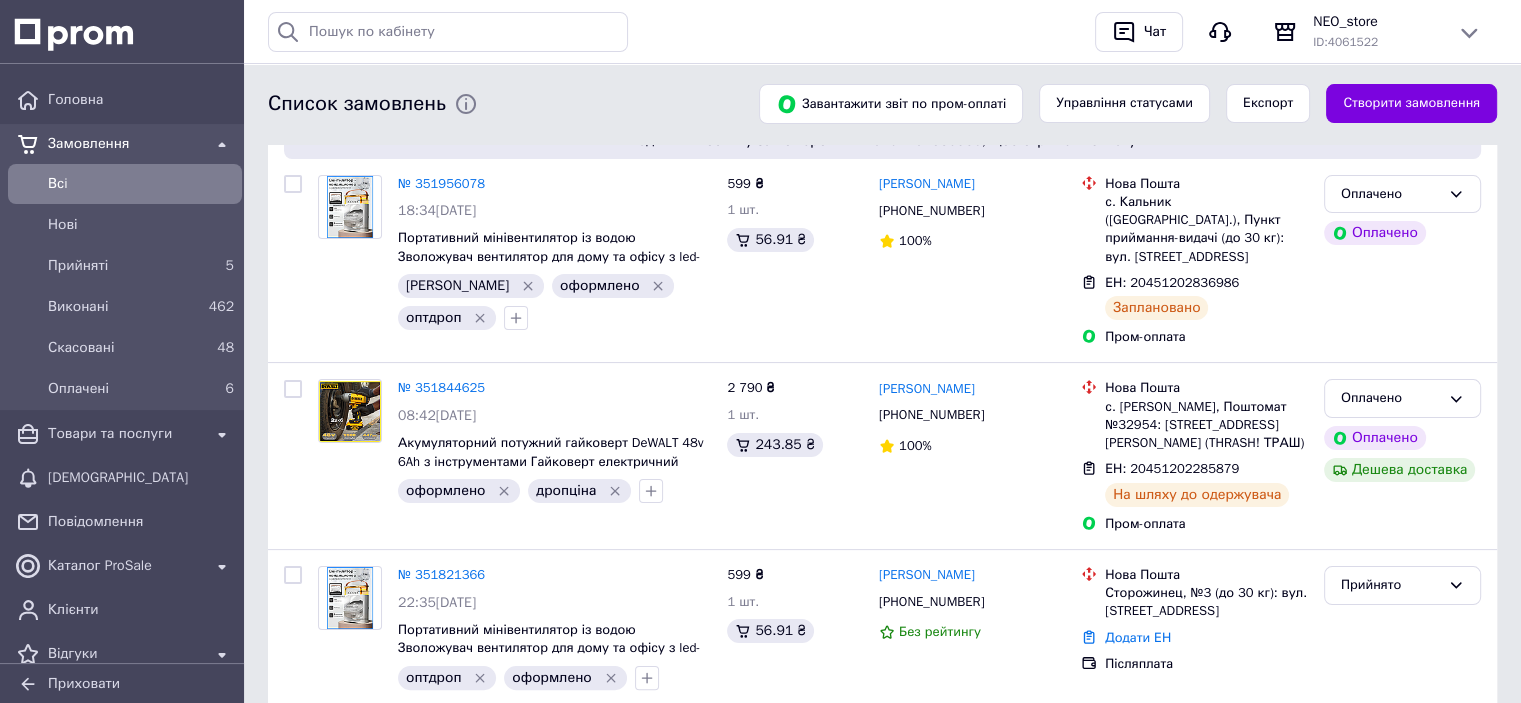 scroll, scrollTop: 300, scrollLeft: 0, axis: vertical 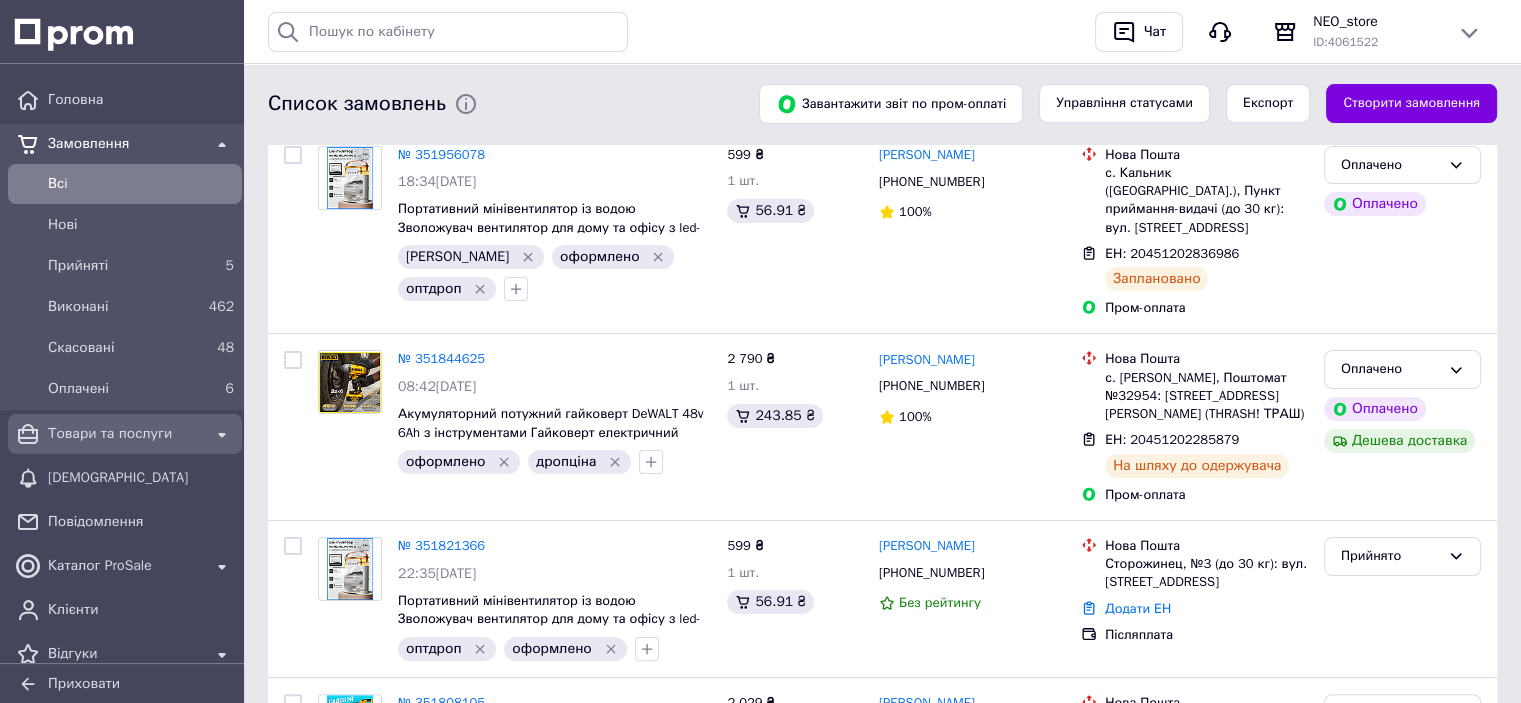 click on "Товари та послуги" at bounding box center [125, 434] 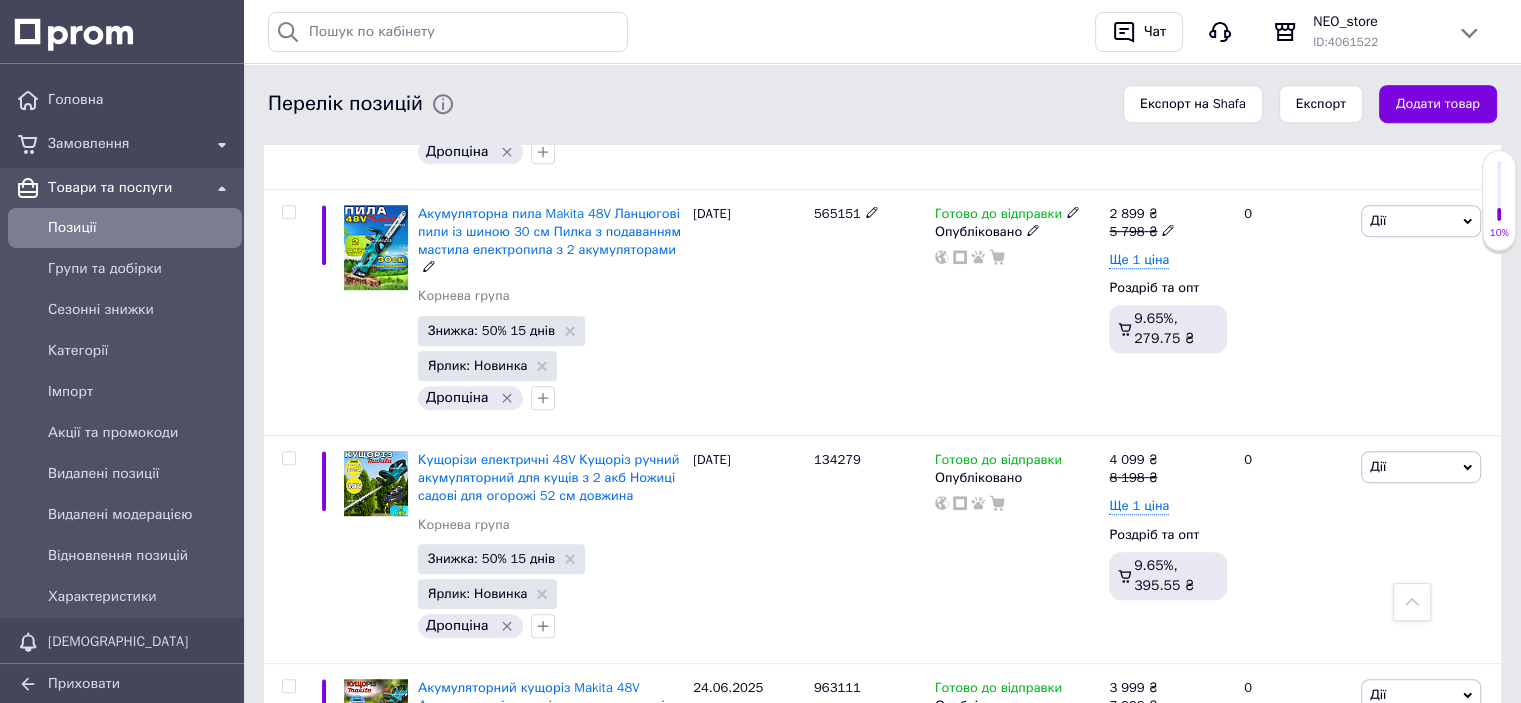 scroll, scrollTop: 800, scrollLeft: 0, axis: vertical 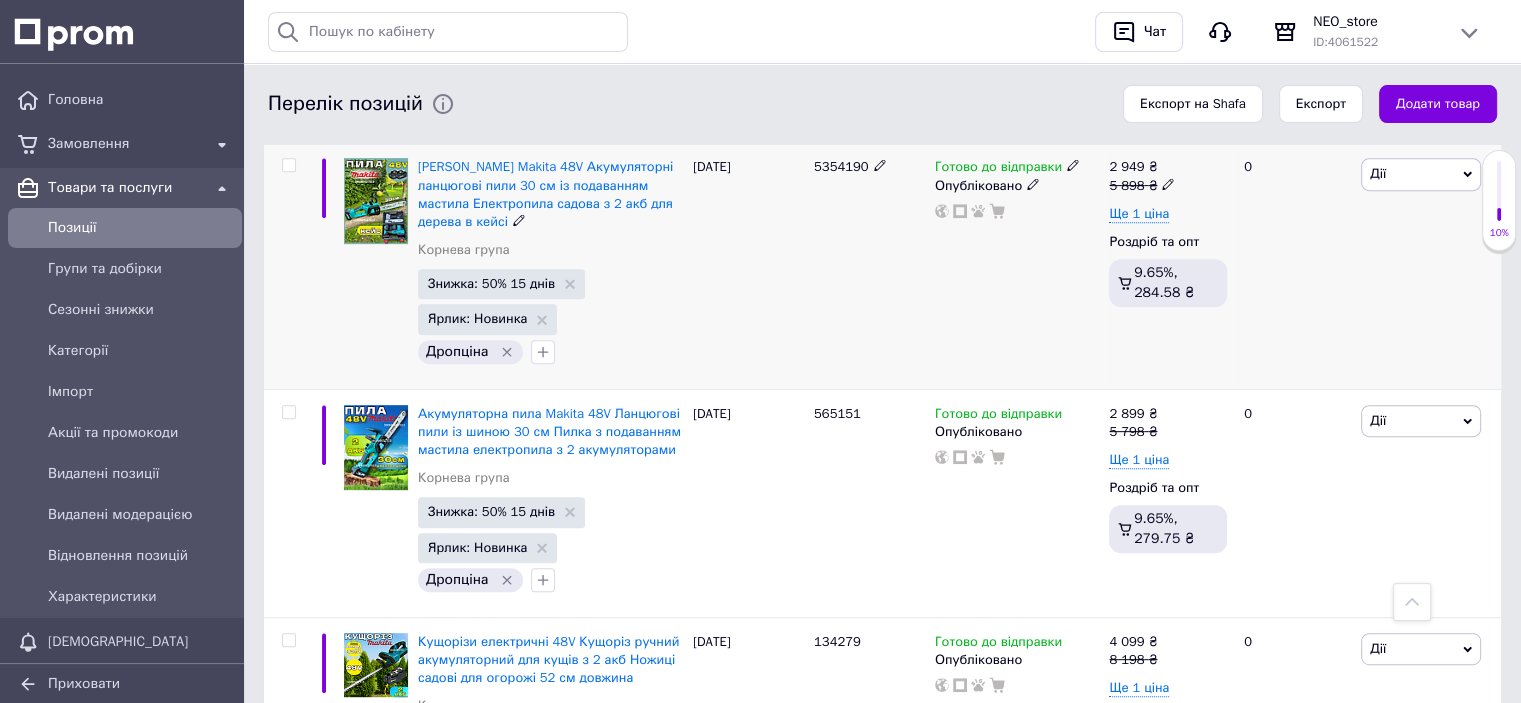 click at bounding box center (288, 165) 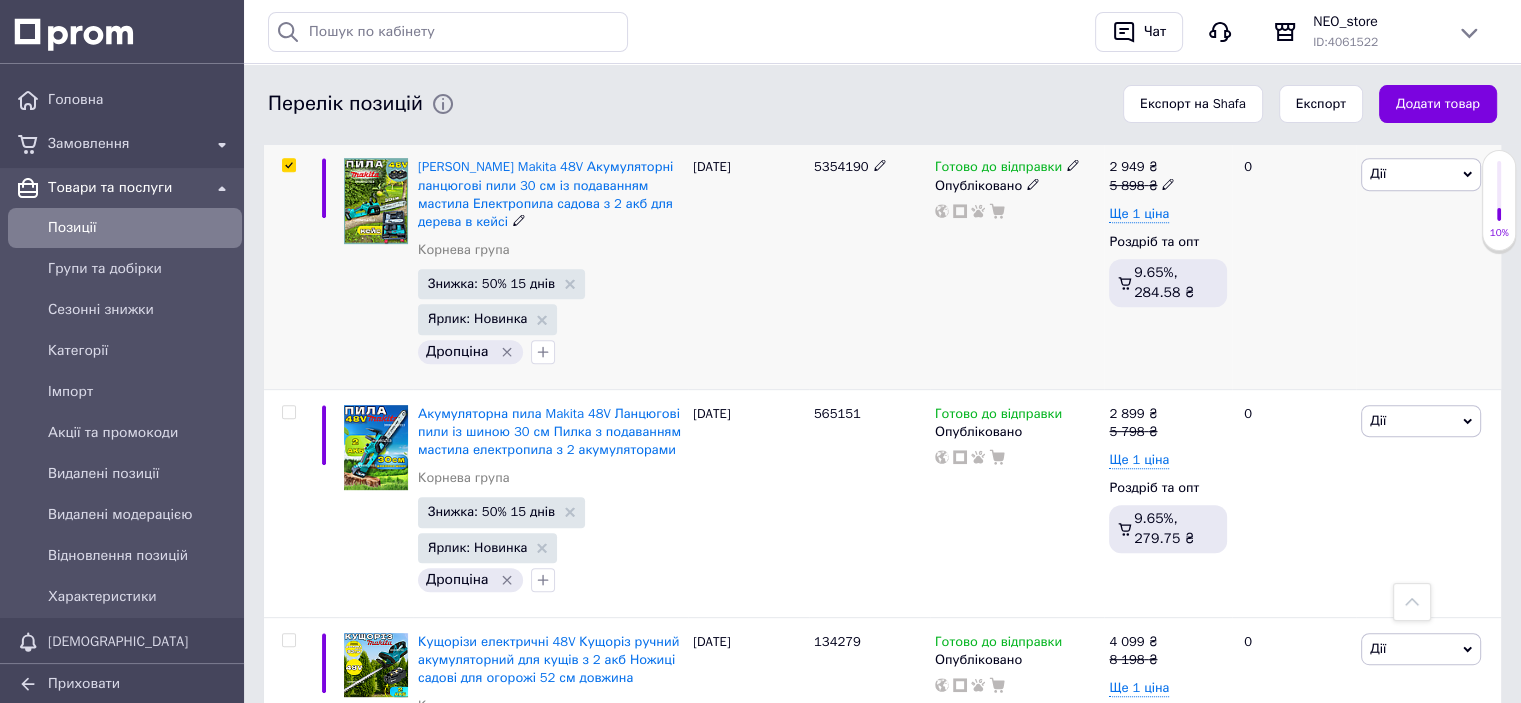 checkbox on "true" 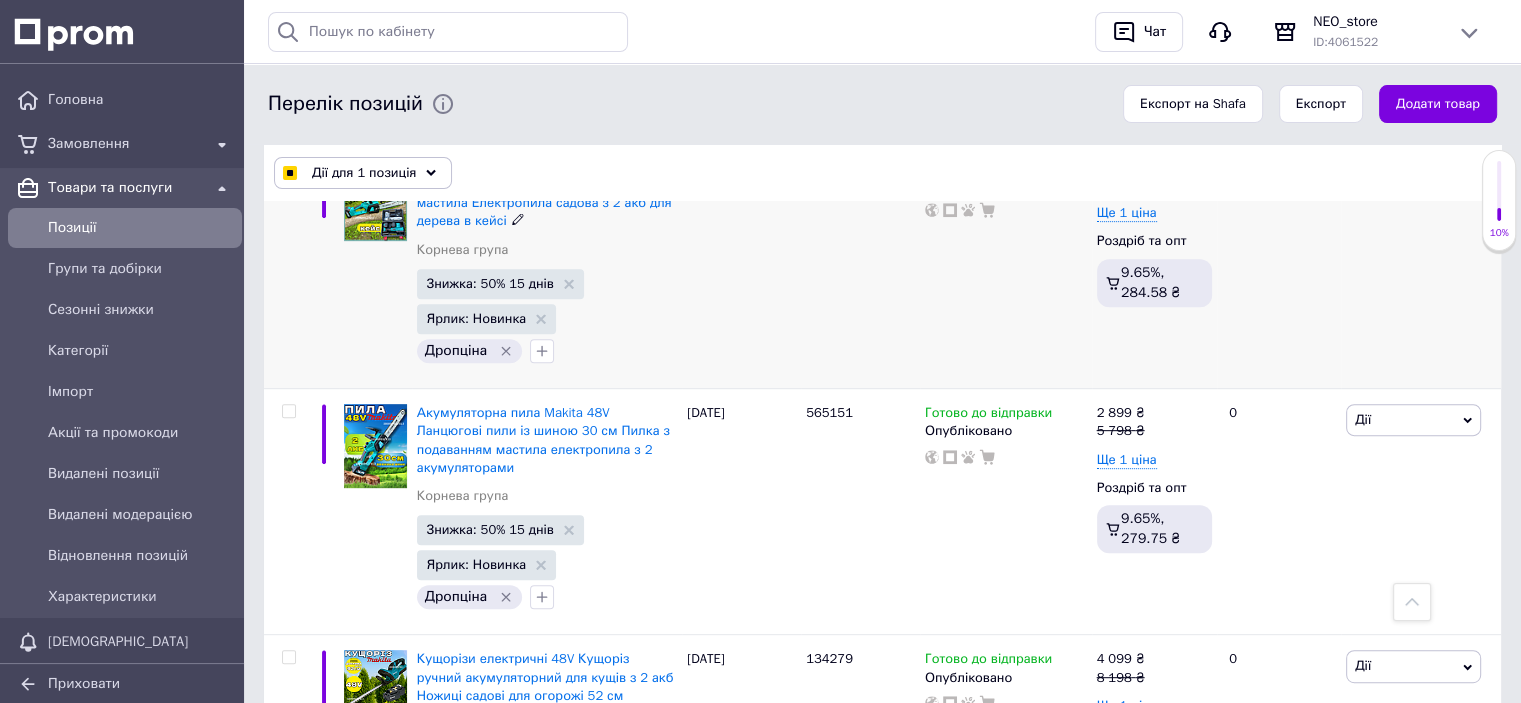 scroll, scrollTop: 900, scrollLeft: 0, axis: vertical 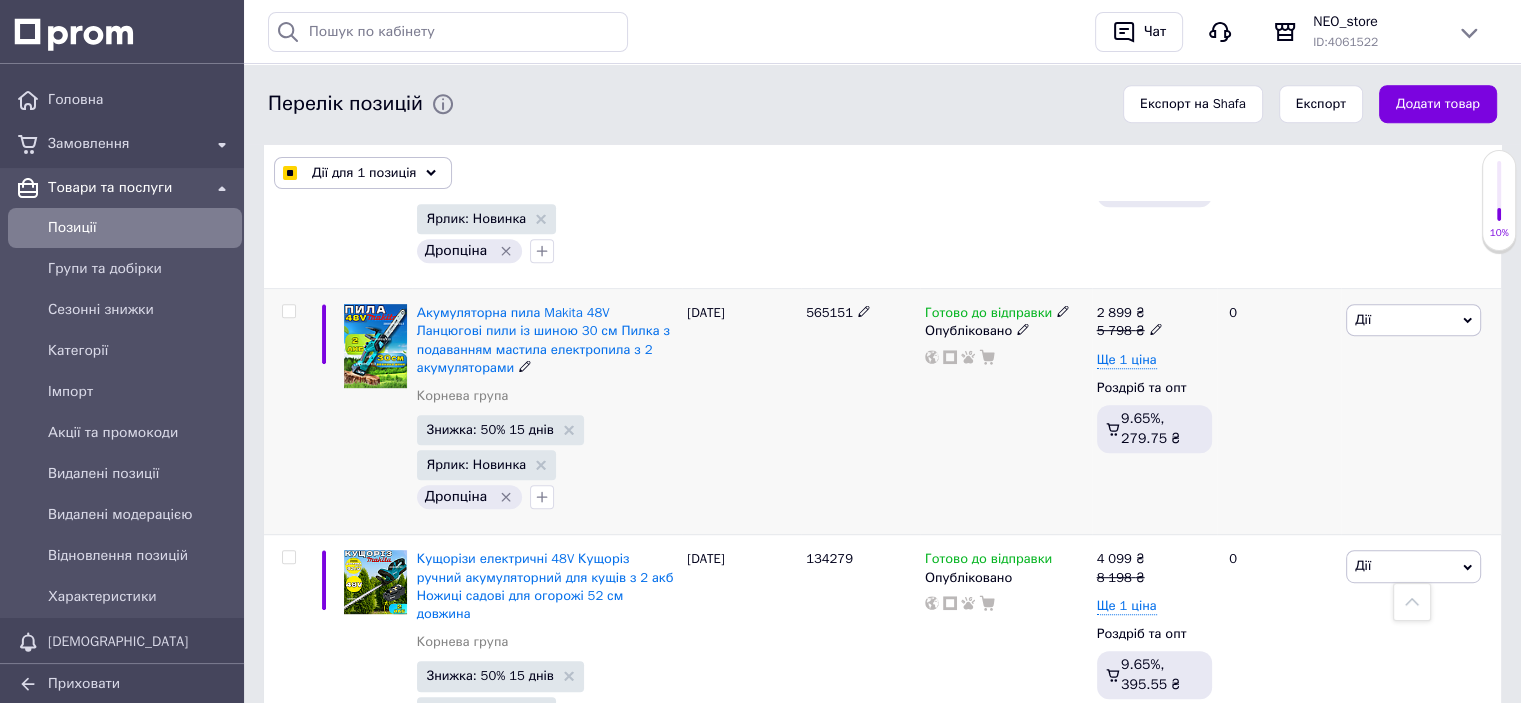 click at bounding box center (288, 311) 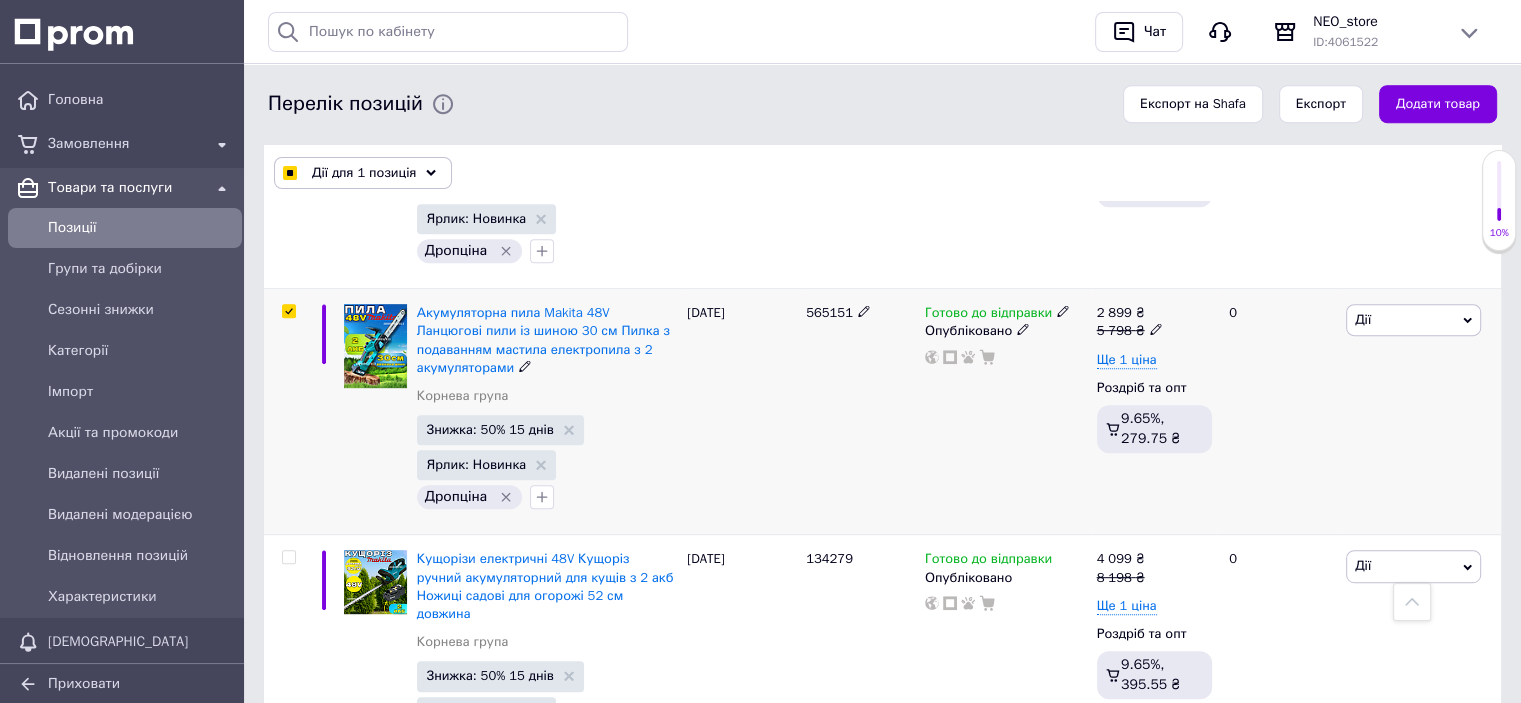 checkbox on "true" 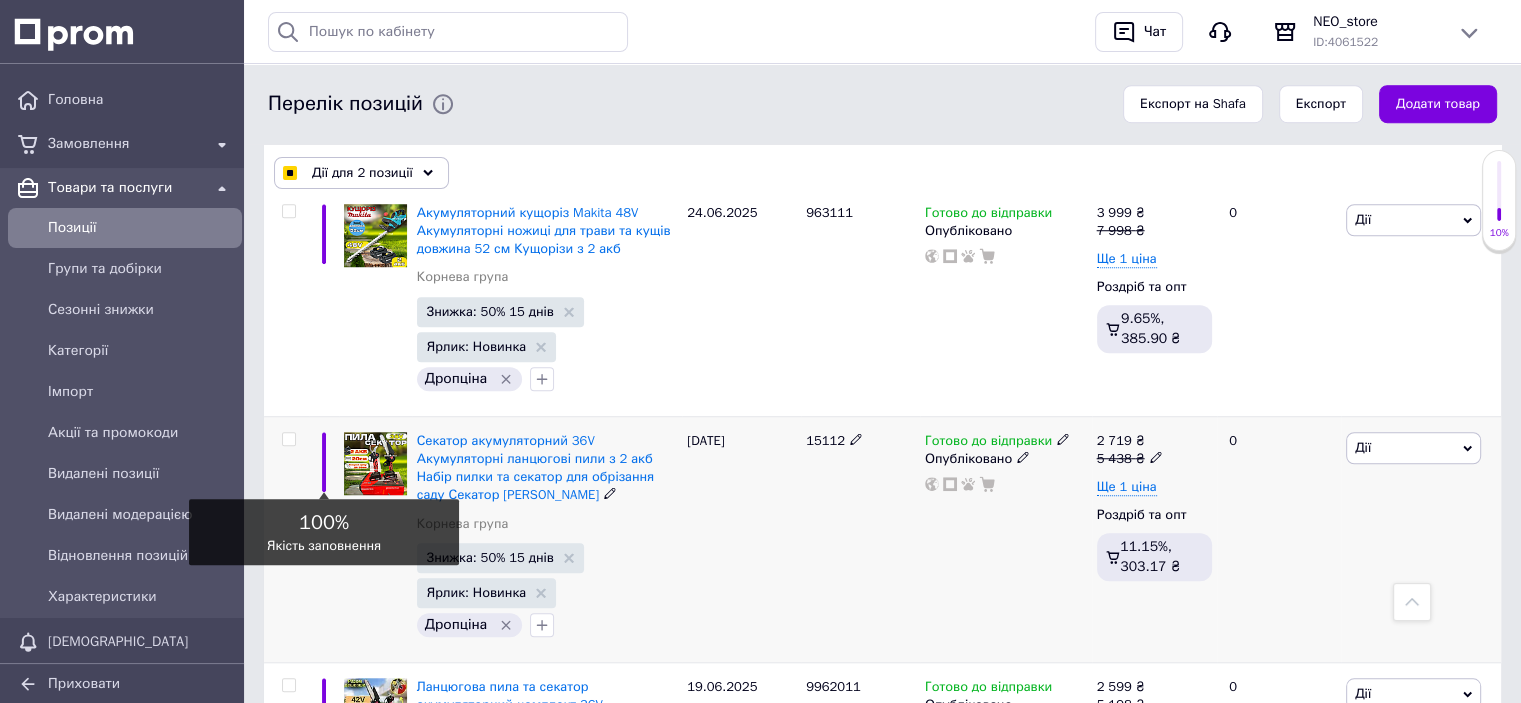 scroll, scrollTop: 1500, scrollLeft: 0, axis: vertical 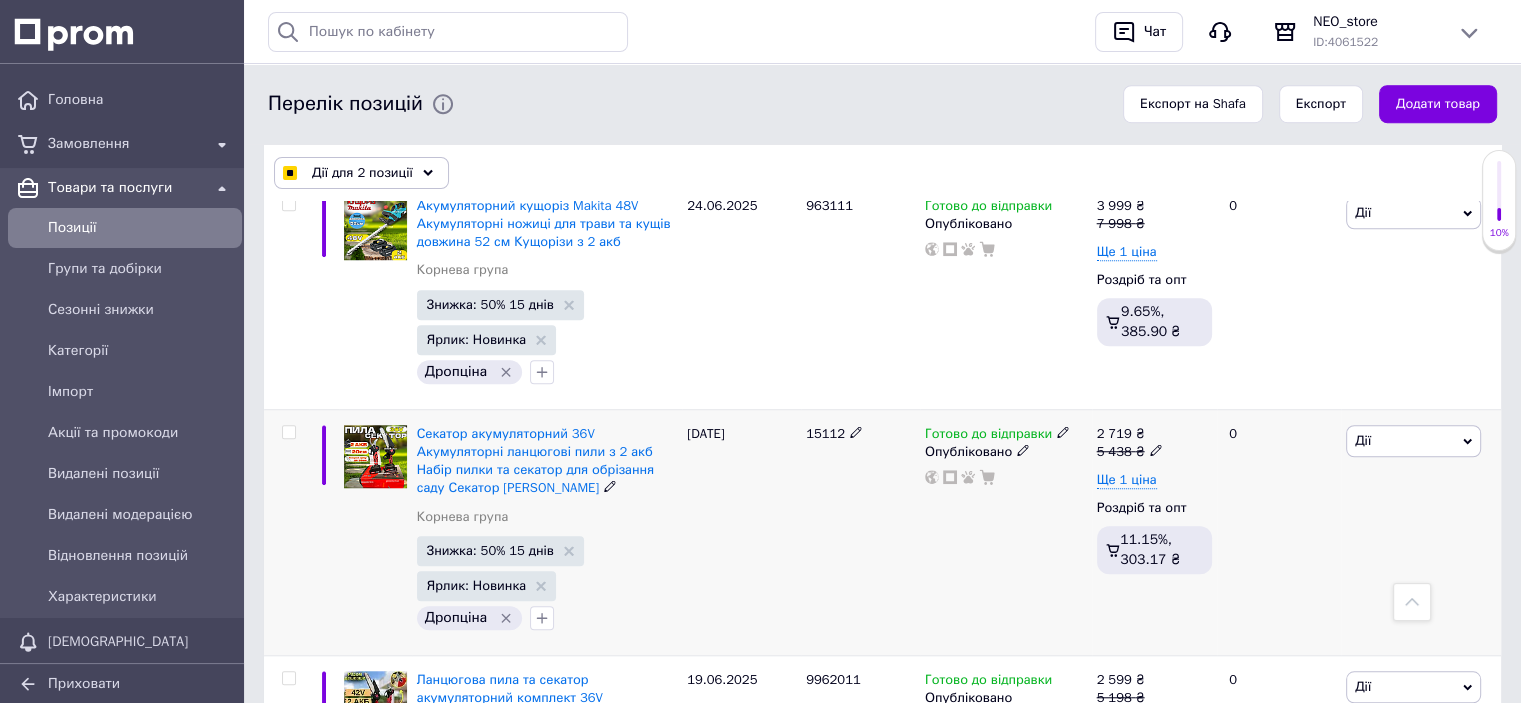 click at bounding box center [288, 432] 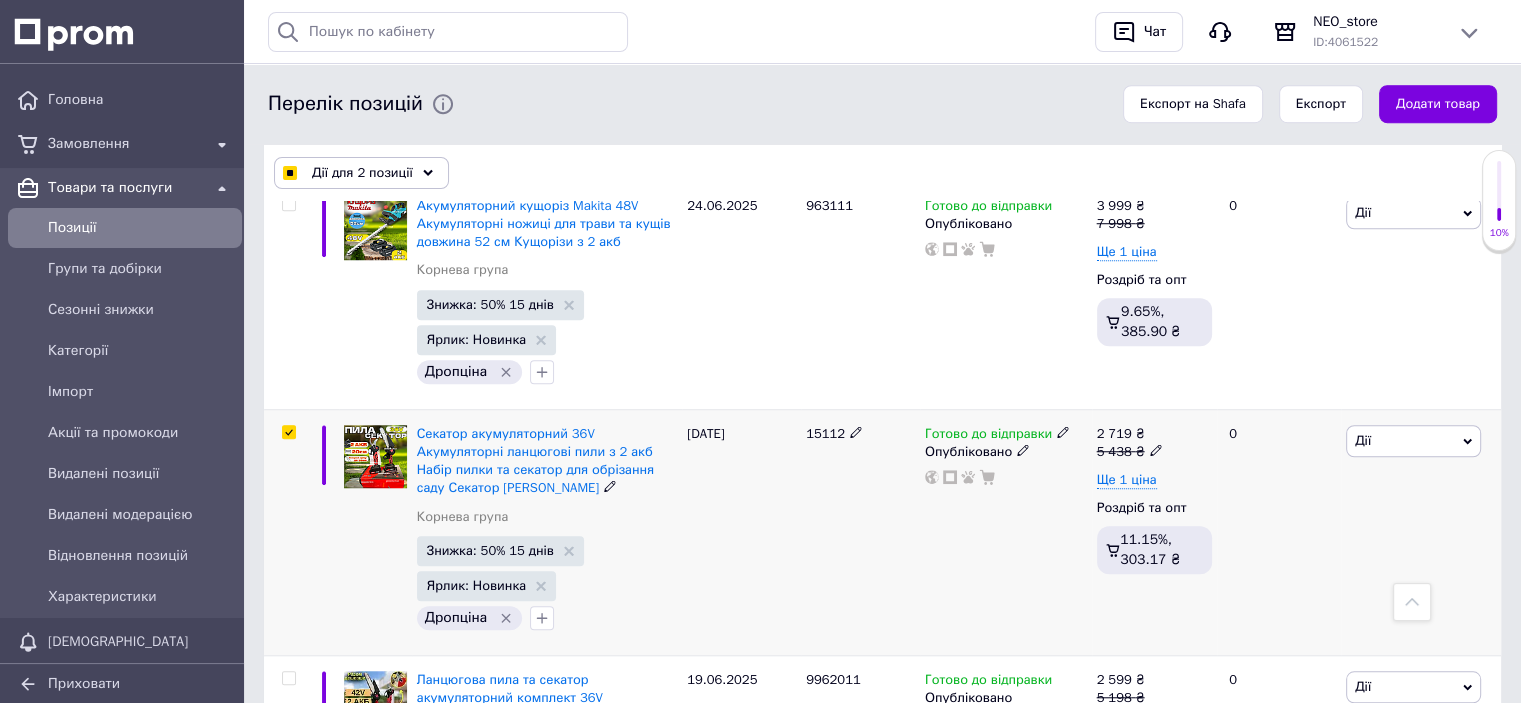 checkbox on "true" 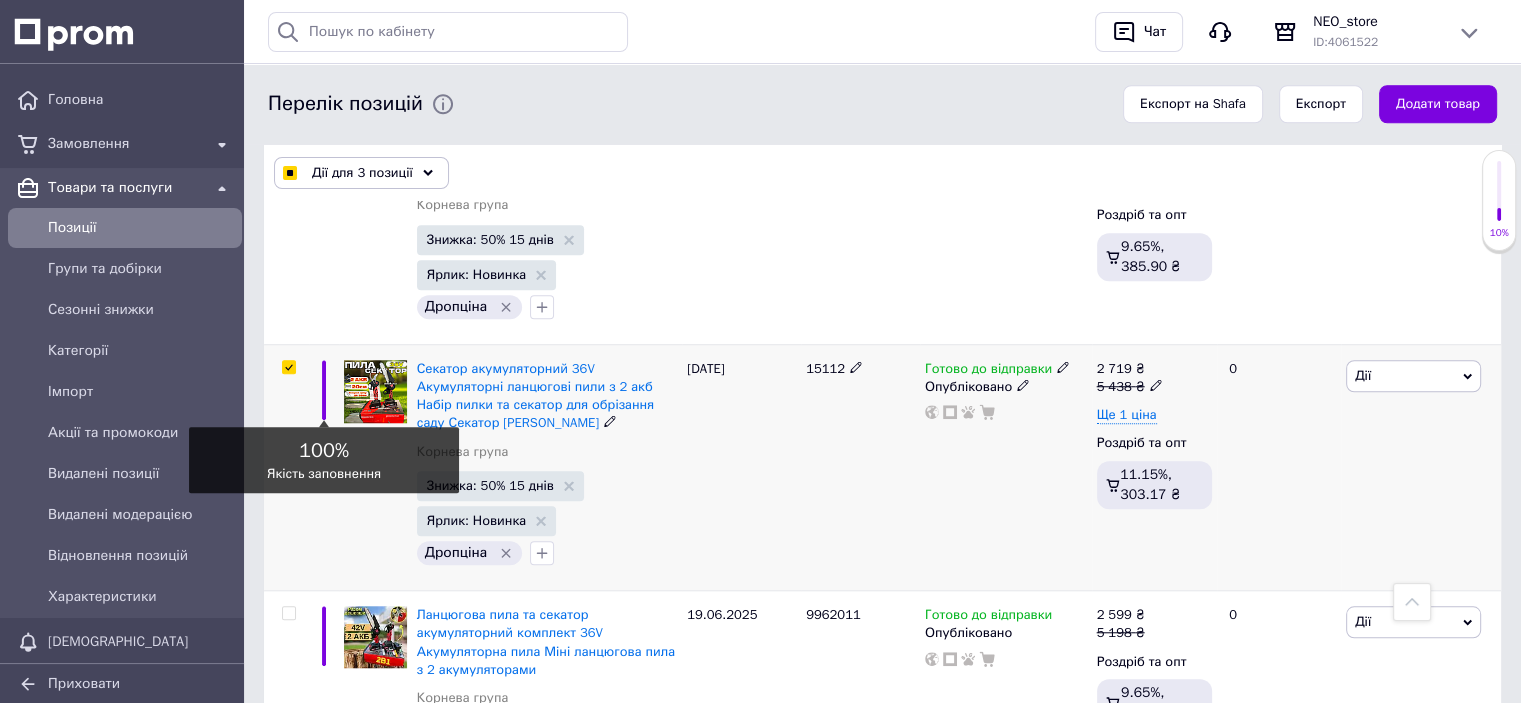scroll, scrollTop: 1600, scrollLeft: 0, axis: vertical 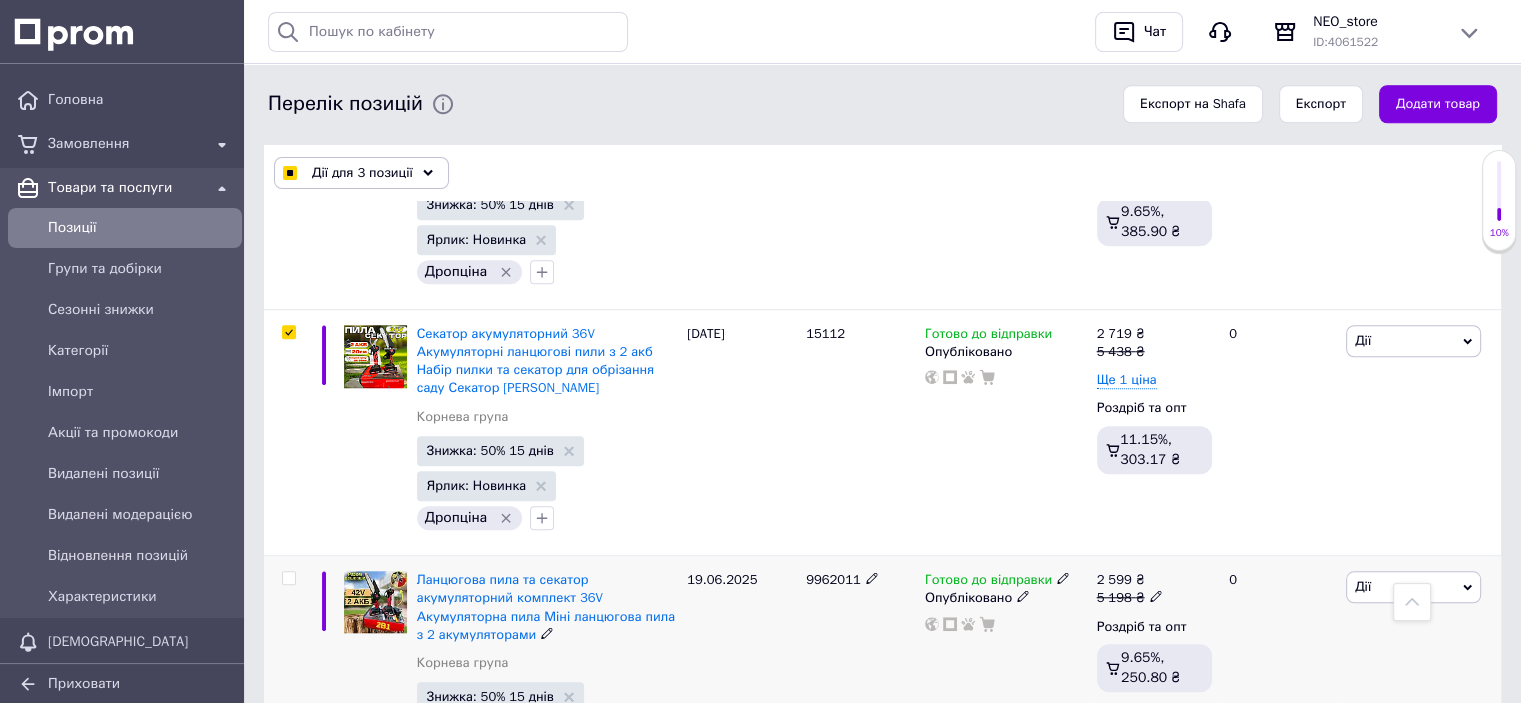 click at bounding box center (288, 578) 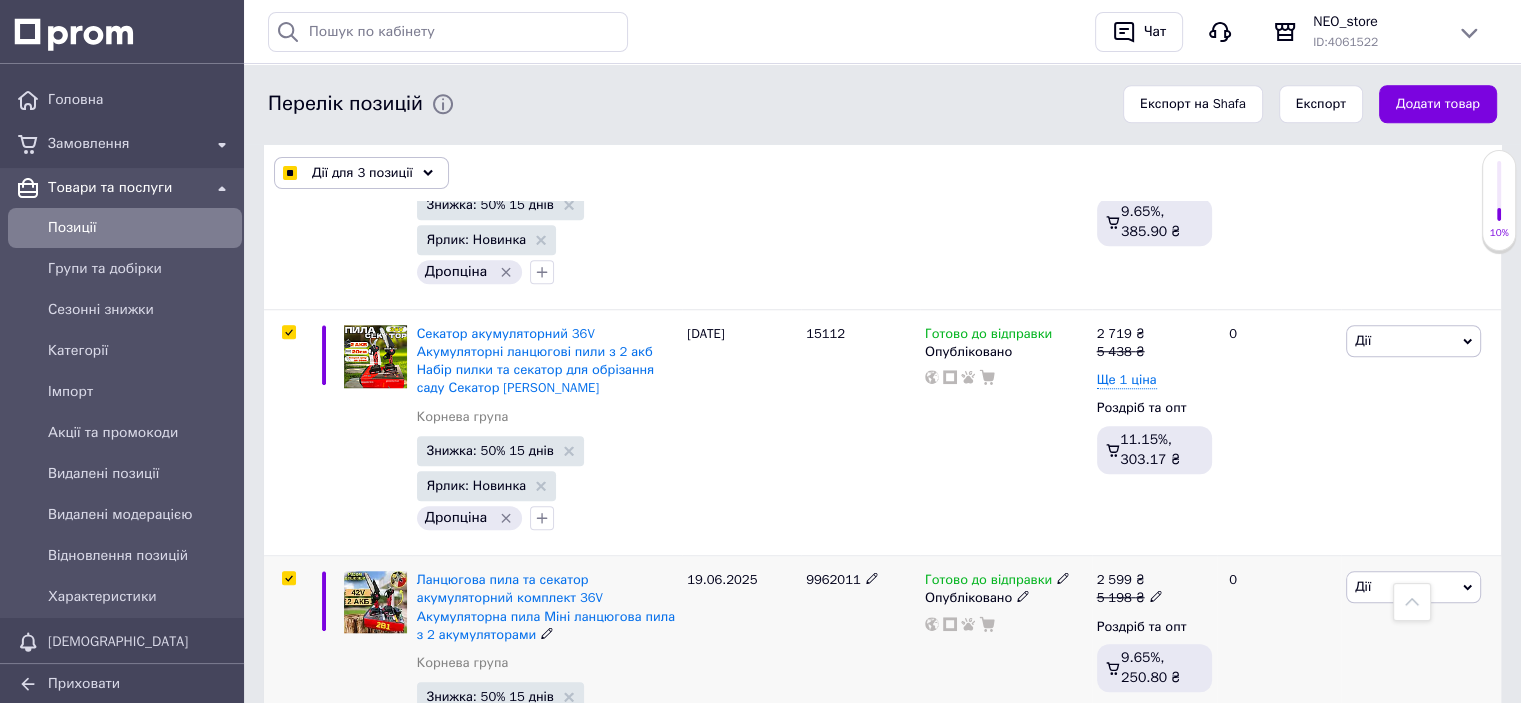 checkbox on "true" 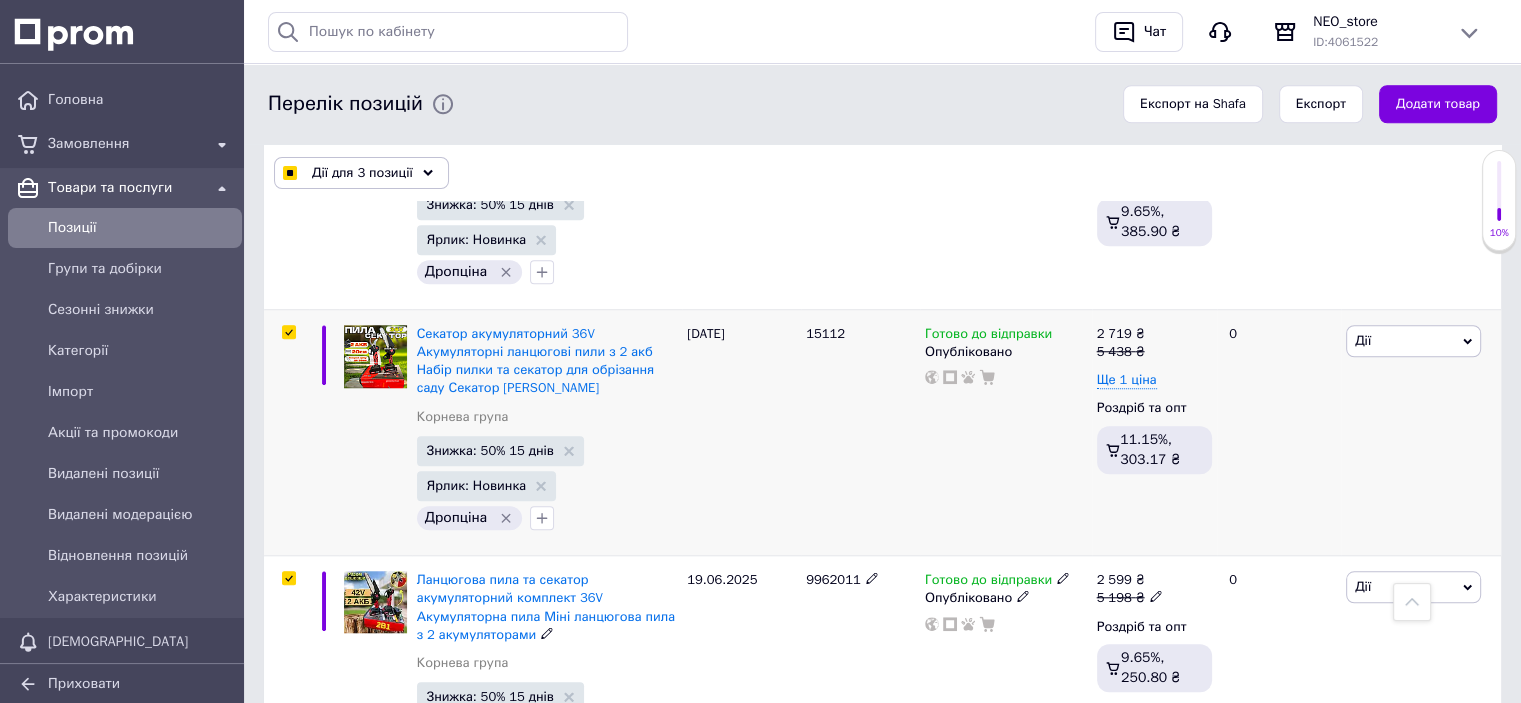 checkbox on "true" 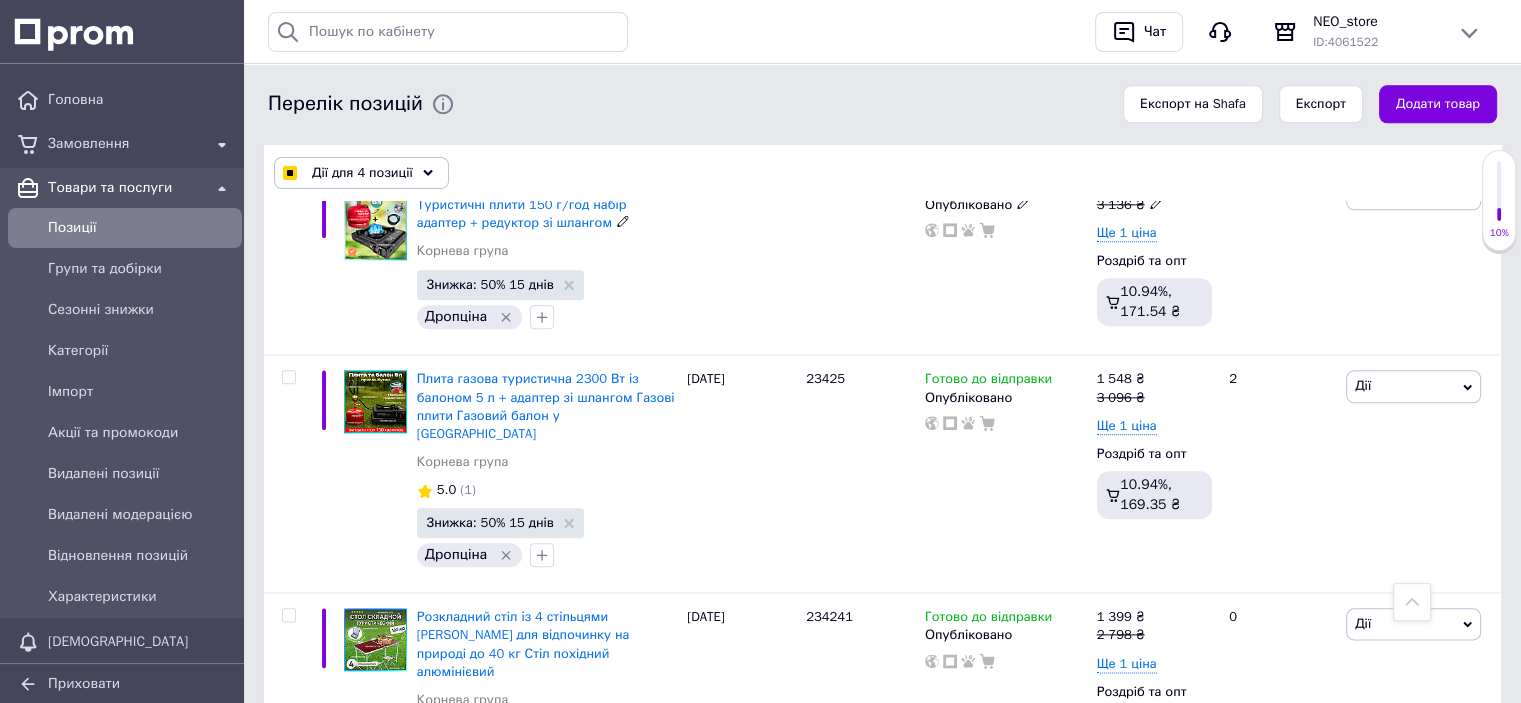 scroll, scrollTop: 2300, scrollLeft: 0, axis: vertical 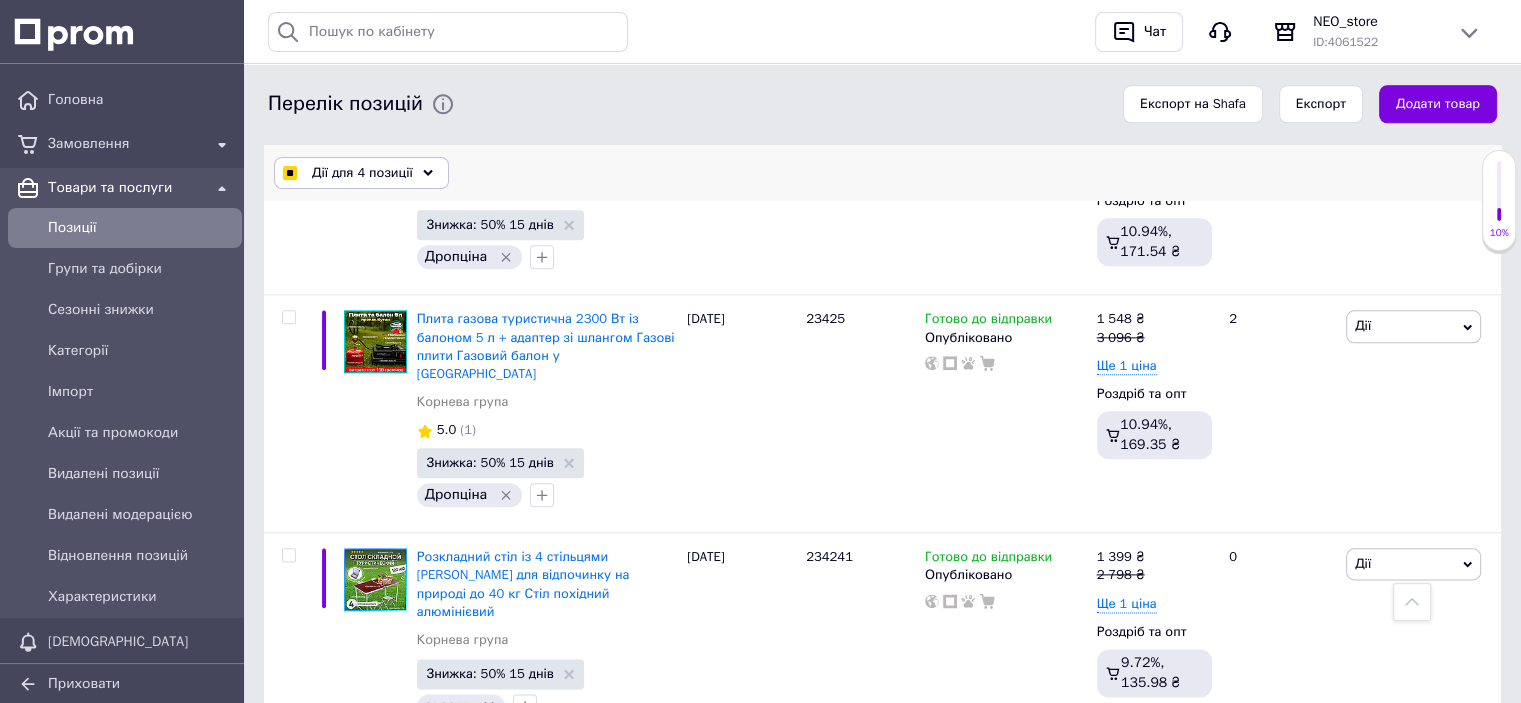click on "Дії для 4 позиції" at bounding box center [361, 173] 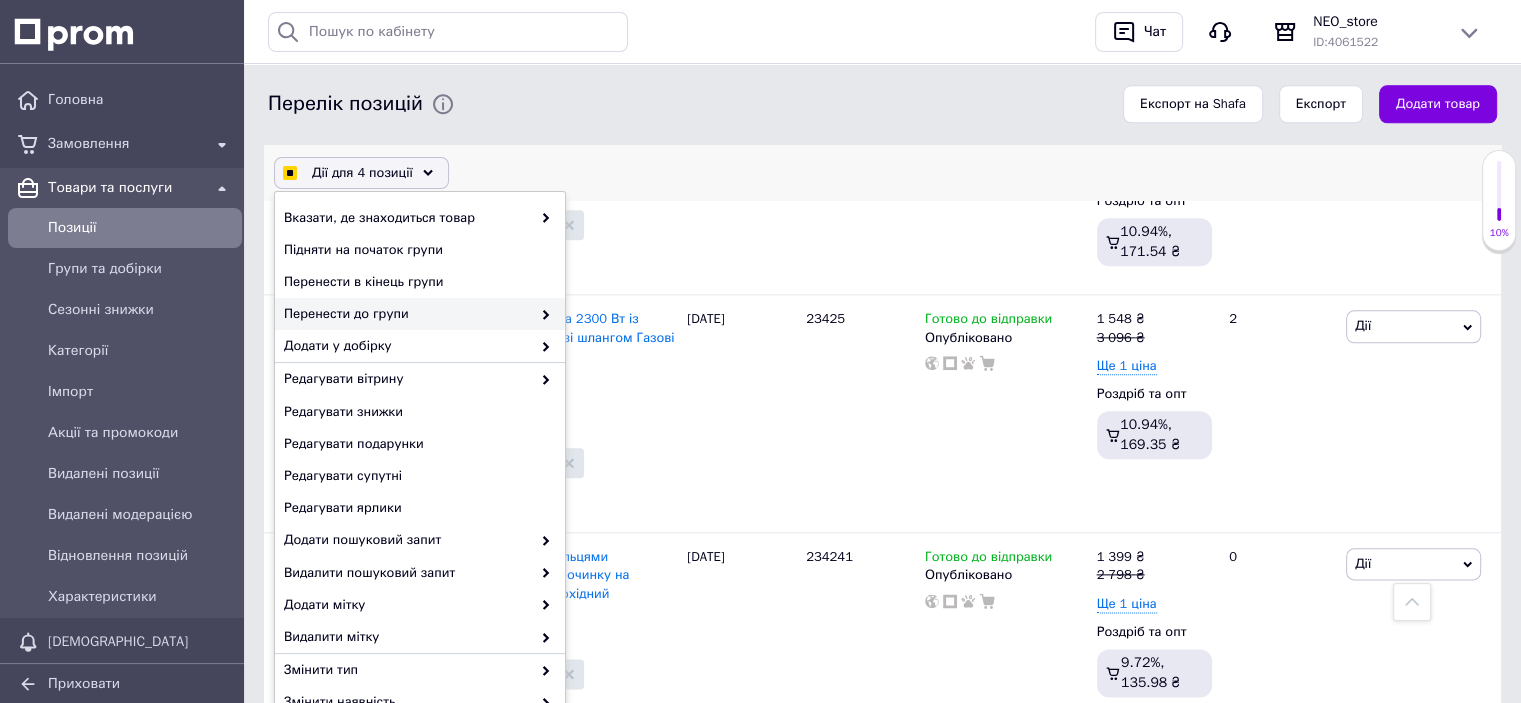 click on "Перенести до групи" at bounding box center [420, 314] 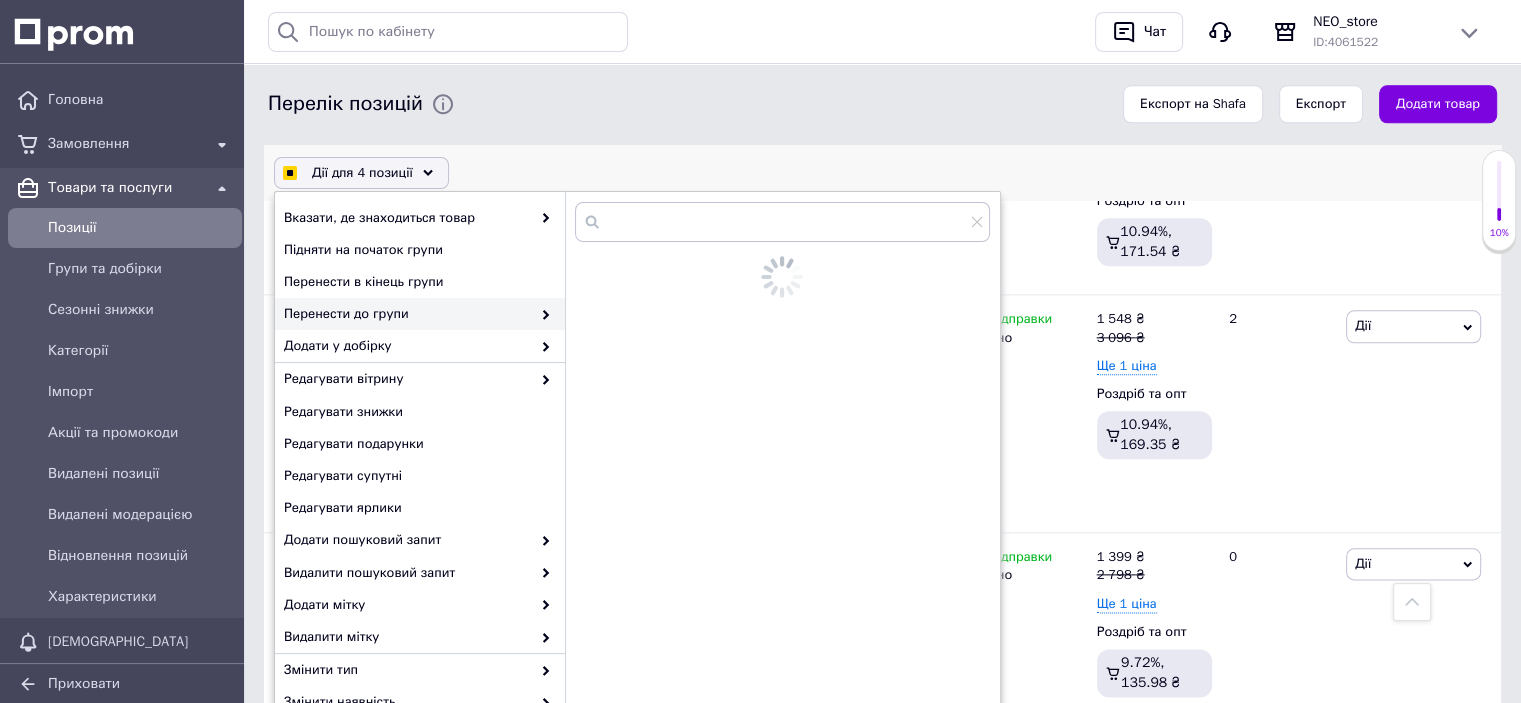 checkbox on "true" 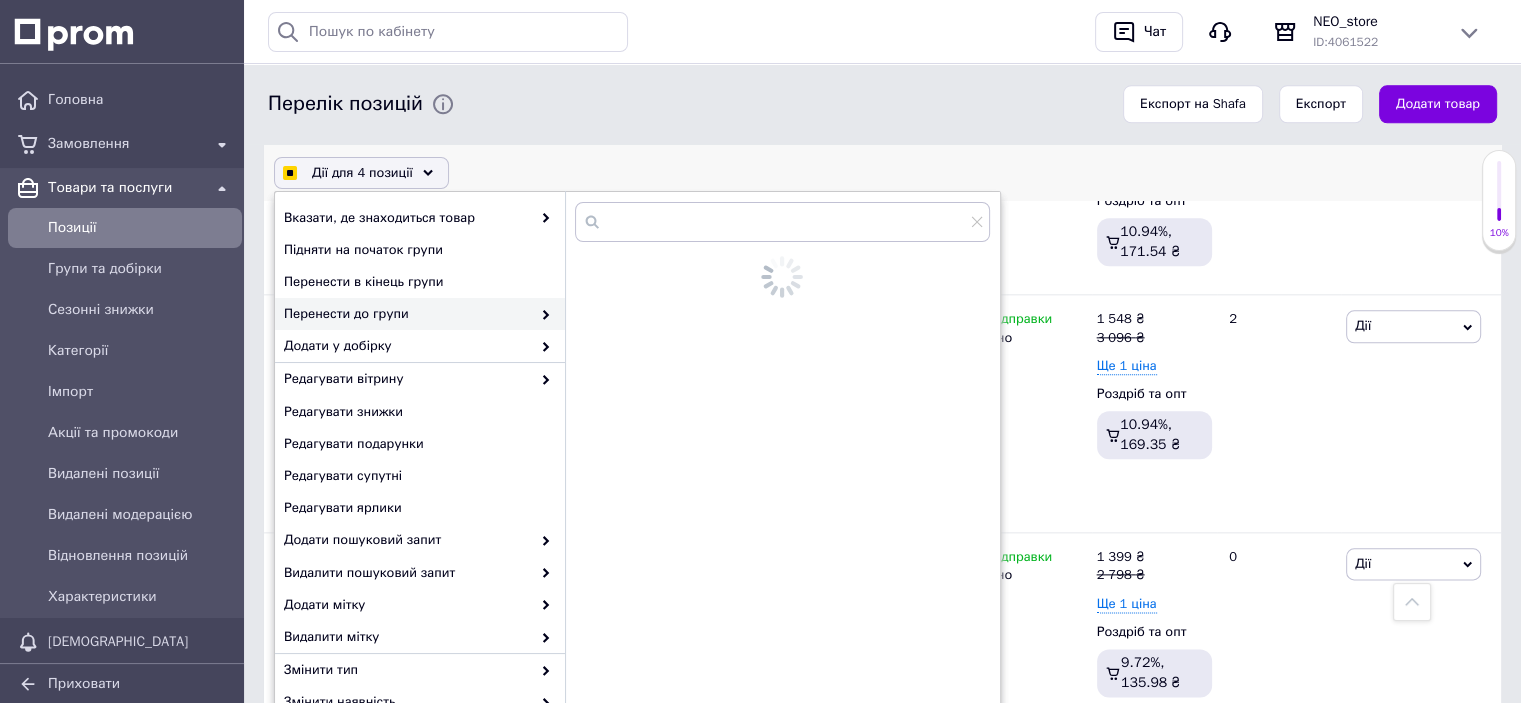 checkbox on "true" 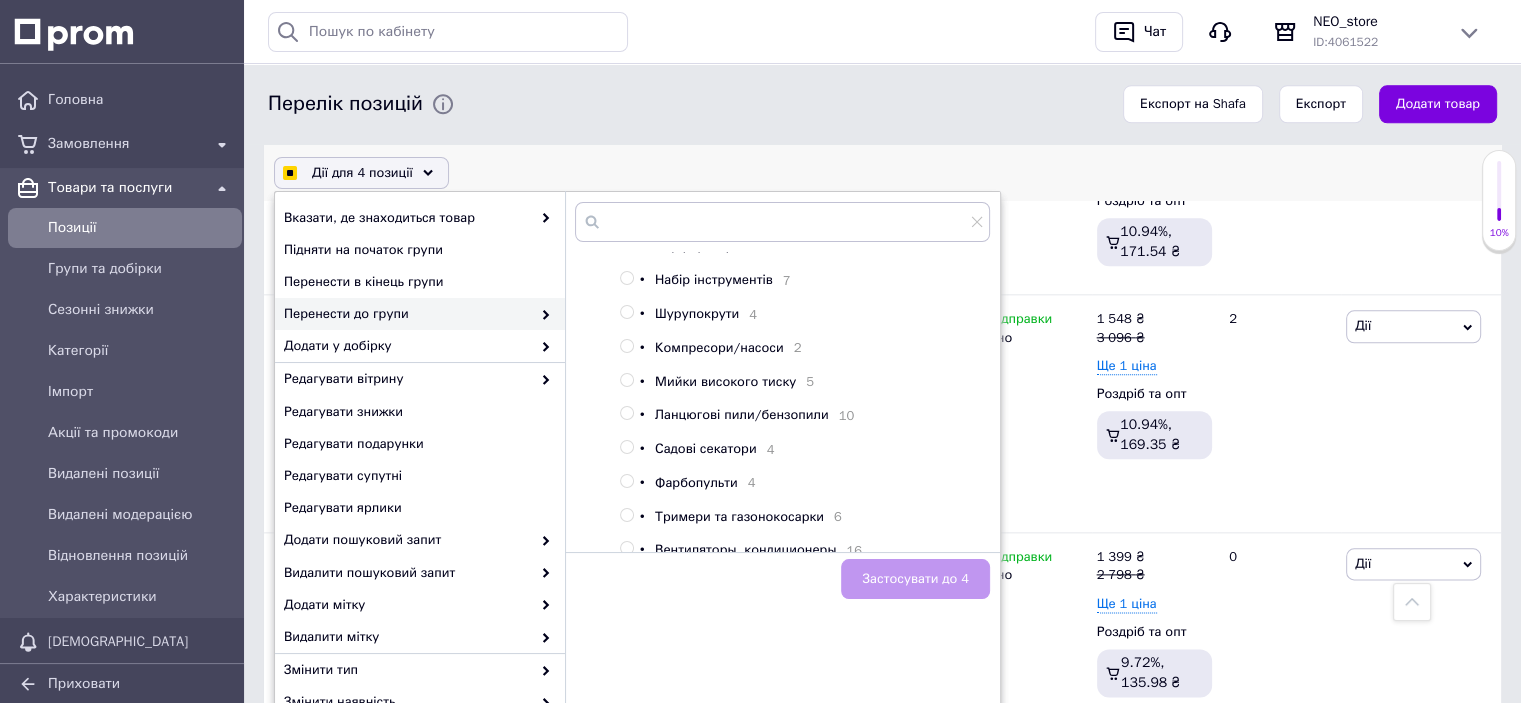 scroll, scrollTop: 148, scrollLeft: 0, axis: vertical 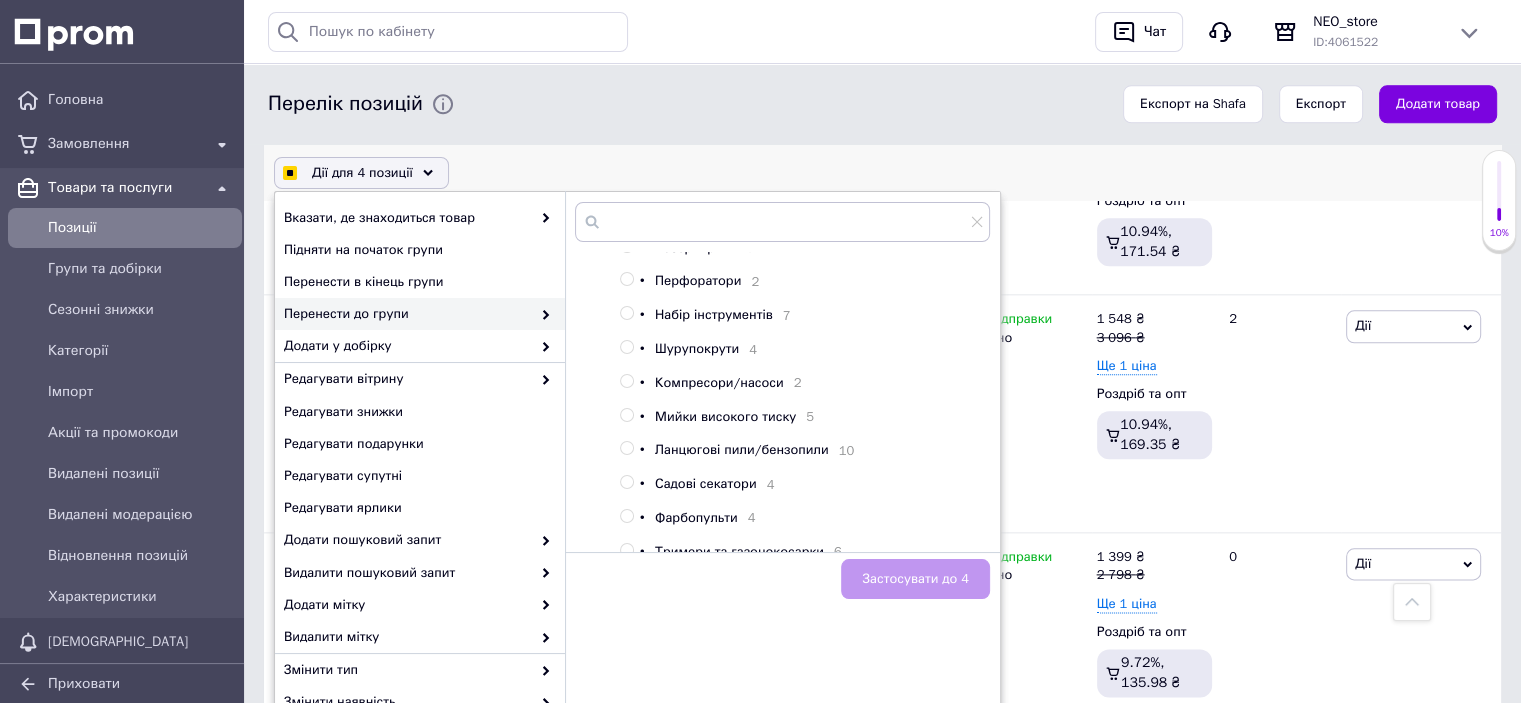 checkbox on "true" 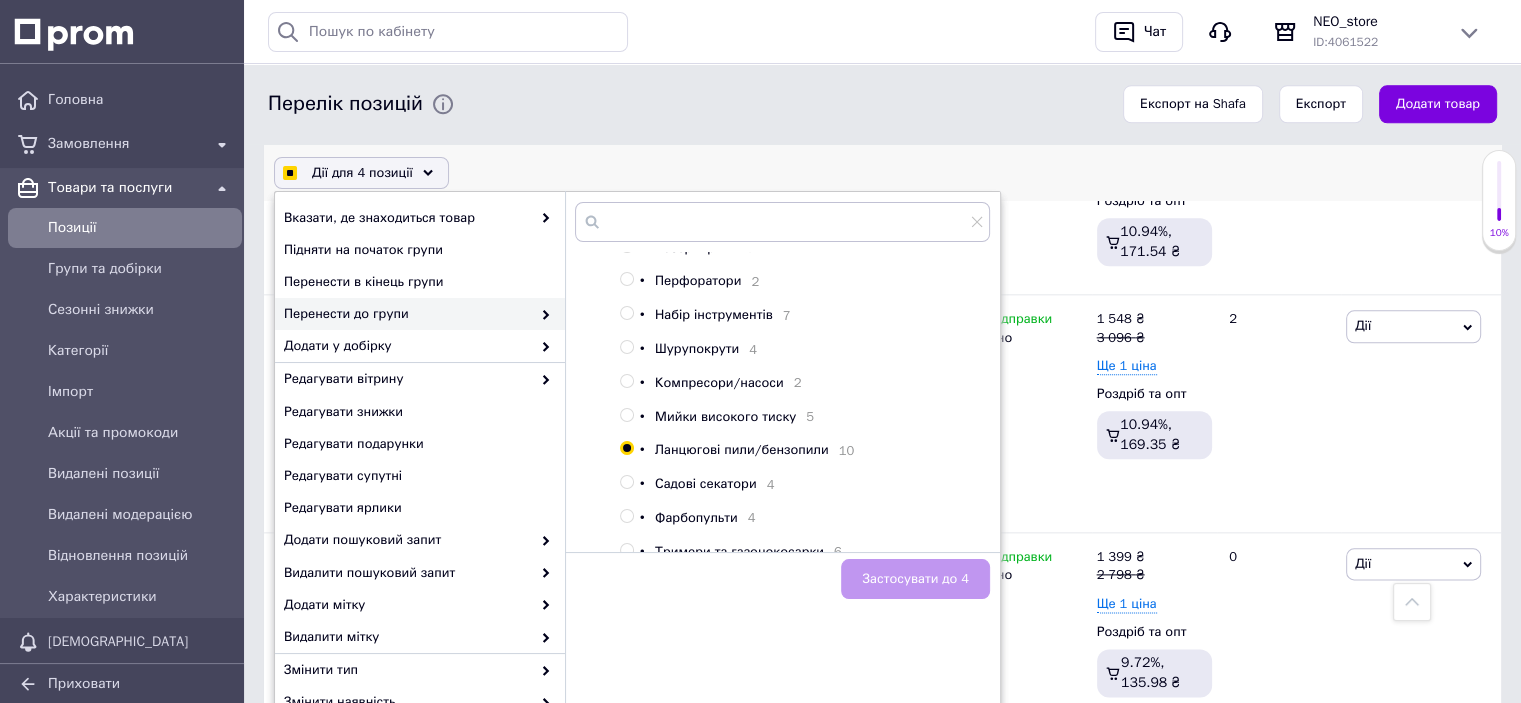 checkbox on "true" 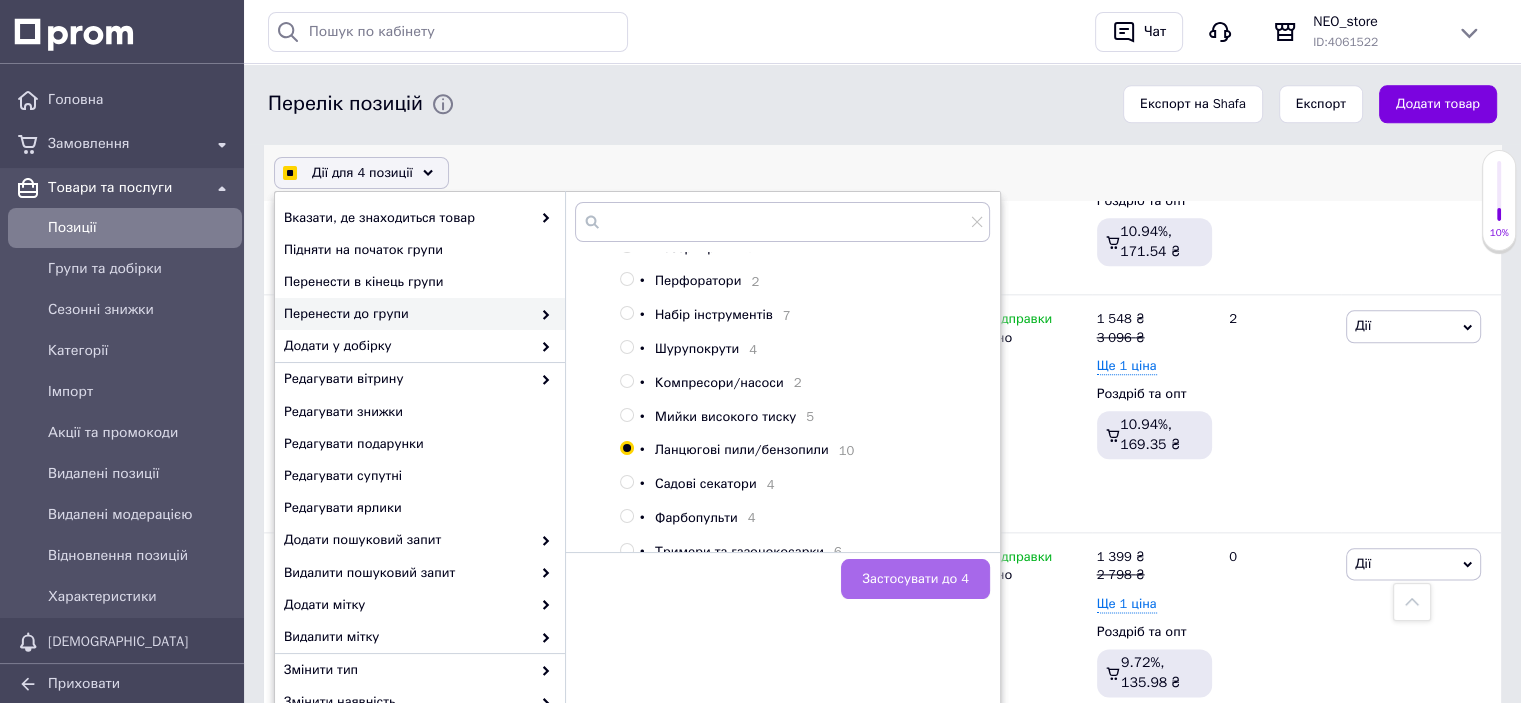 click on "Застосувати до 4" at bounding box center (915, 579) 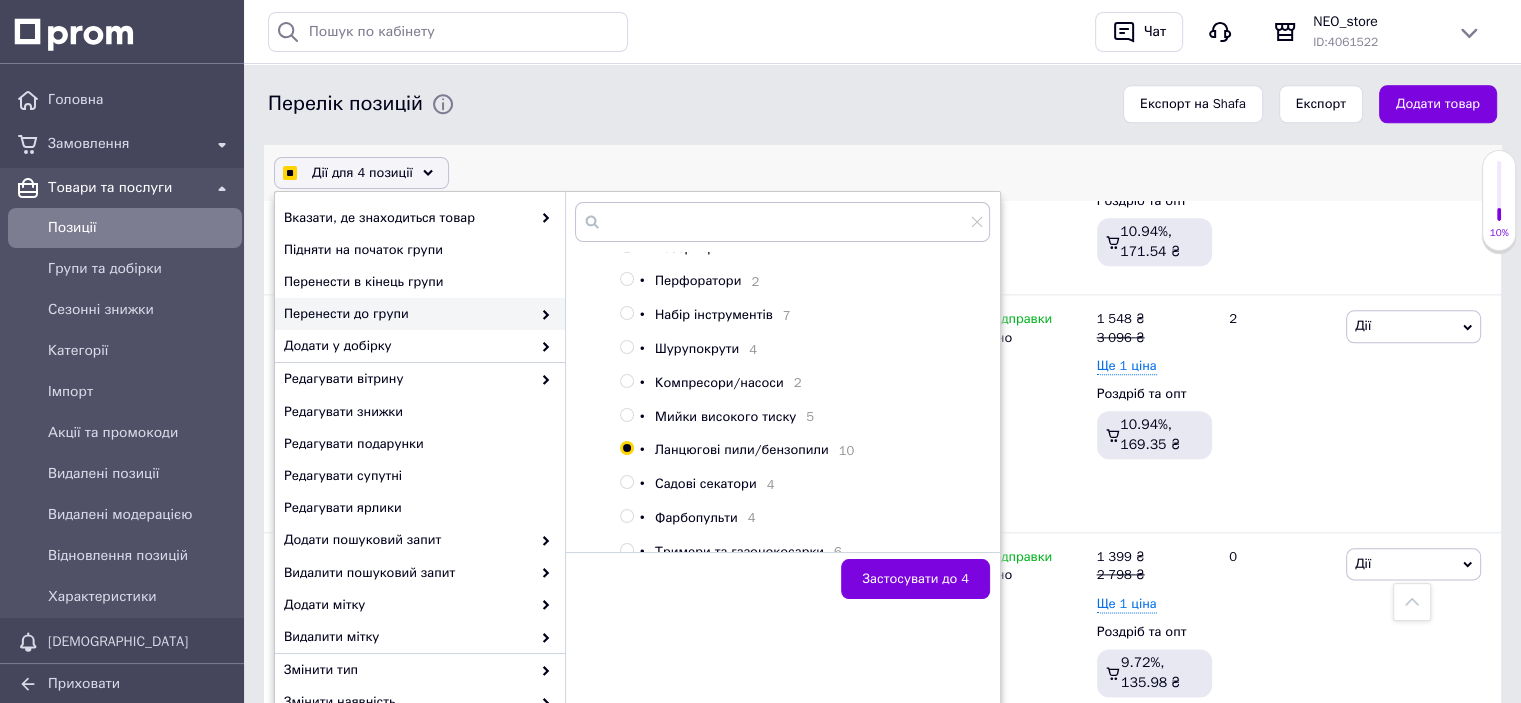 checkbox on "true" 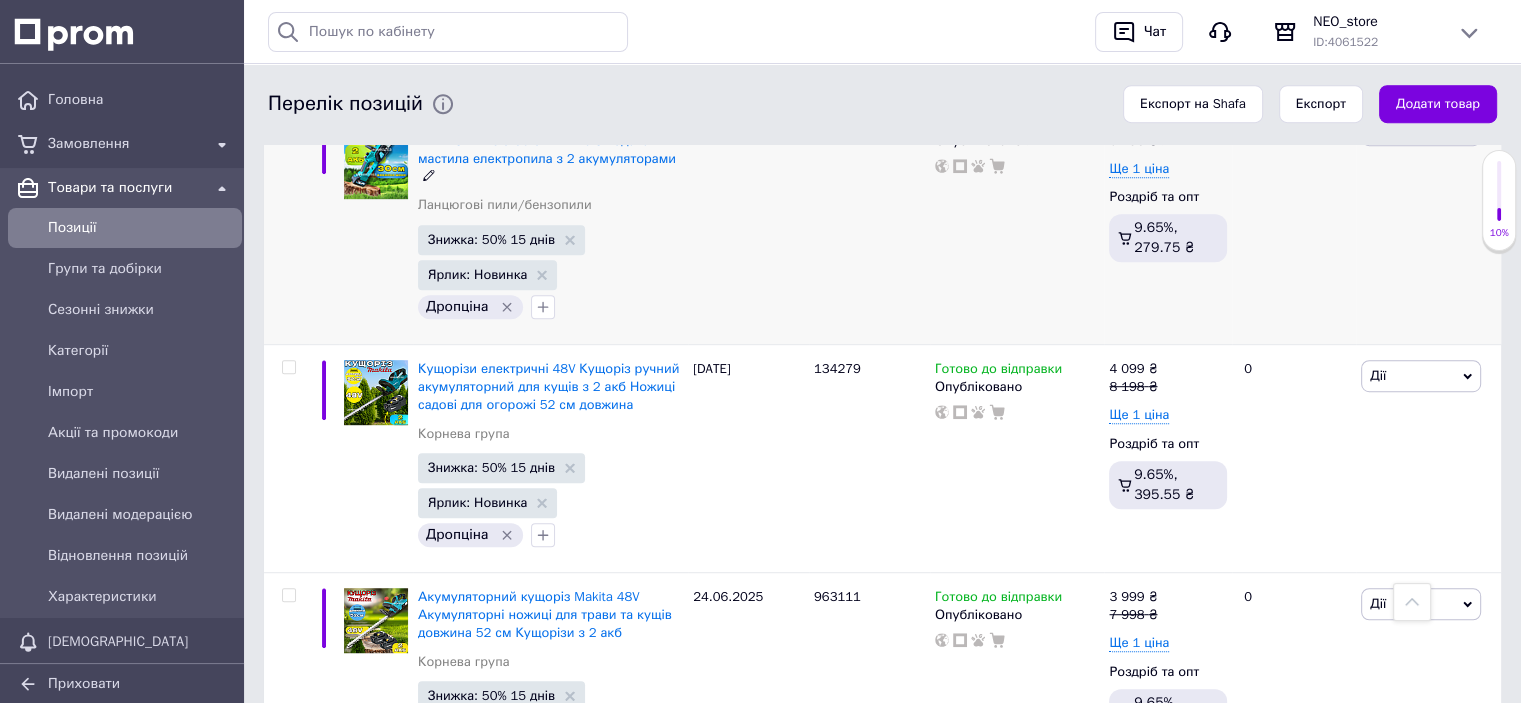 scroll, scrollTop: 1200, scrollLeft: 0, axis: vertical 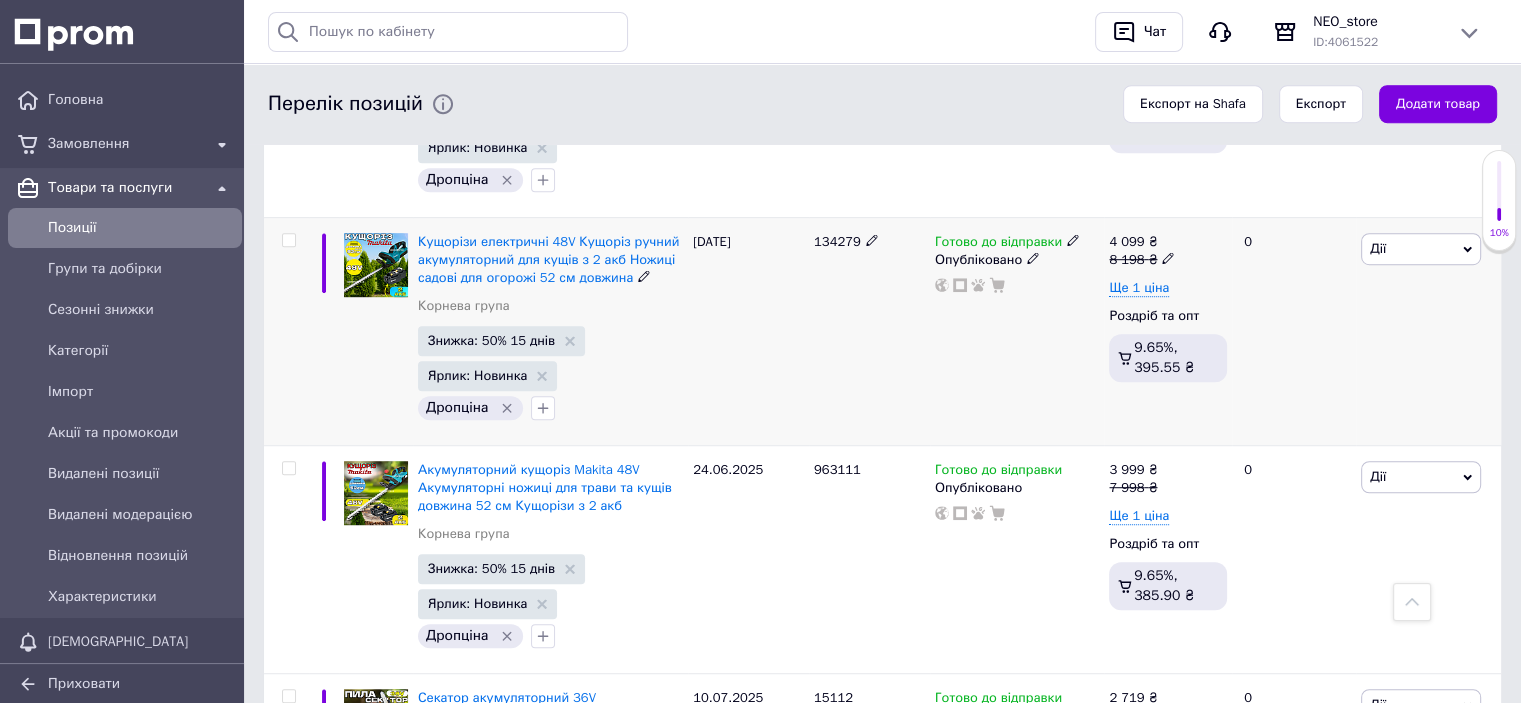click at bounding box center (288, 240) 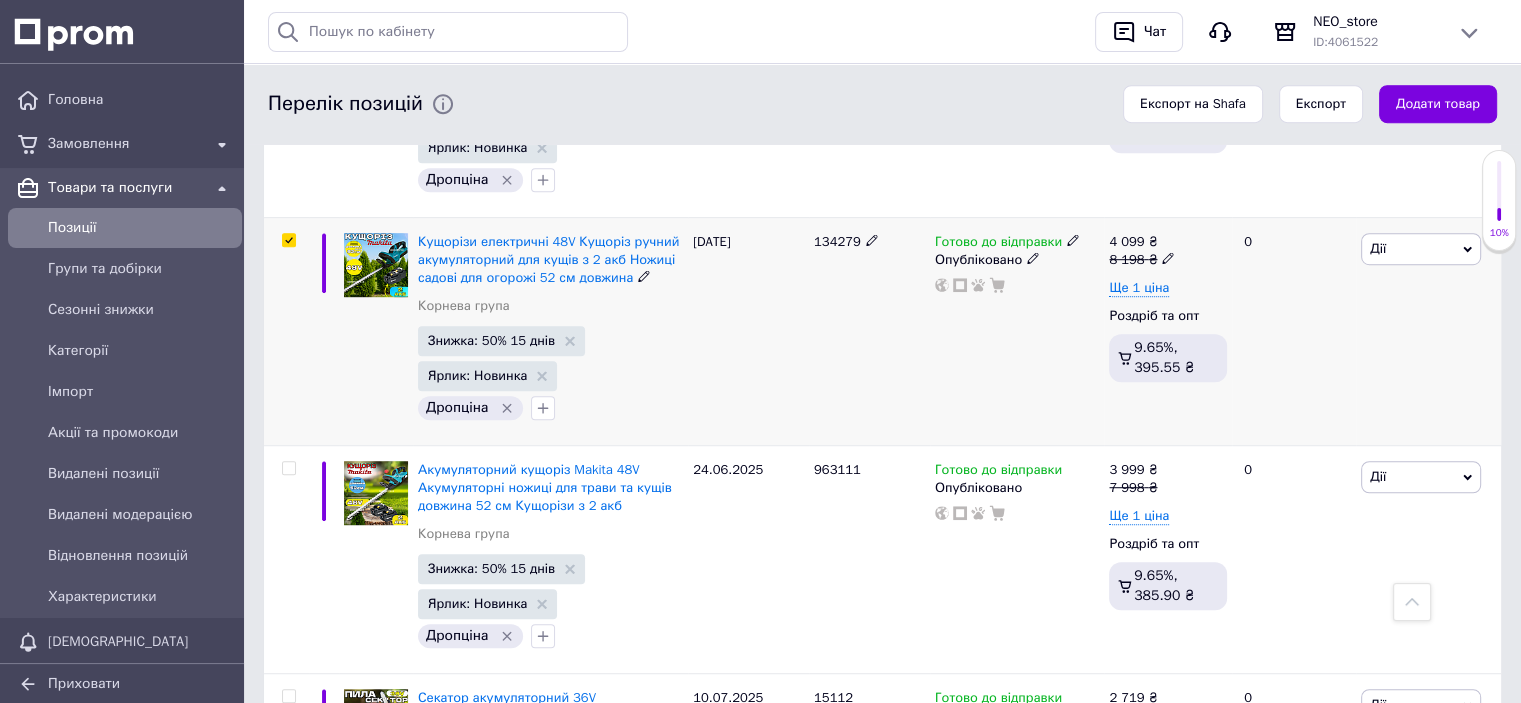 checkbox on "true" 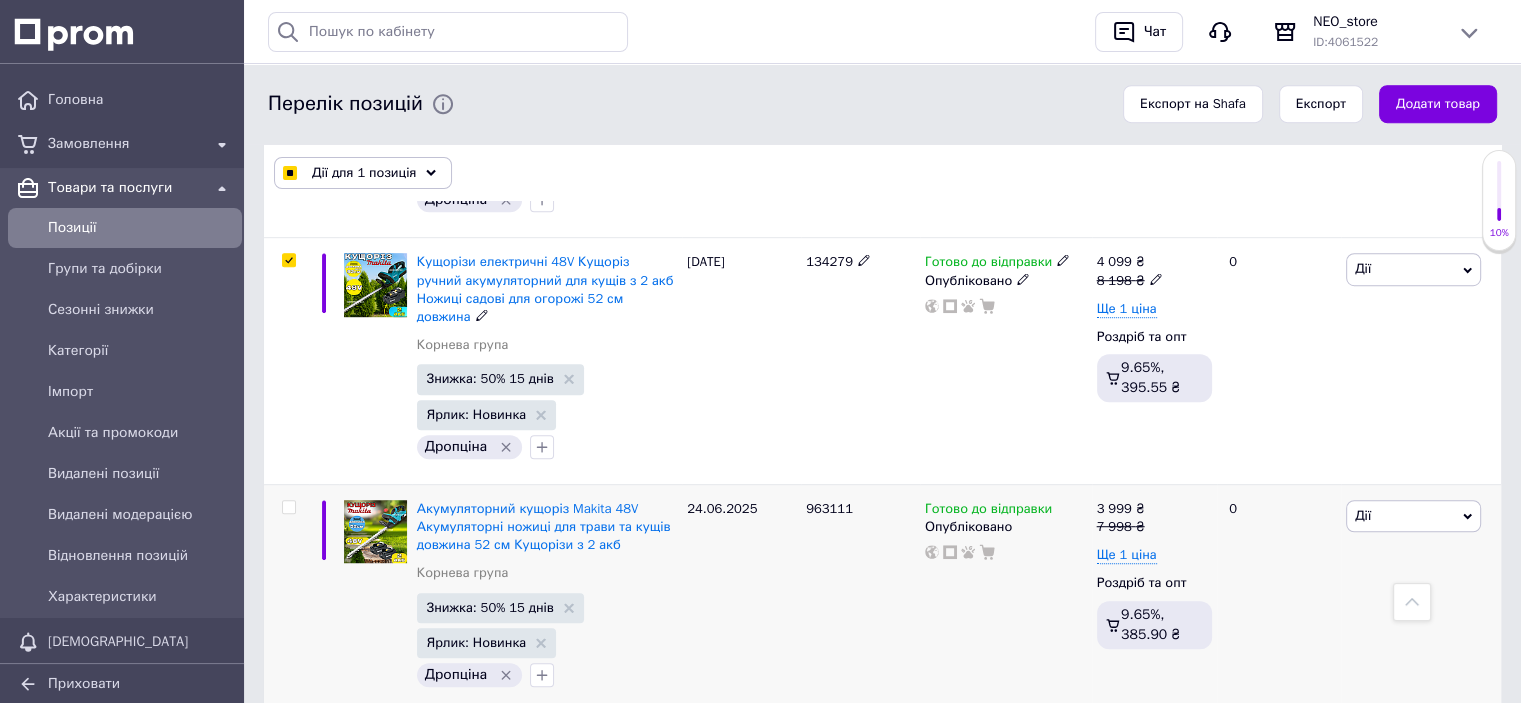 scroll, scrollTop: 1400, scrollLeft: 0, axis: vertical 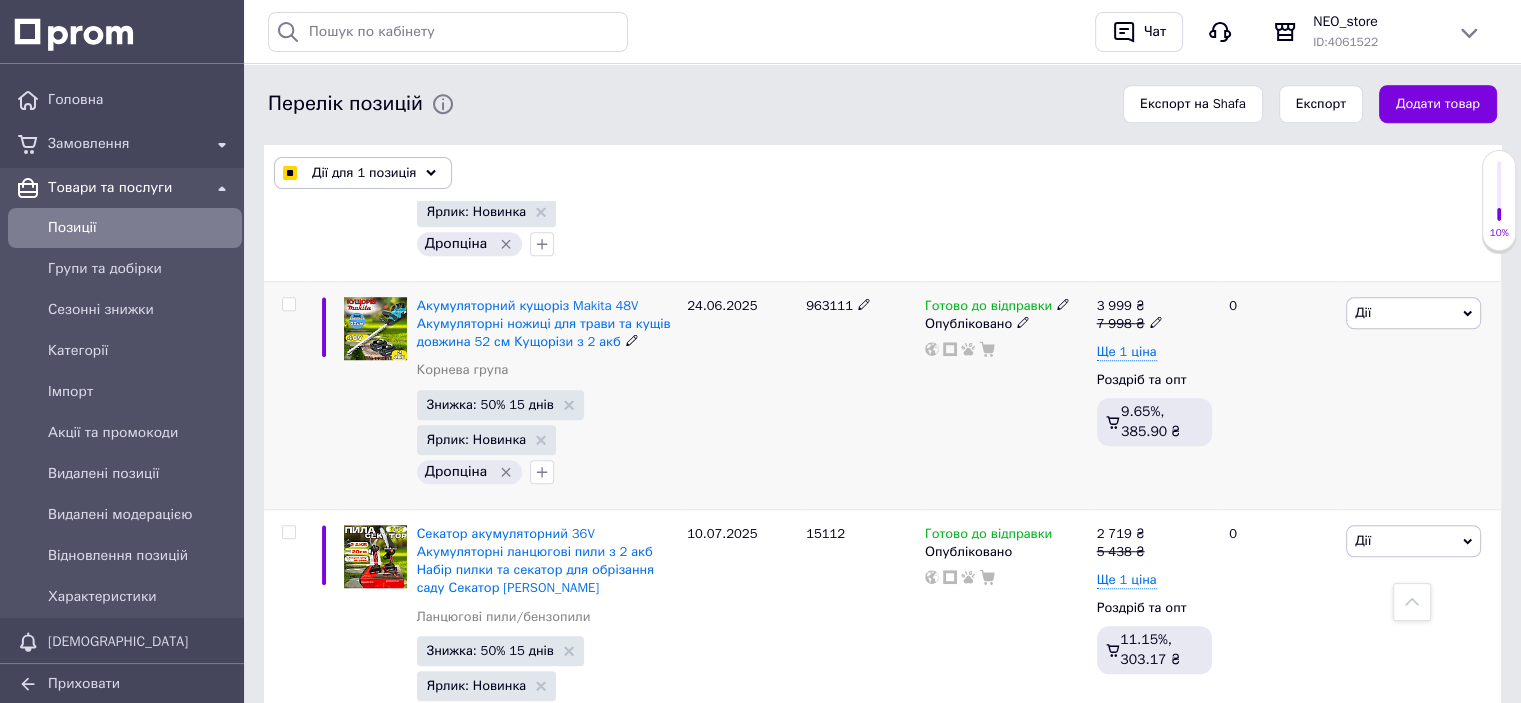 click at bounding box center [288, 304] 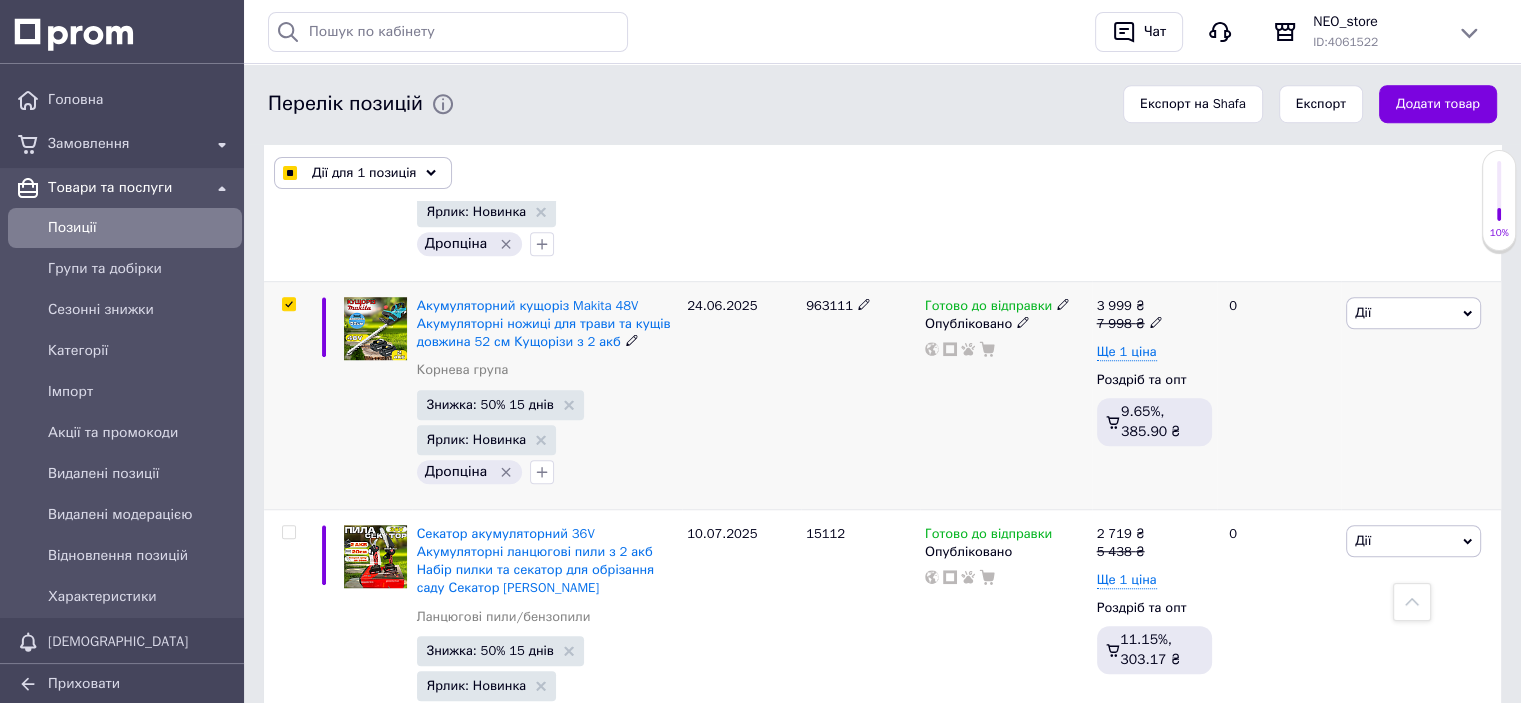 checkbox on "true" 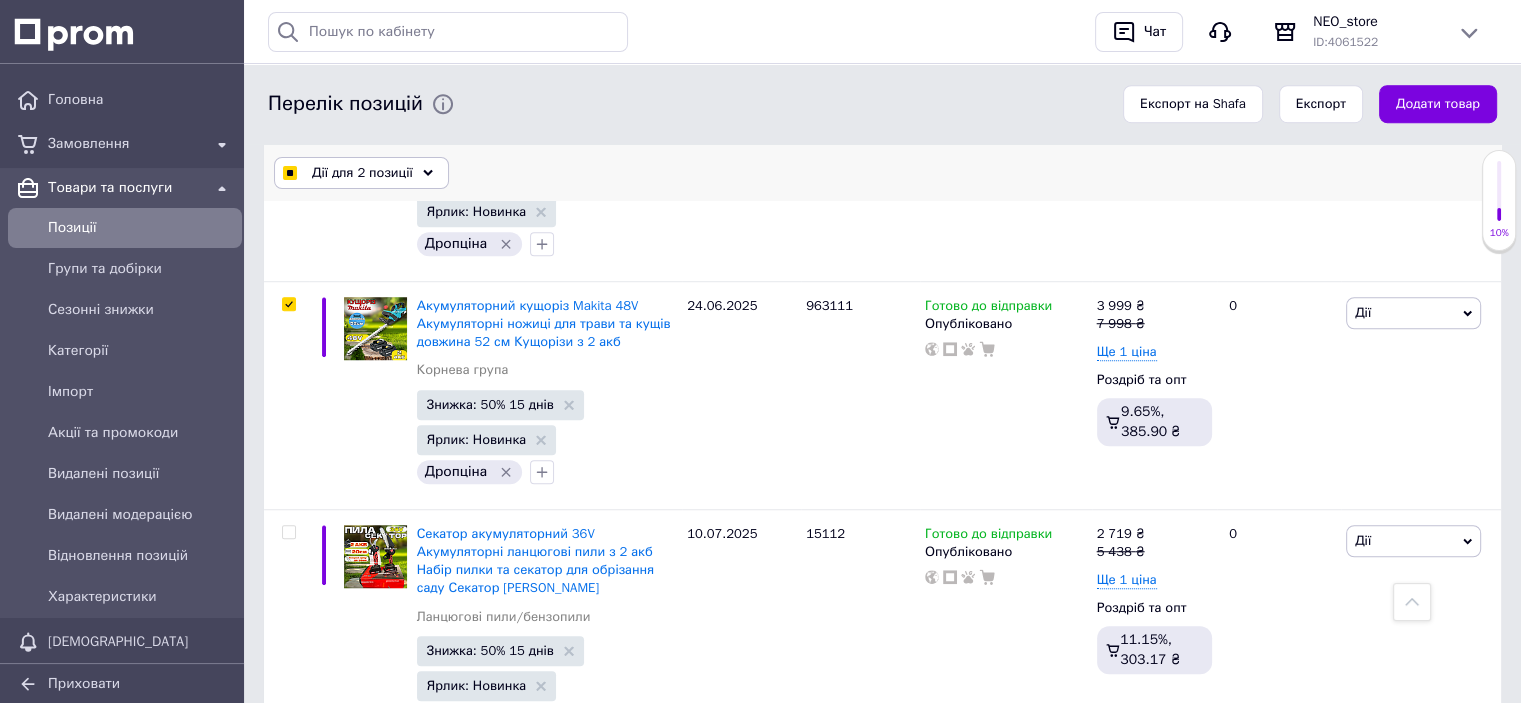 click on "Дії для 2 позиції" at bounding box center (361, 173) 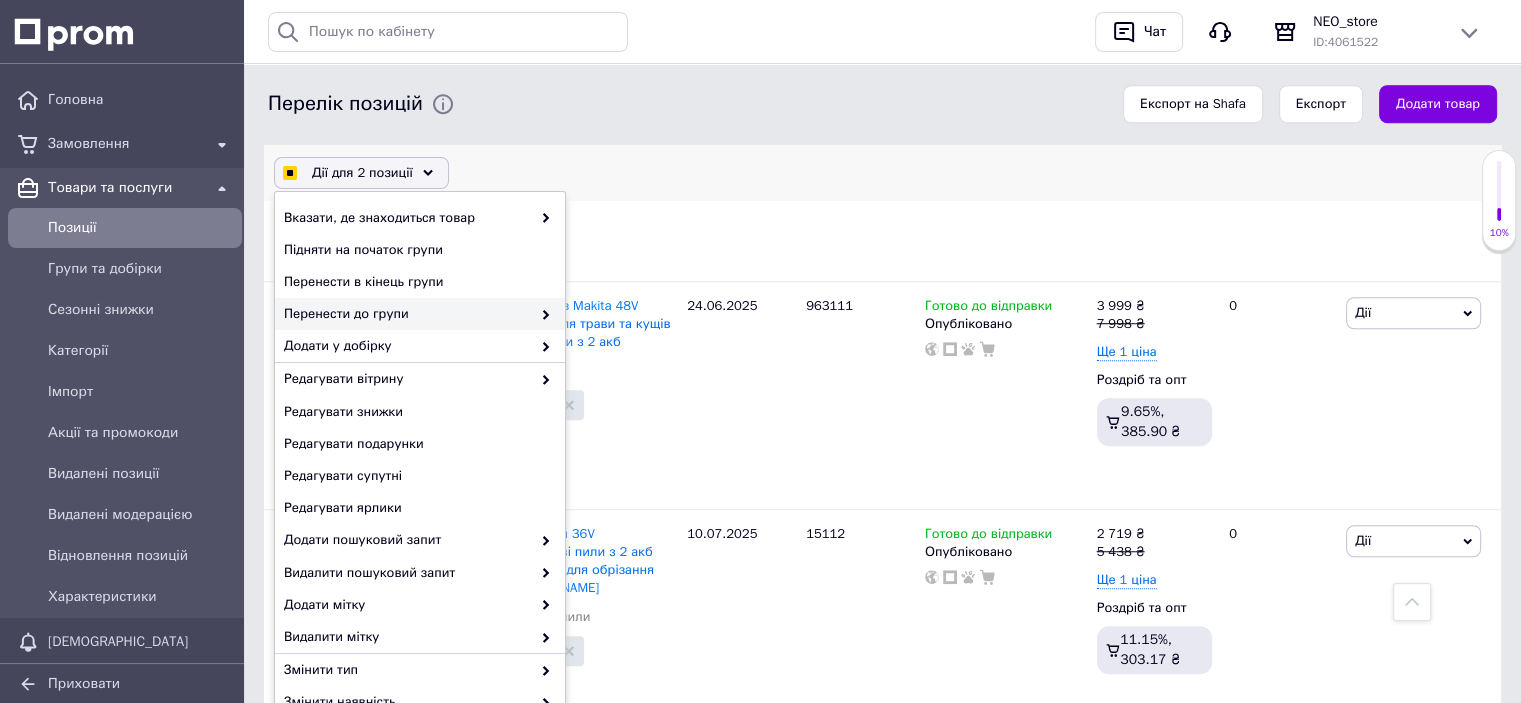 click on "Перенести до групи" at bounding box center [407, 314] 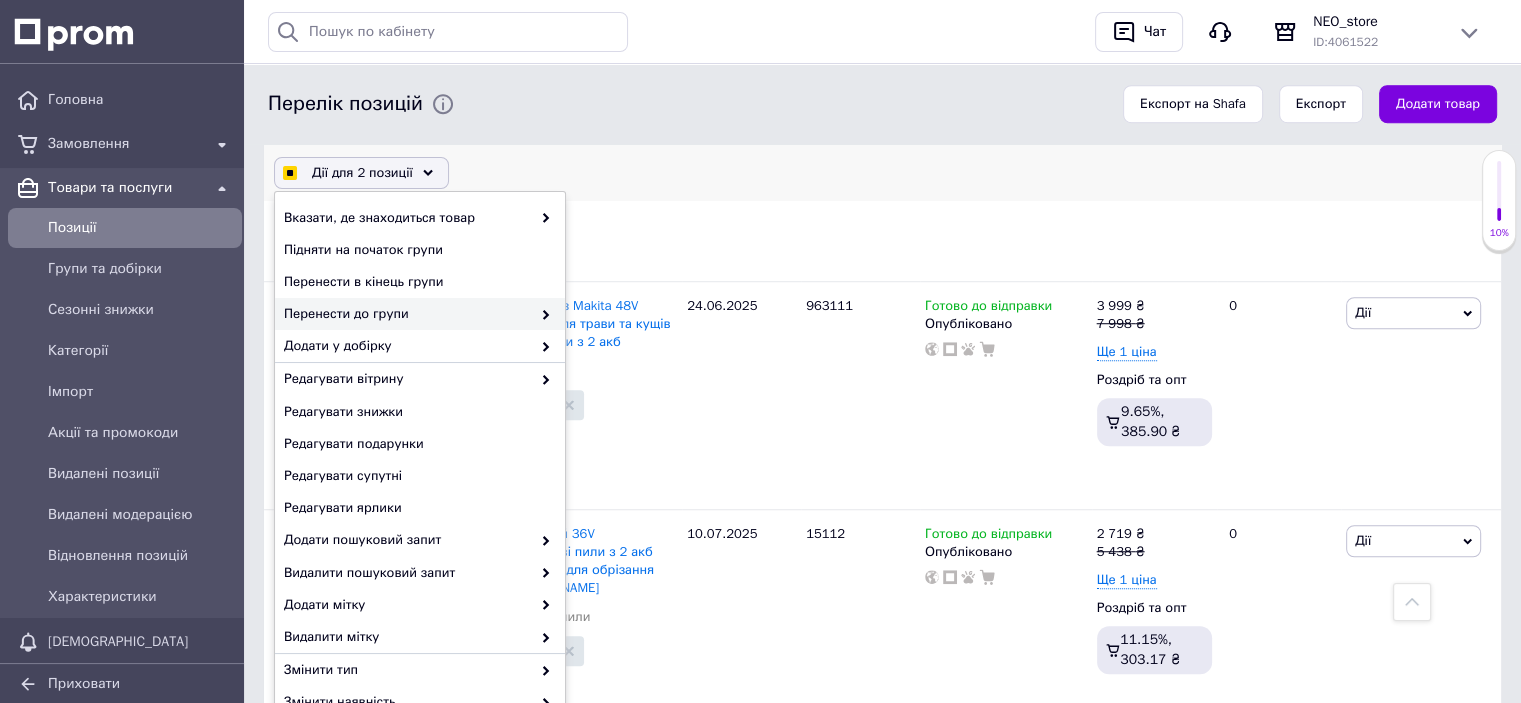 click on "Перенести до групи" at bounding box center (407, 314) 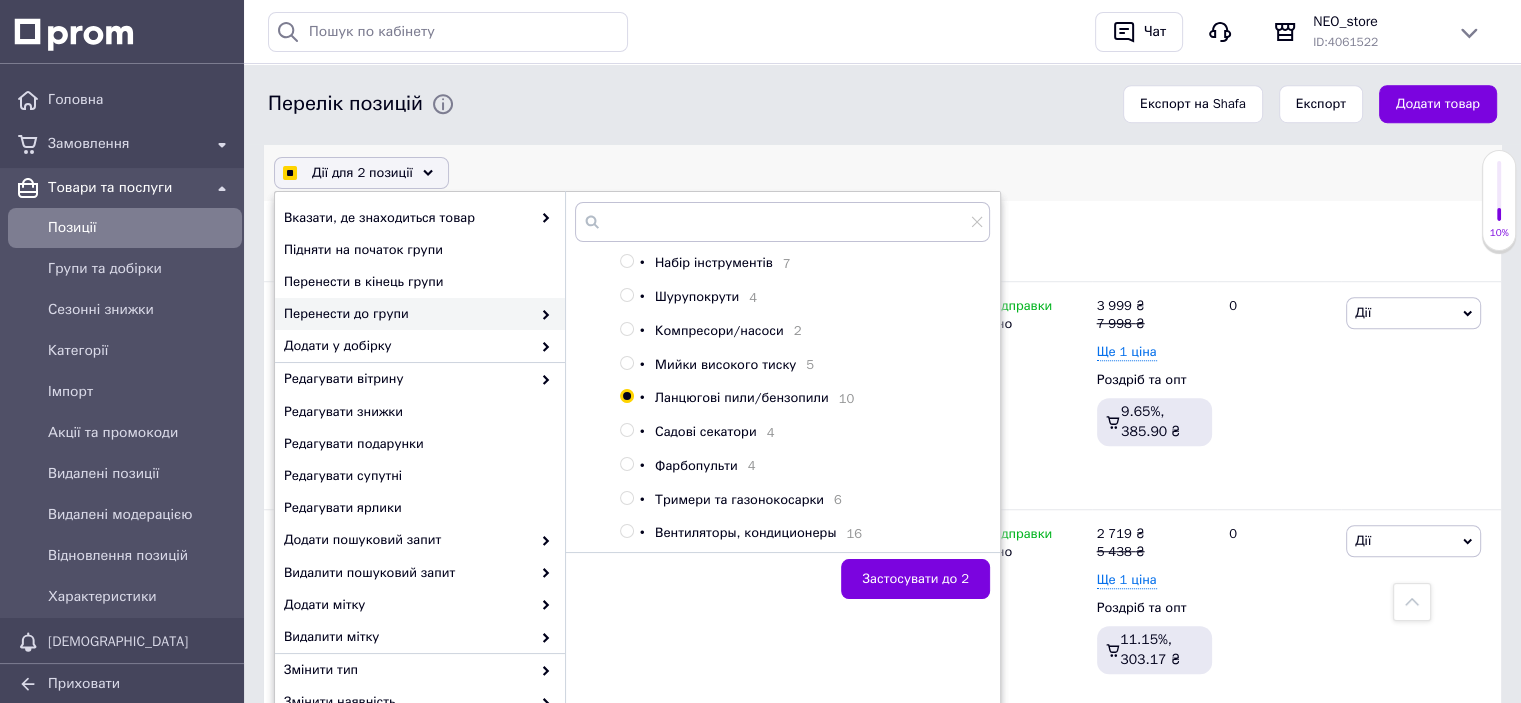 scroll, scrollTop: 248, scrollLeft: 0, axis: vertical 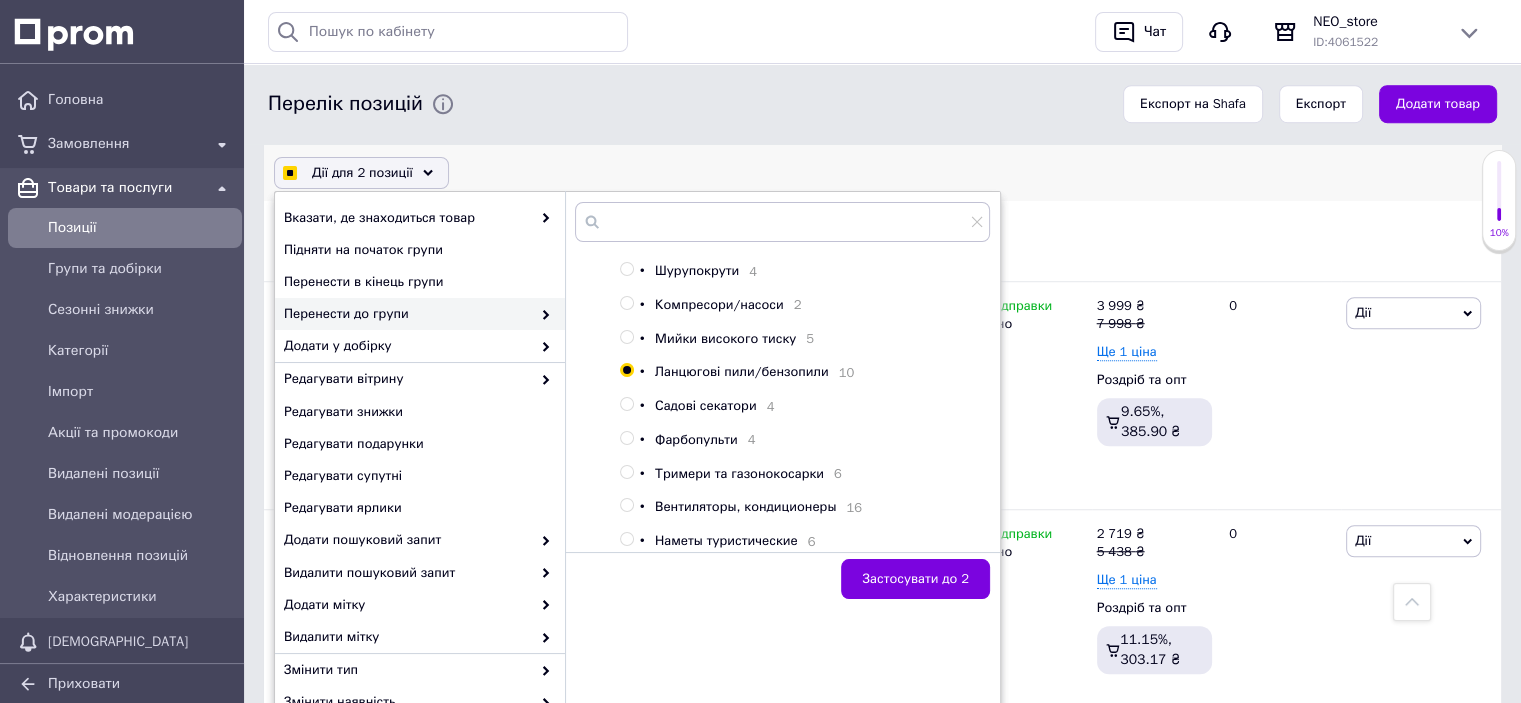 checkbox on "true" 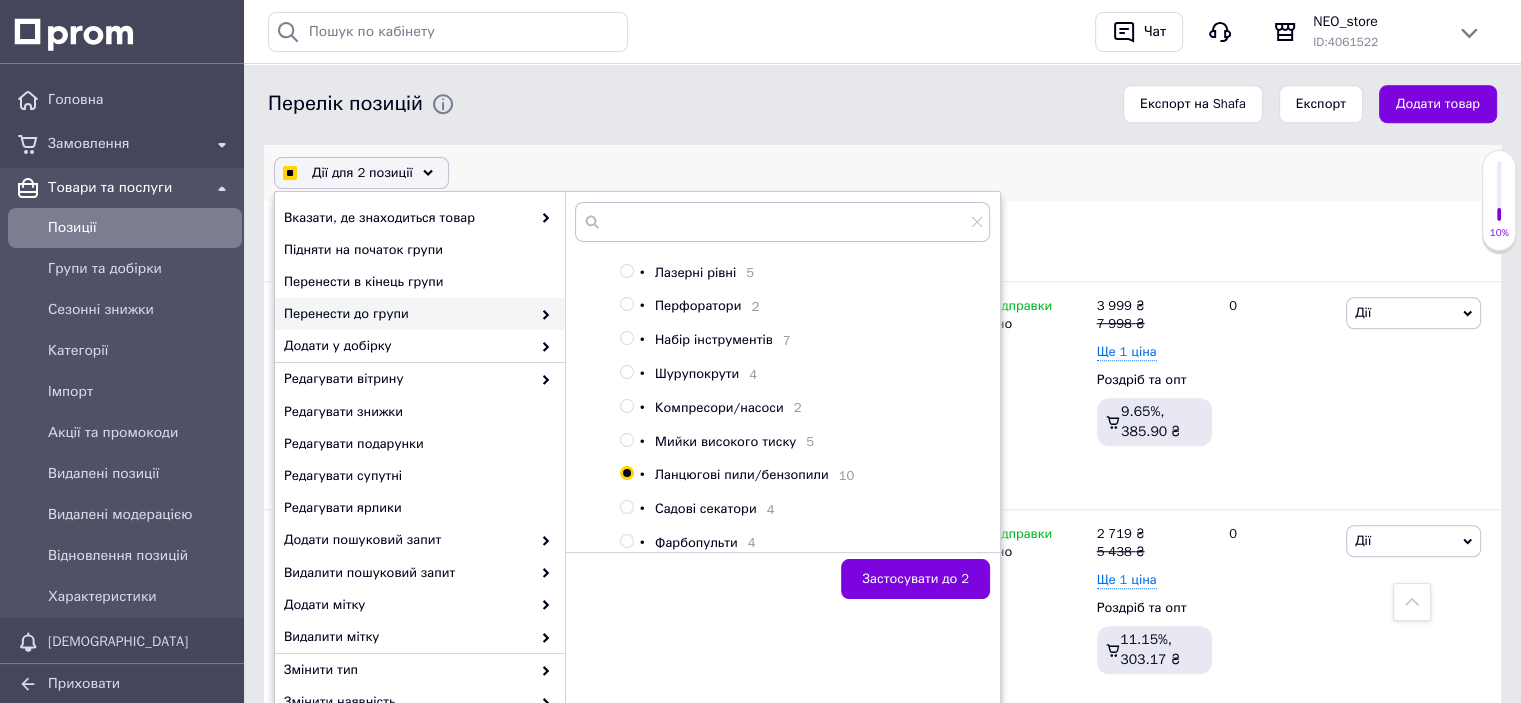 scroll, scrollTop: 0, scrollLeft: 0, axis: both 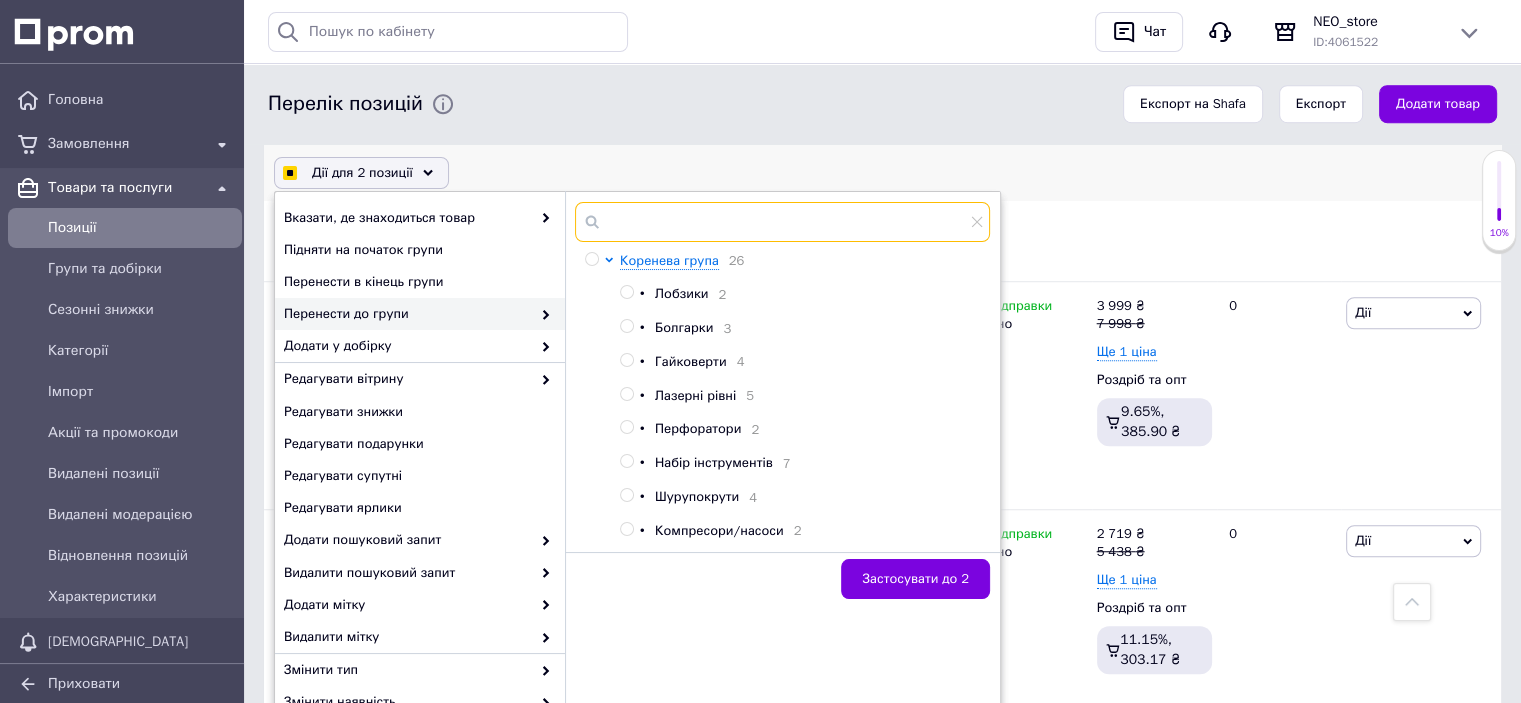 click at bounding box center (782, 222) 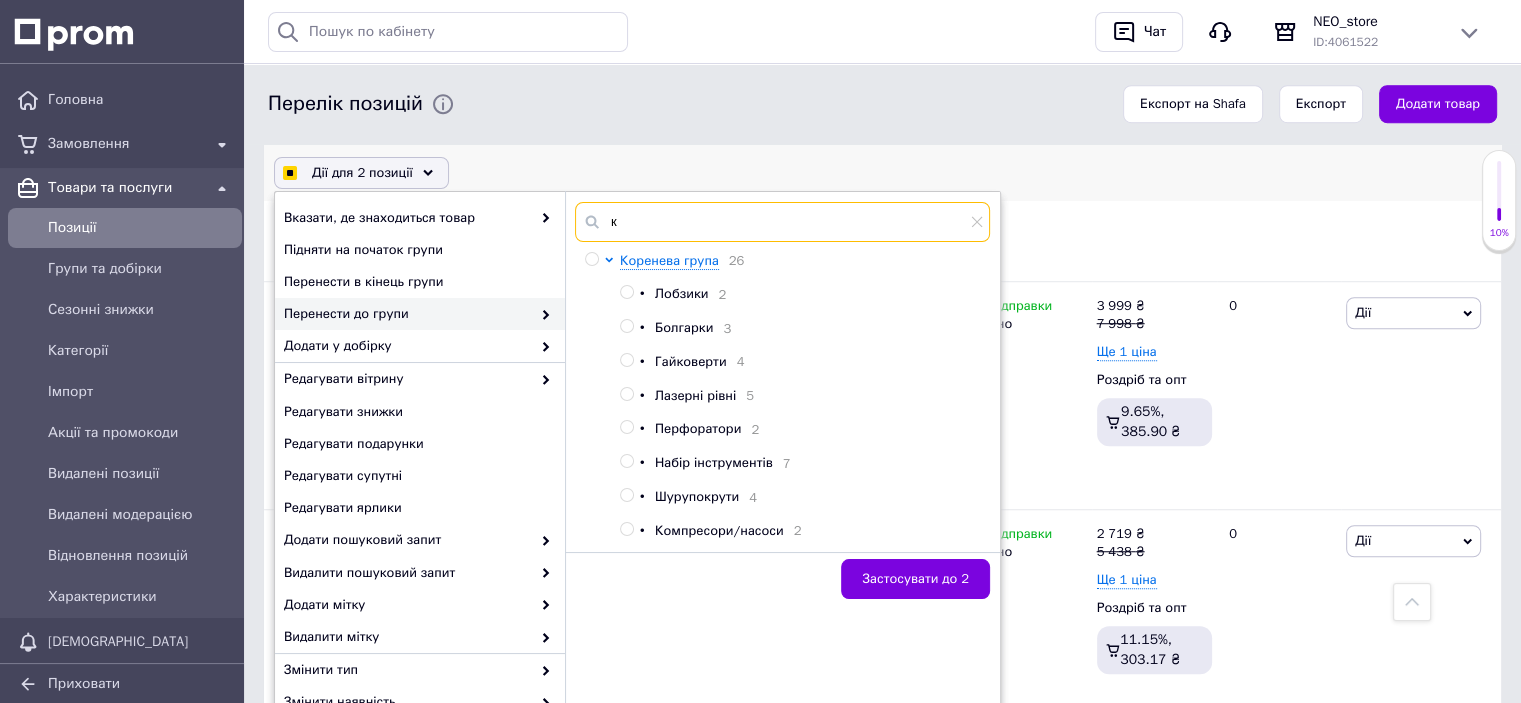 checkbox on "true" 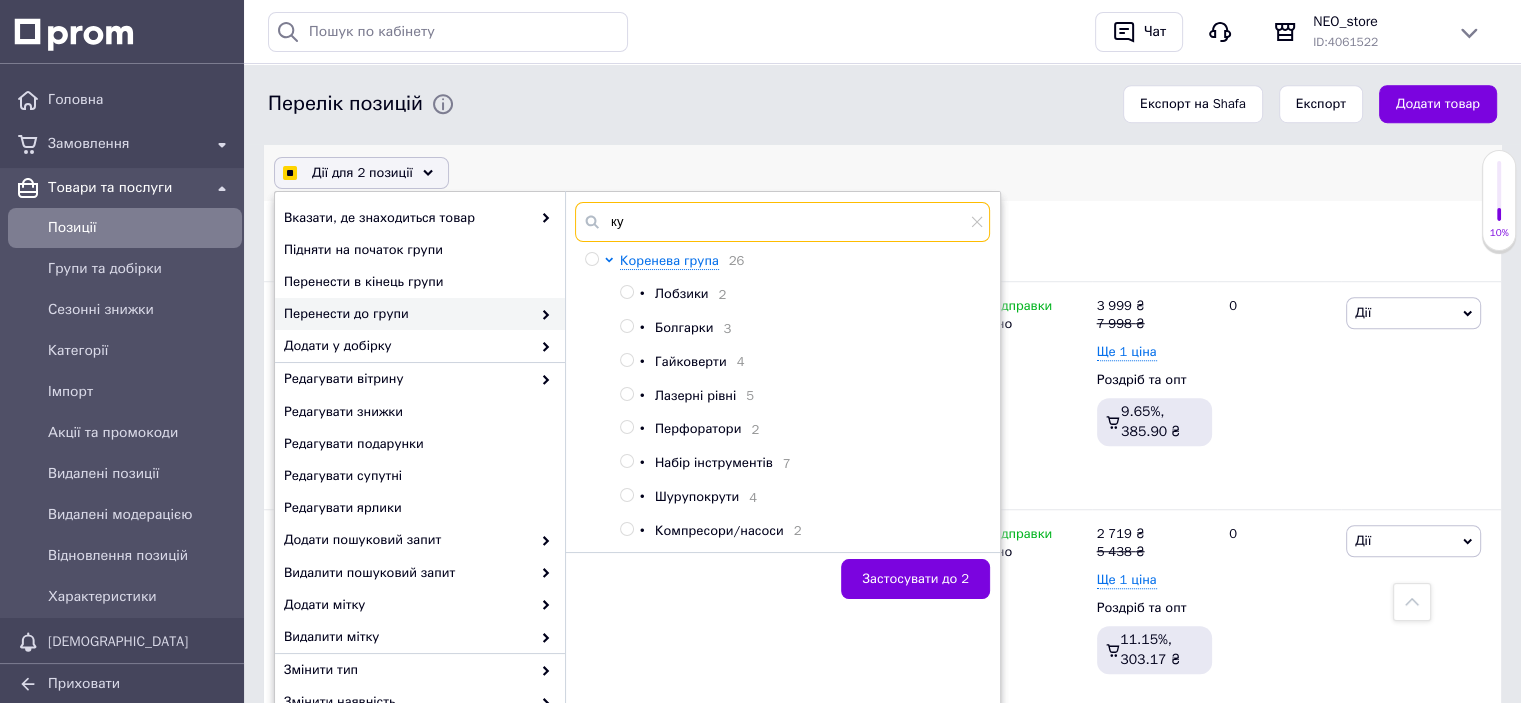 checkbox on "true" 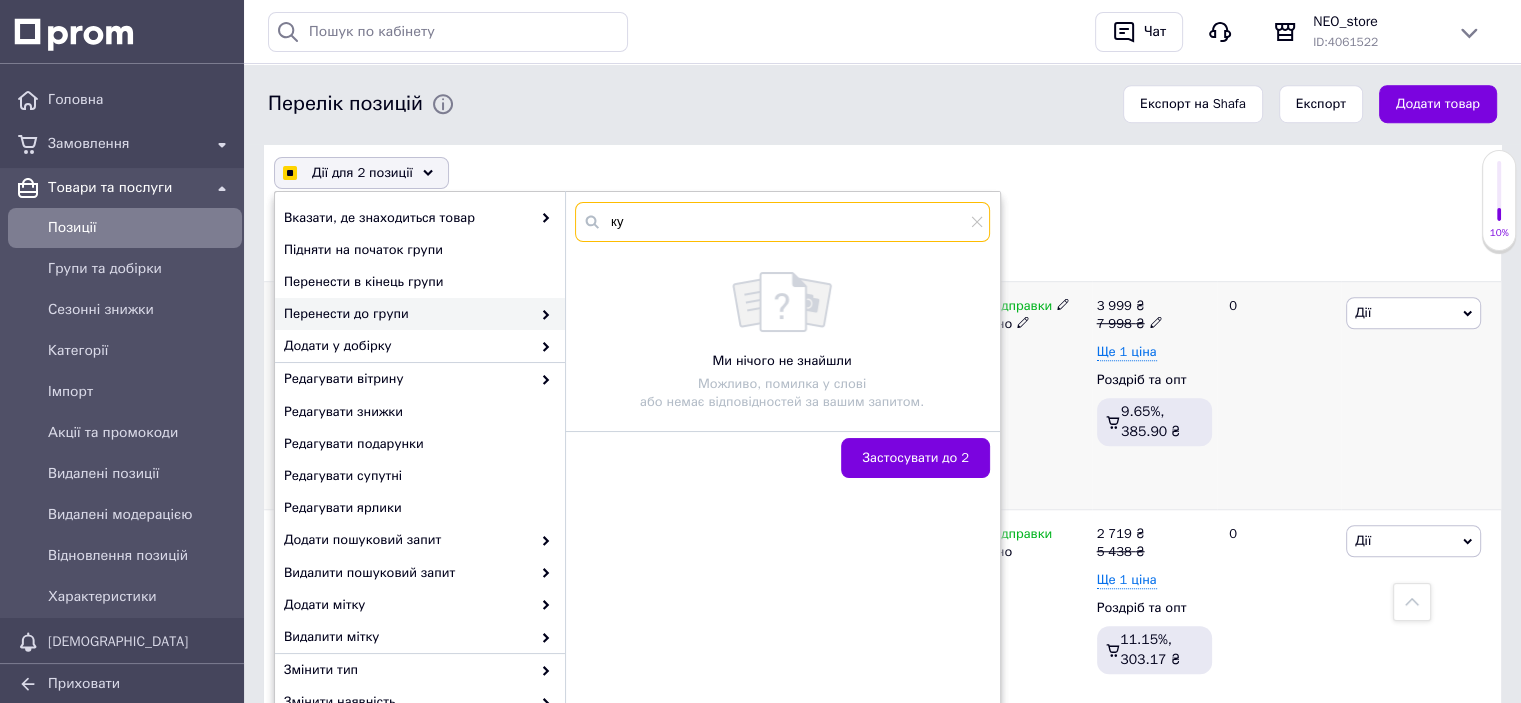 checkbox on "true" 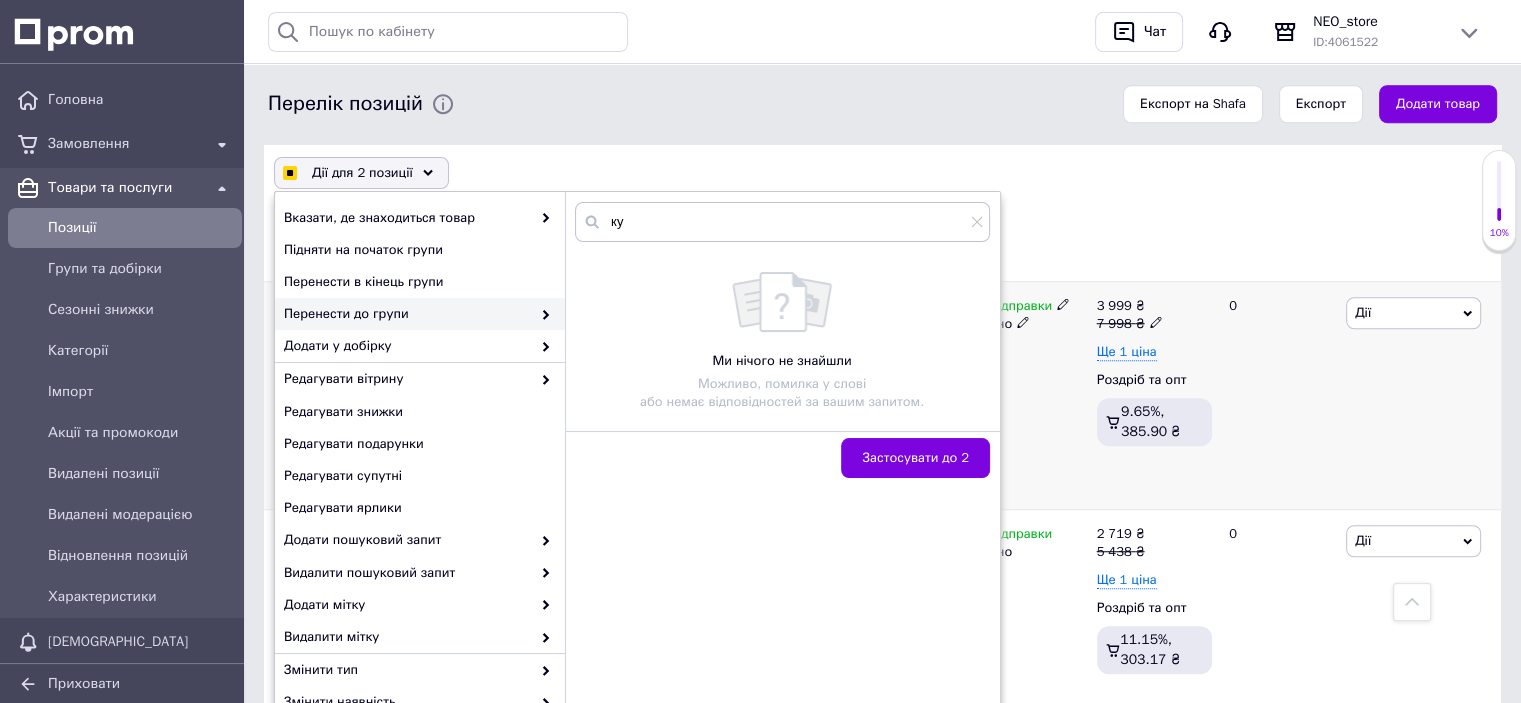 click on "Готово до відправки Опубліковано" at bounding box center [1006, 395] 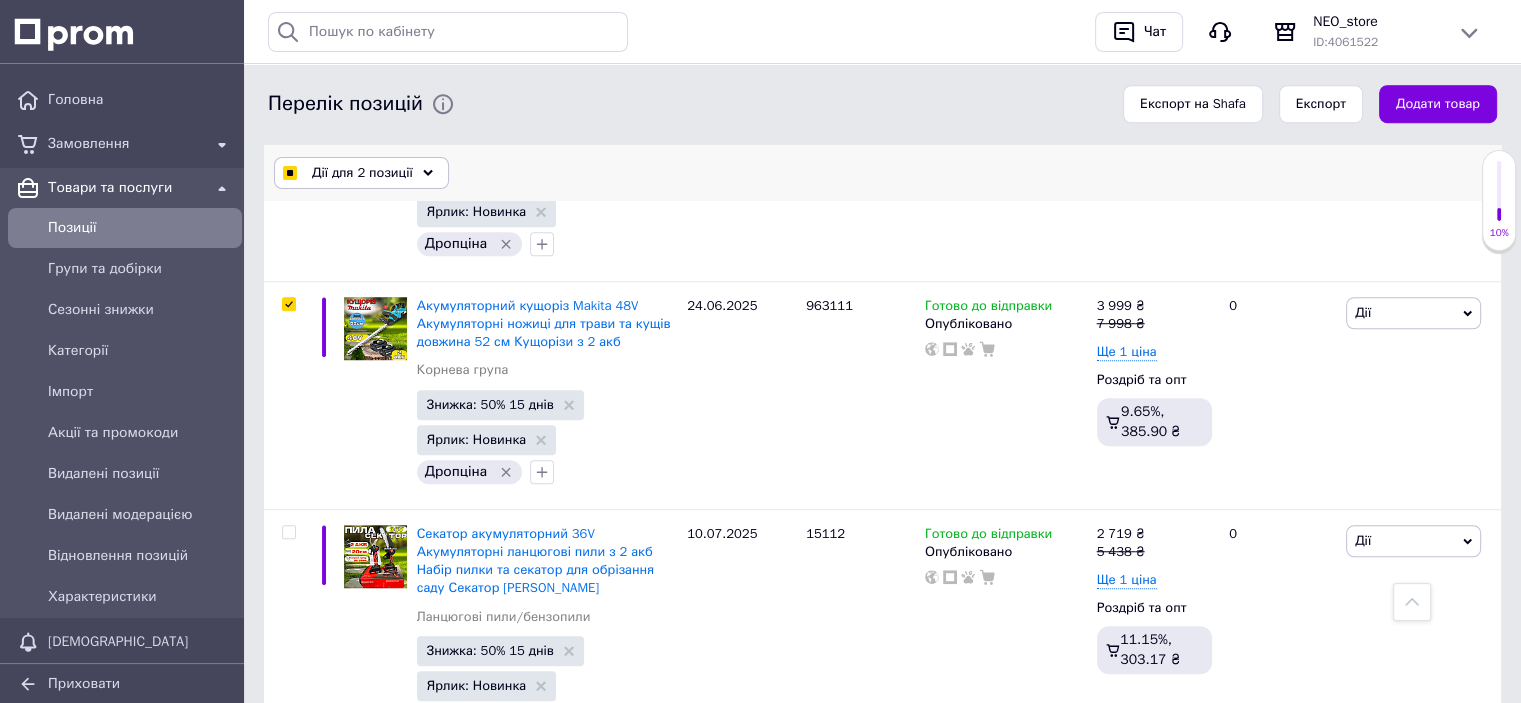 click at bounding box center [289, 173] 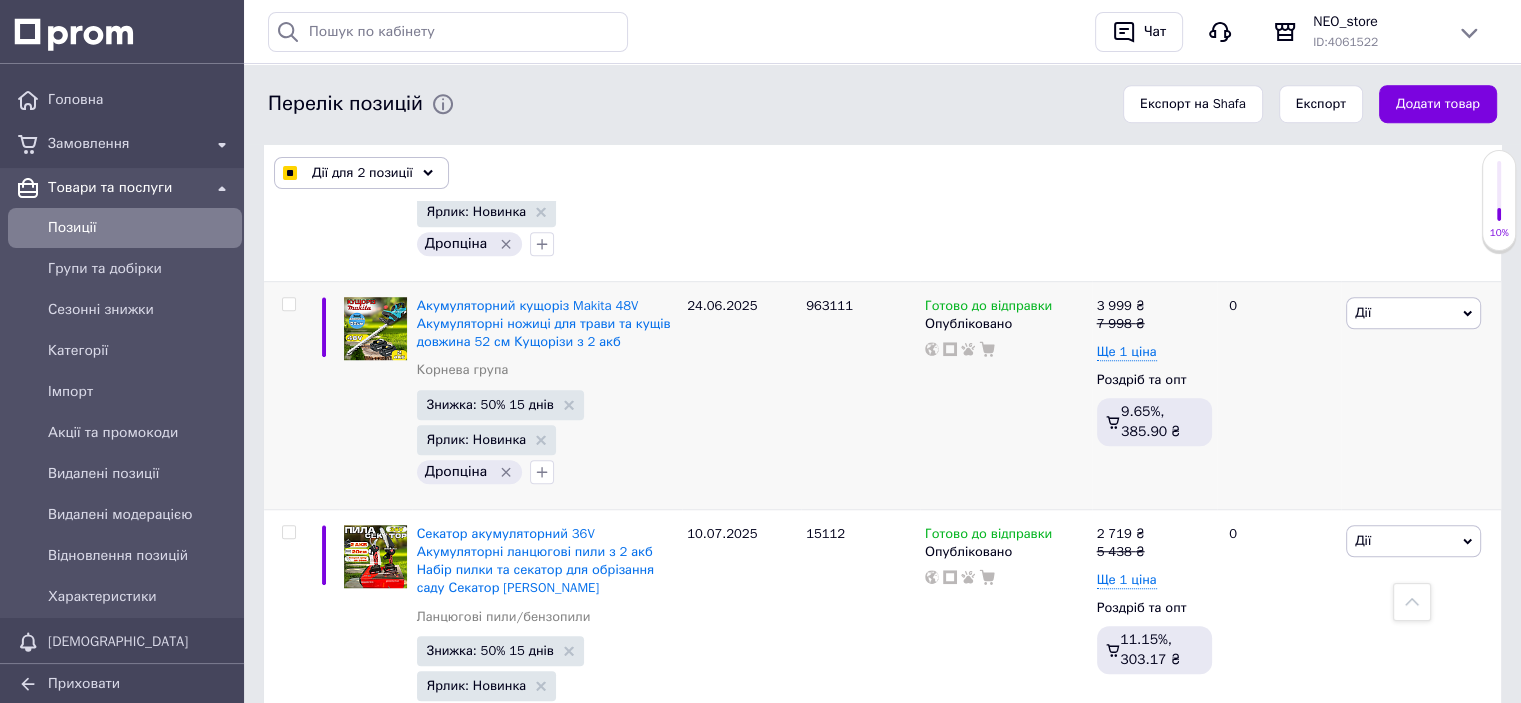 checkbox on "false" 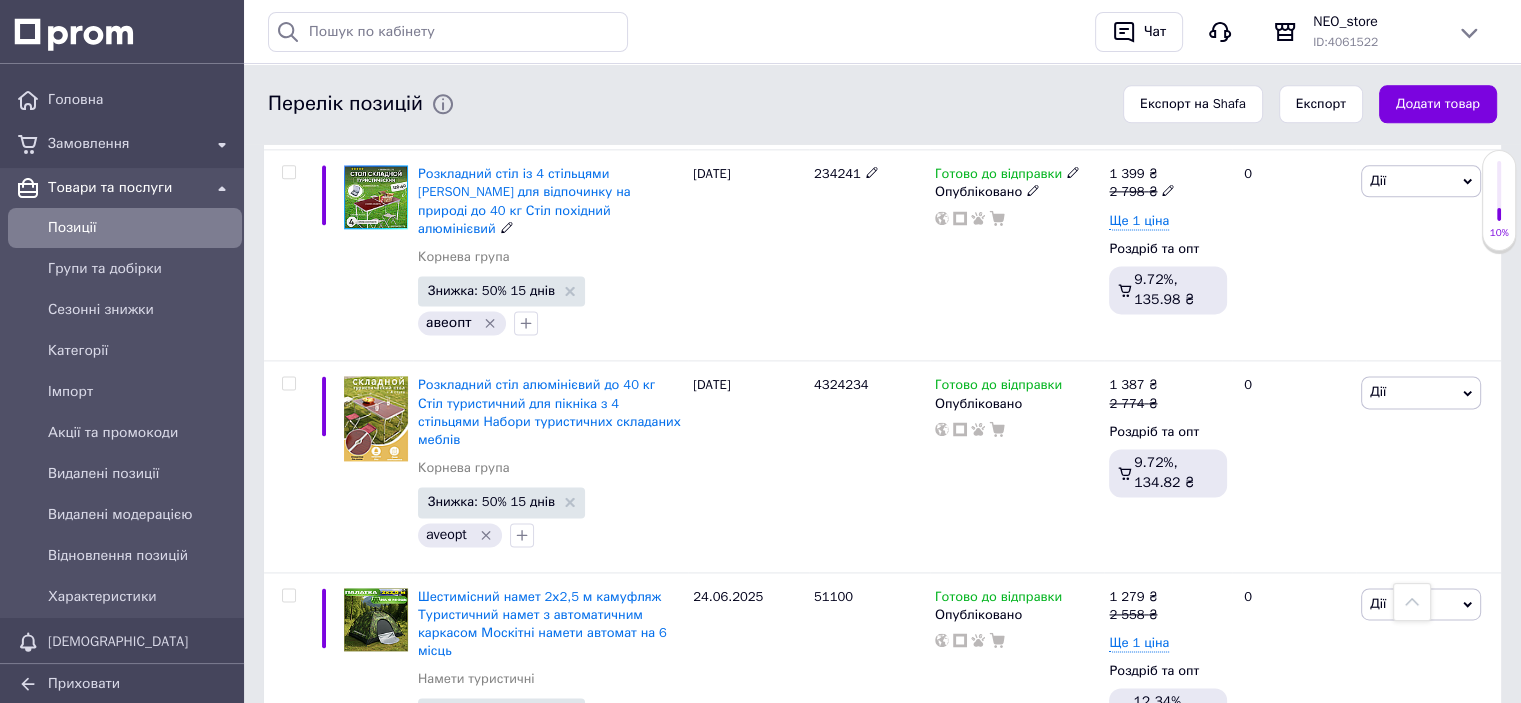 scroll, scrollTop: 2900, scrollLeft: 0, axis: vertical 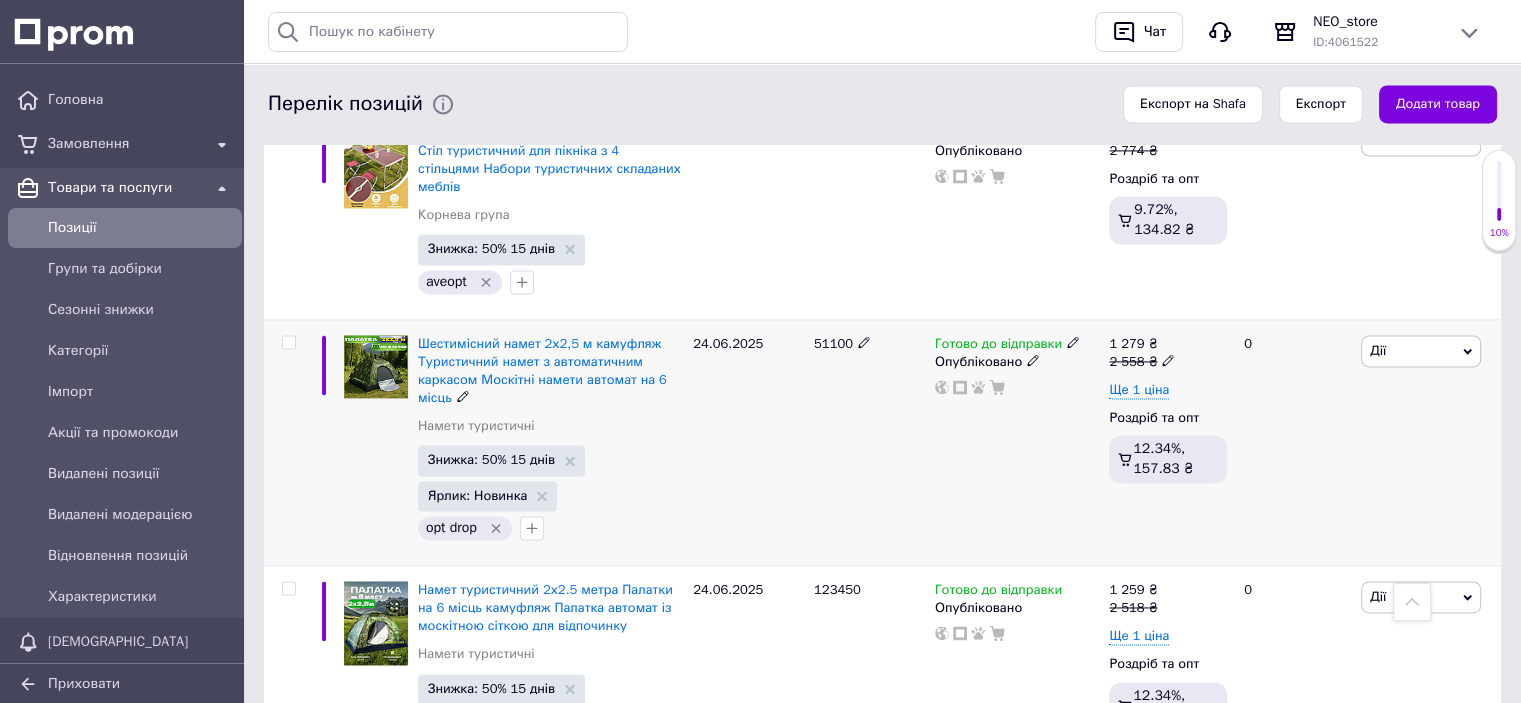 click at bounding box center [288, 342] 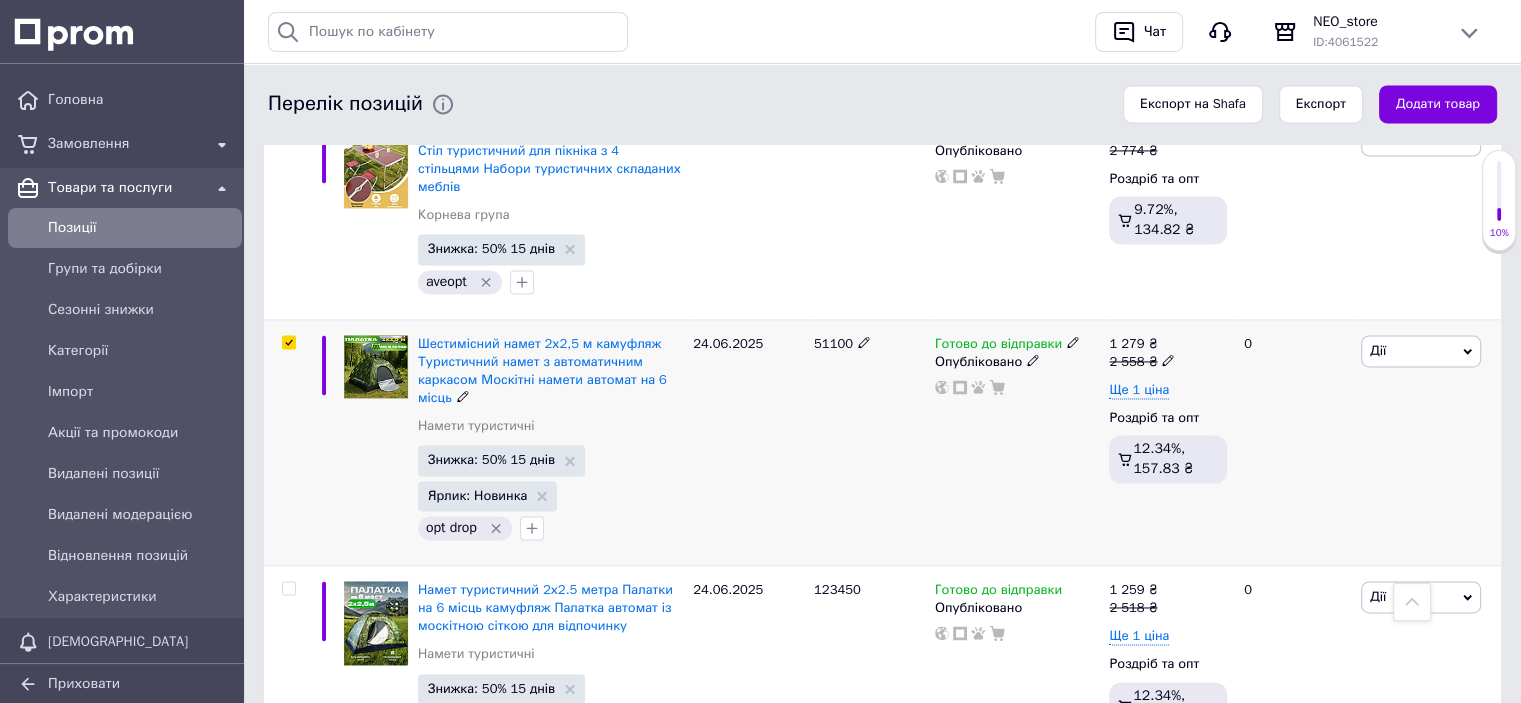 checkbox on "true" 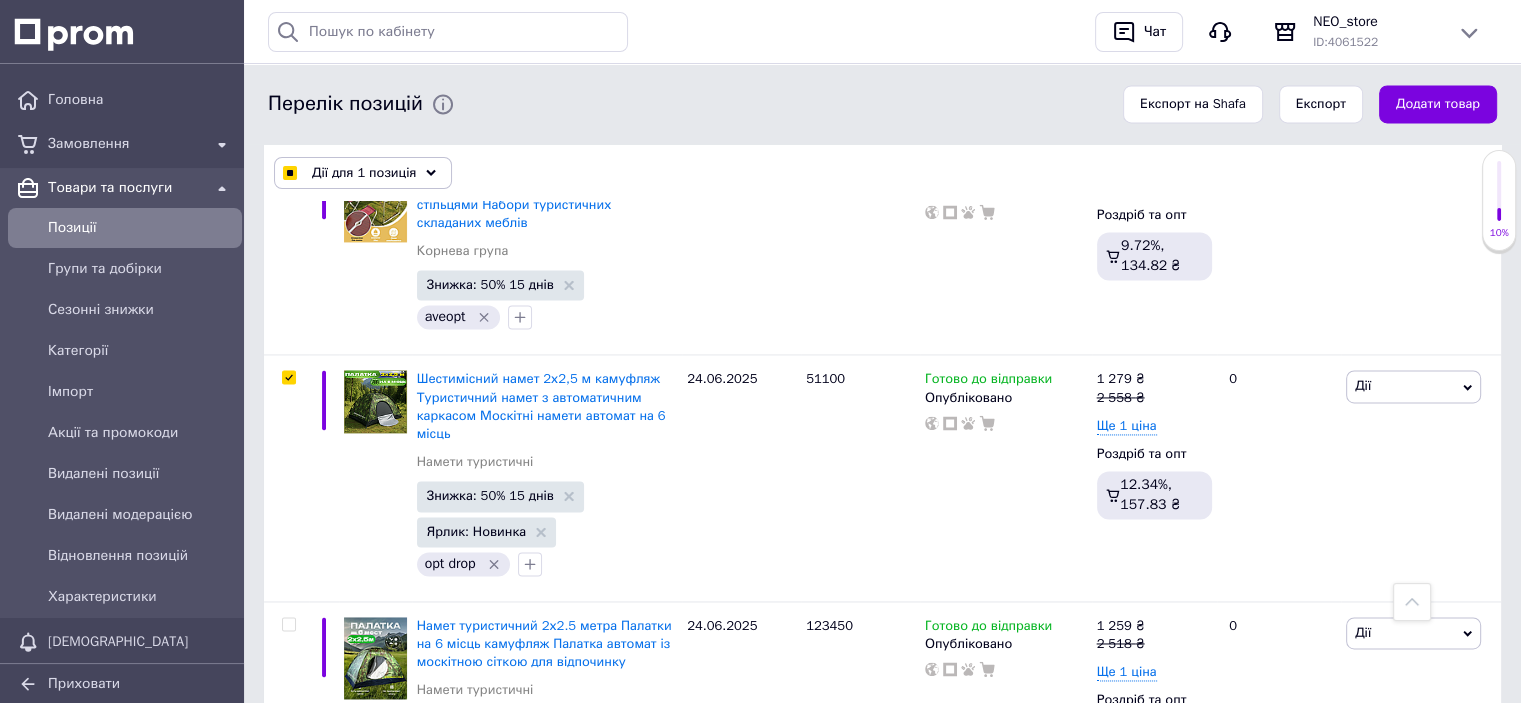 scroll, scrollTop: 2900, scrollLeft: 0, axis: vertical 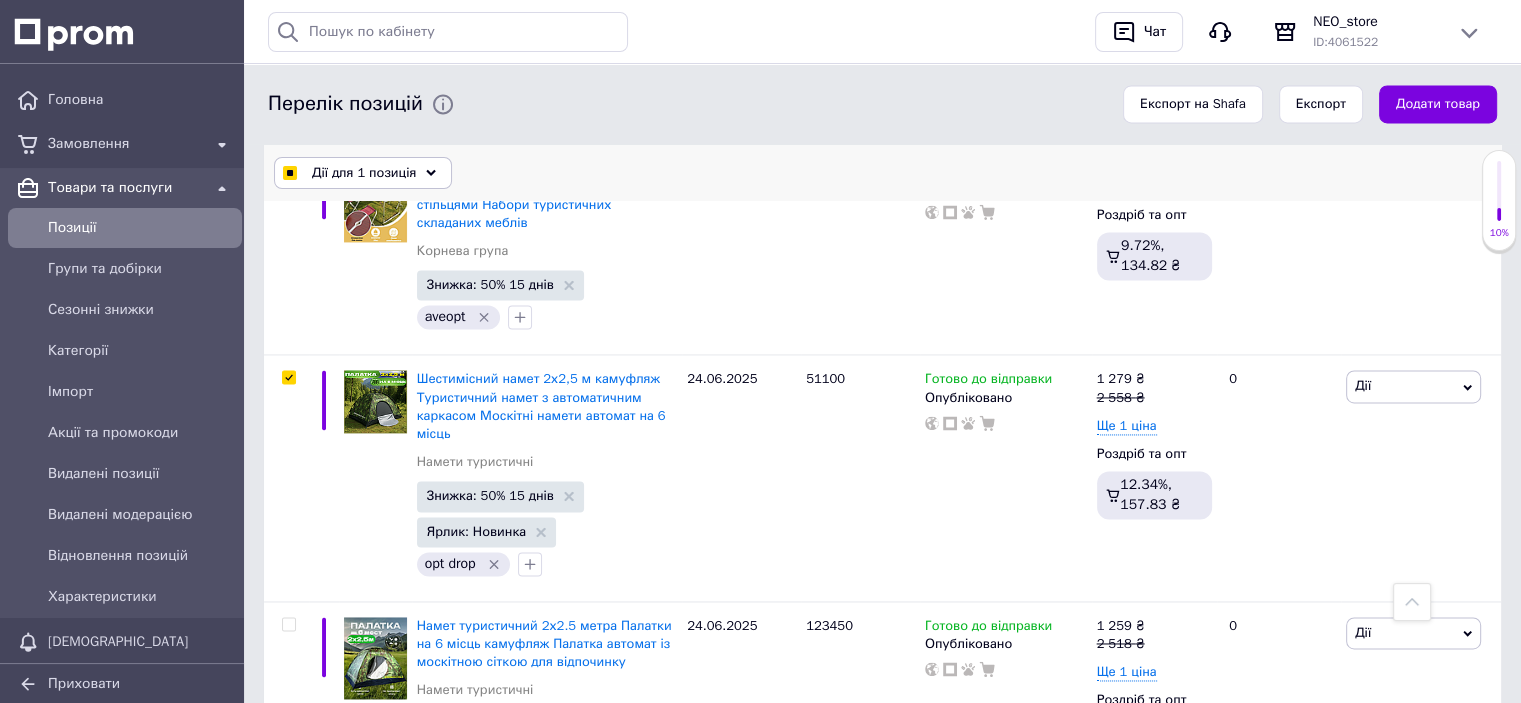 click 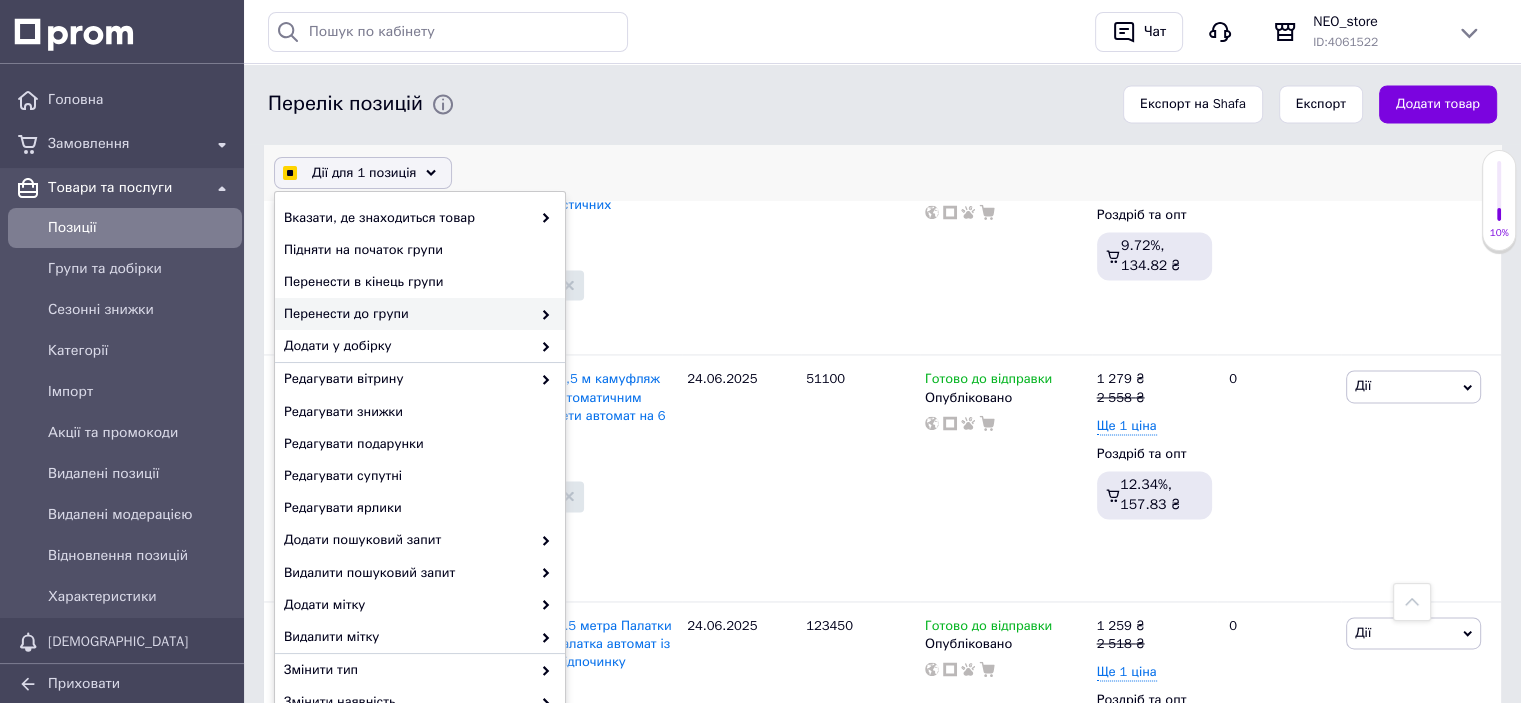 click at bounding box center (541, 314) 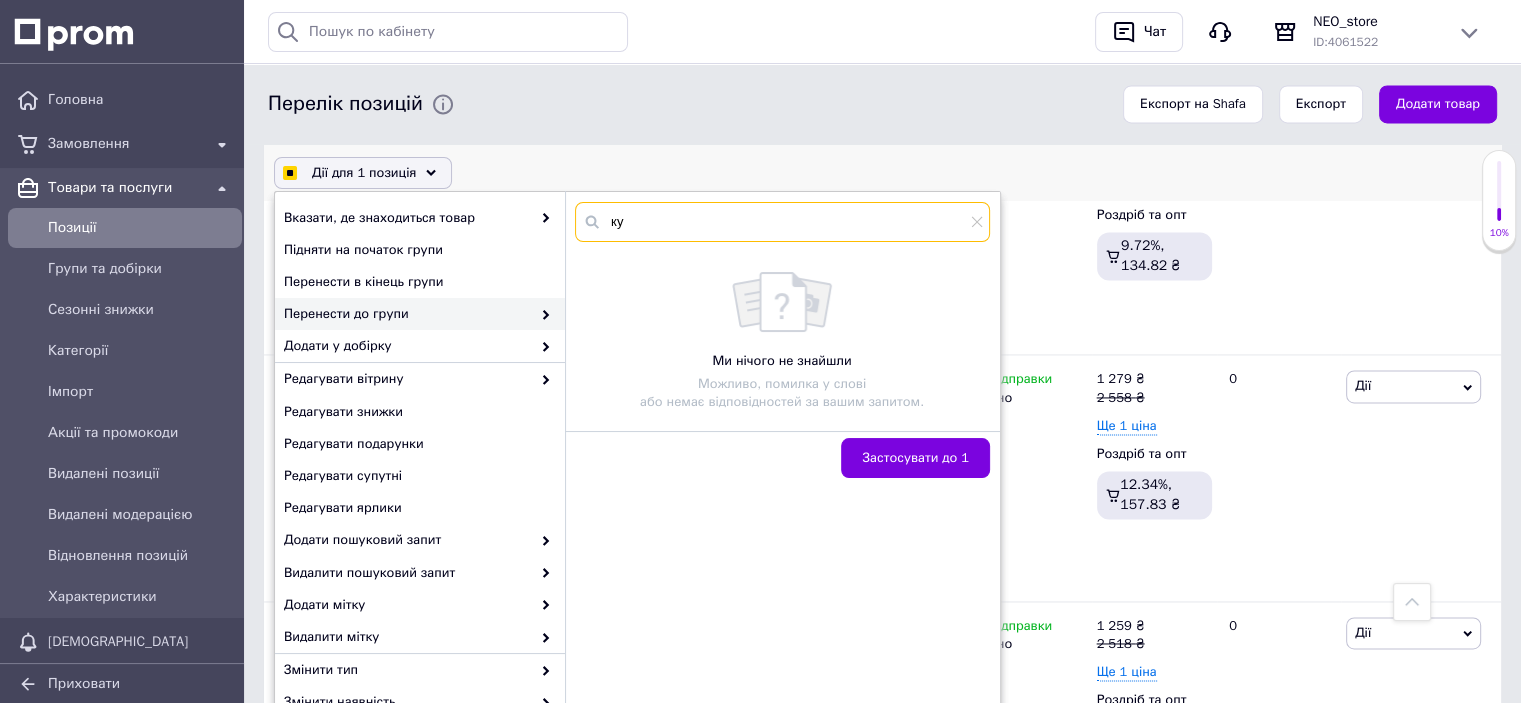 click on "ку" at bounding box center (782, 222) 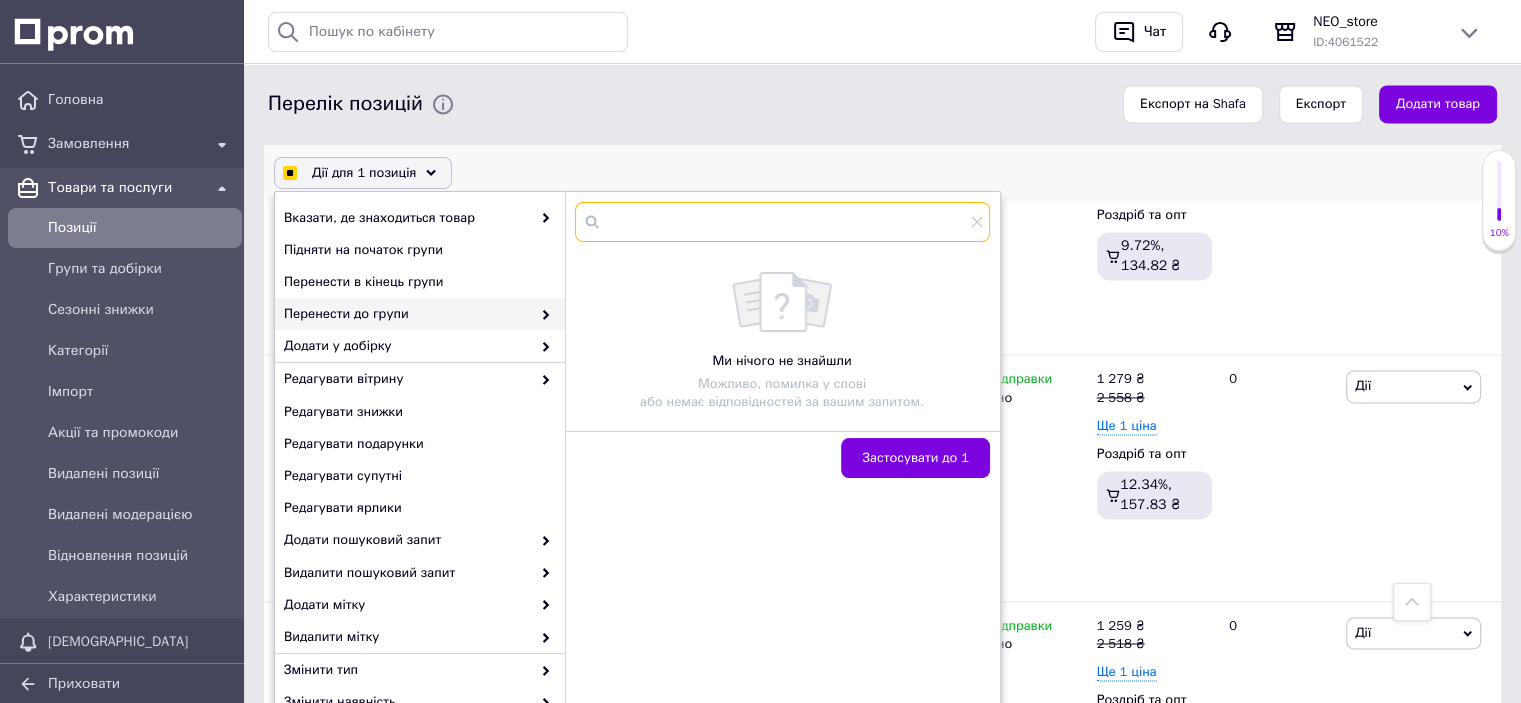 checkbox on "true" 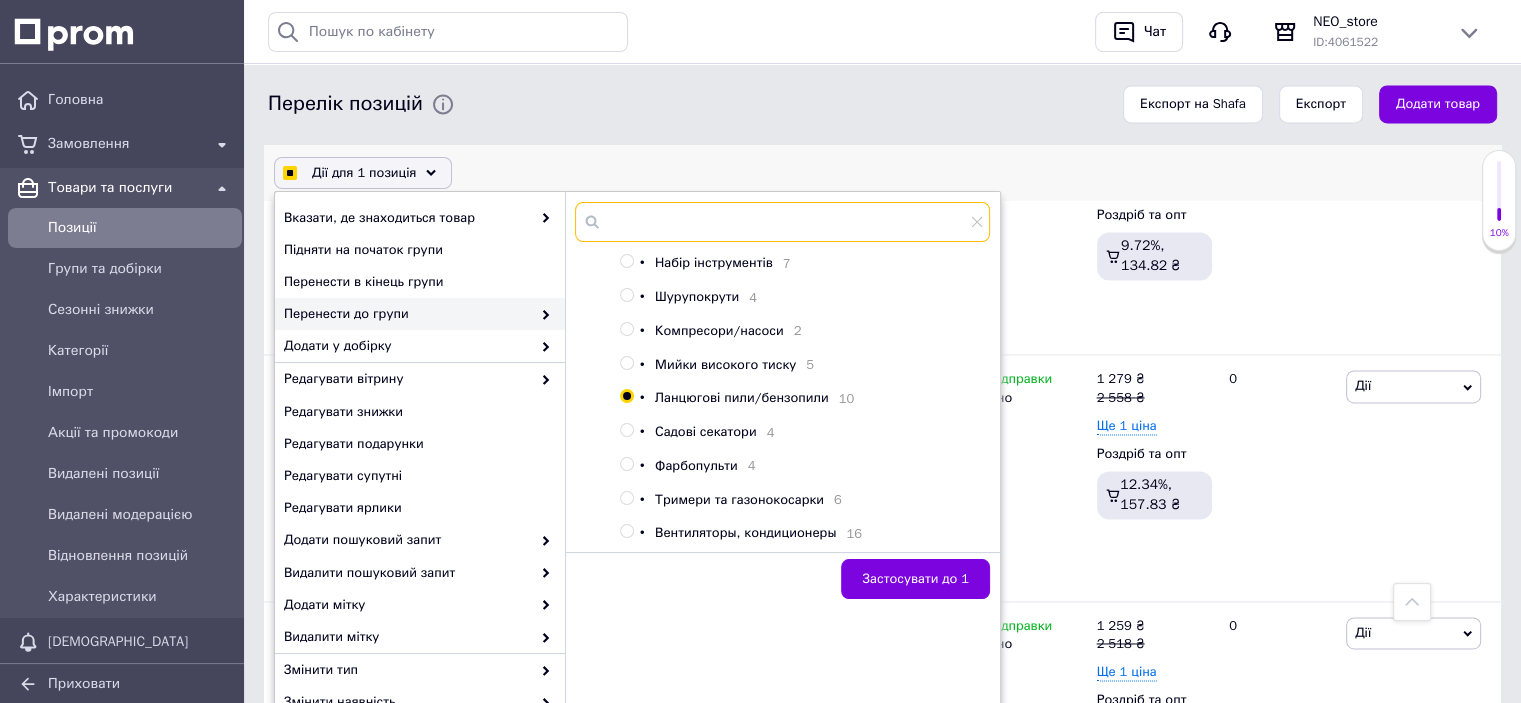 scroll, scrollTop: 248, scrollLeft: 0, axis: vertical 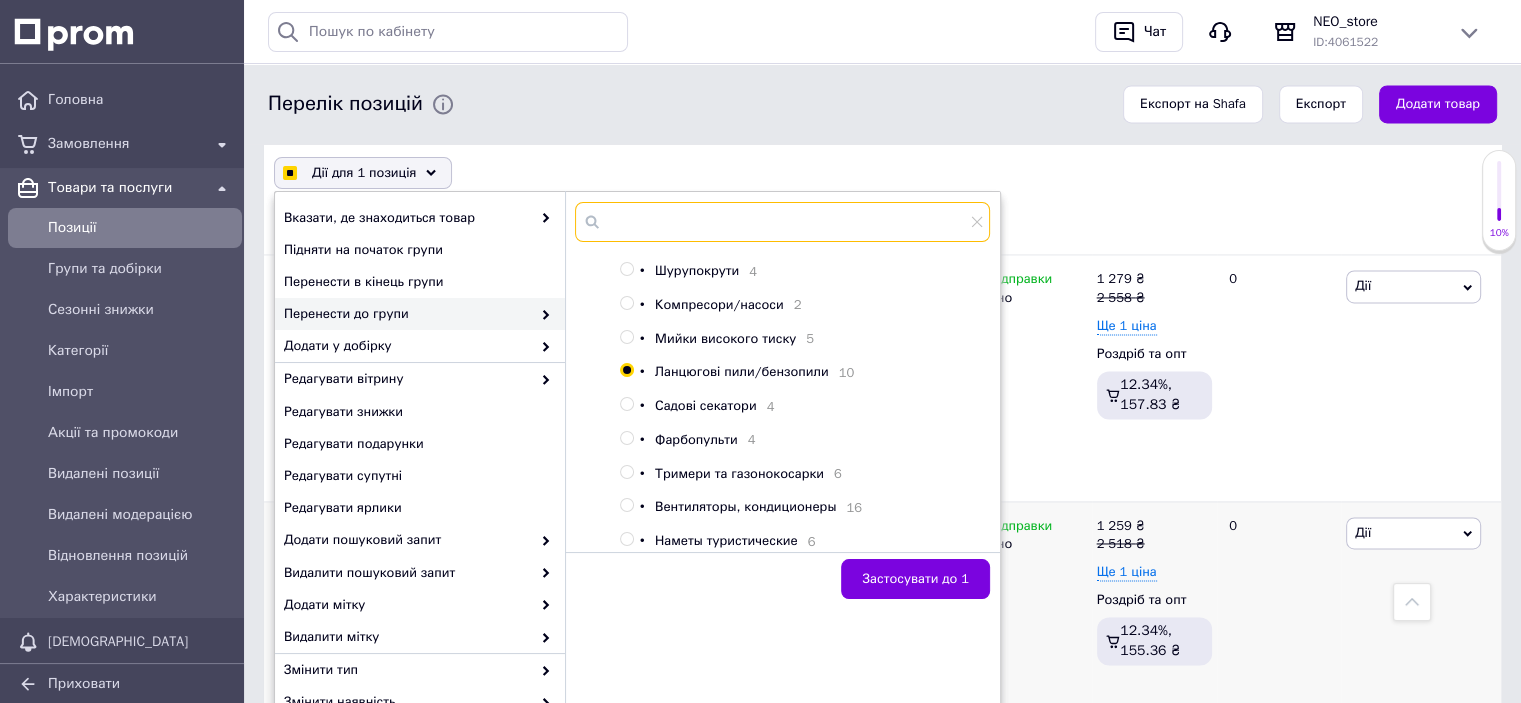checkbox on "true" 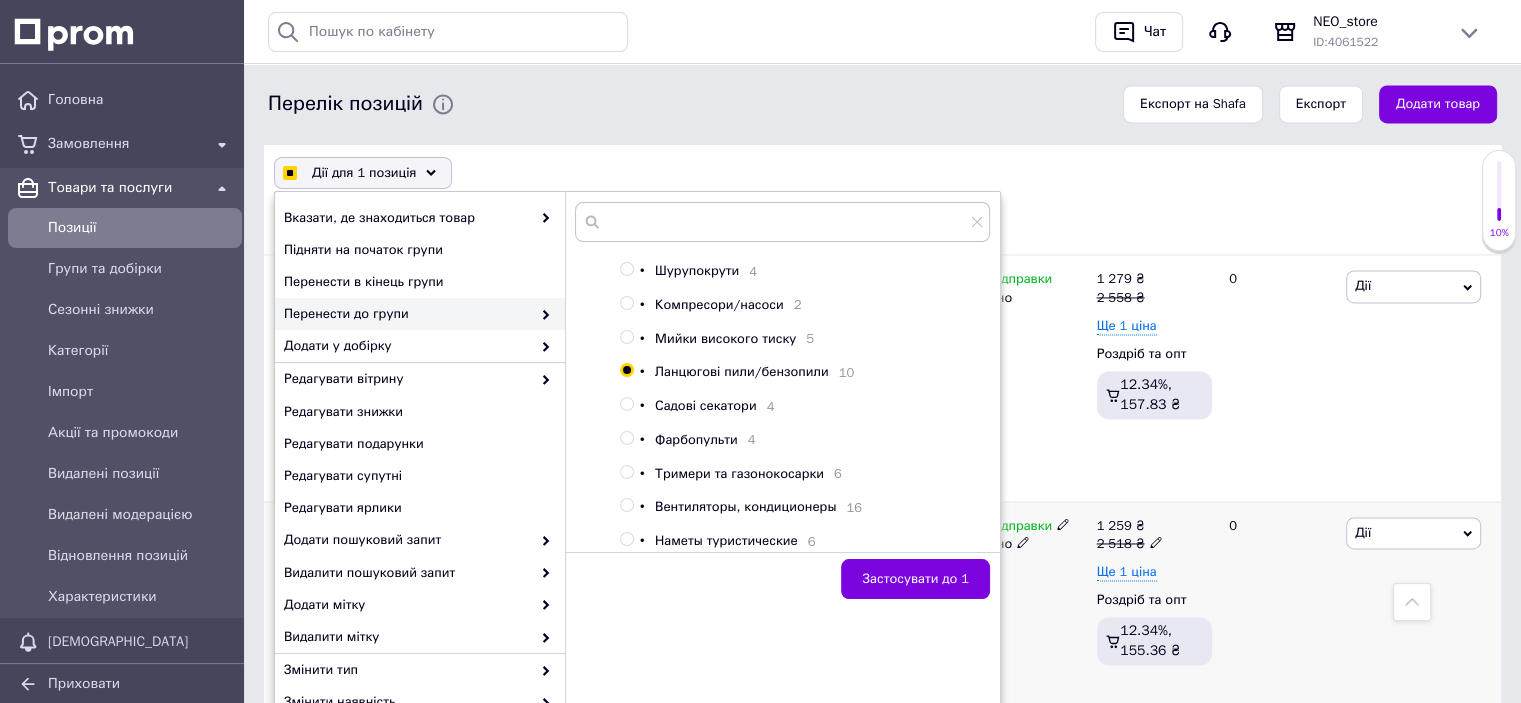 click at bounding box center [1006, 569] 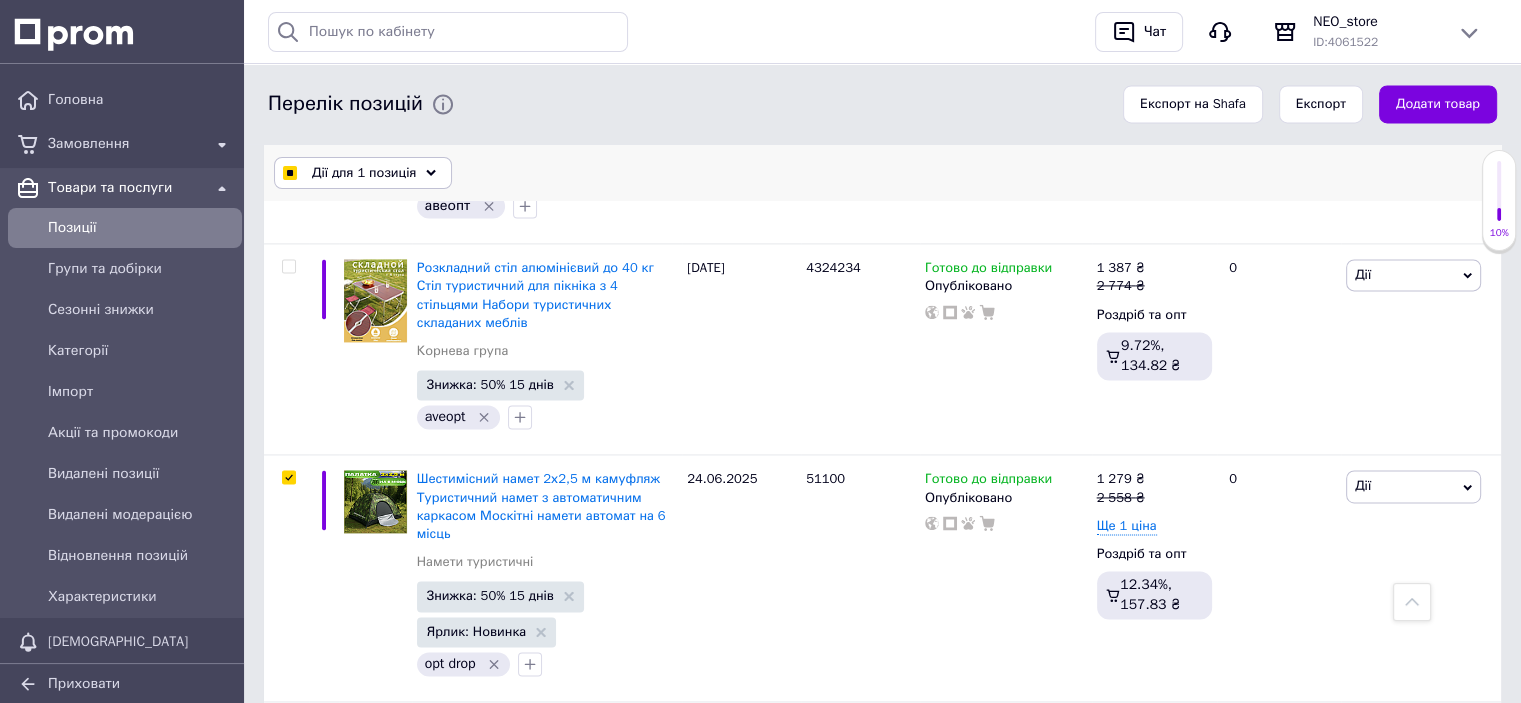 click at bounding box center [289, 173] 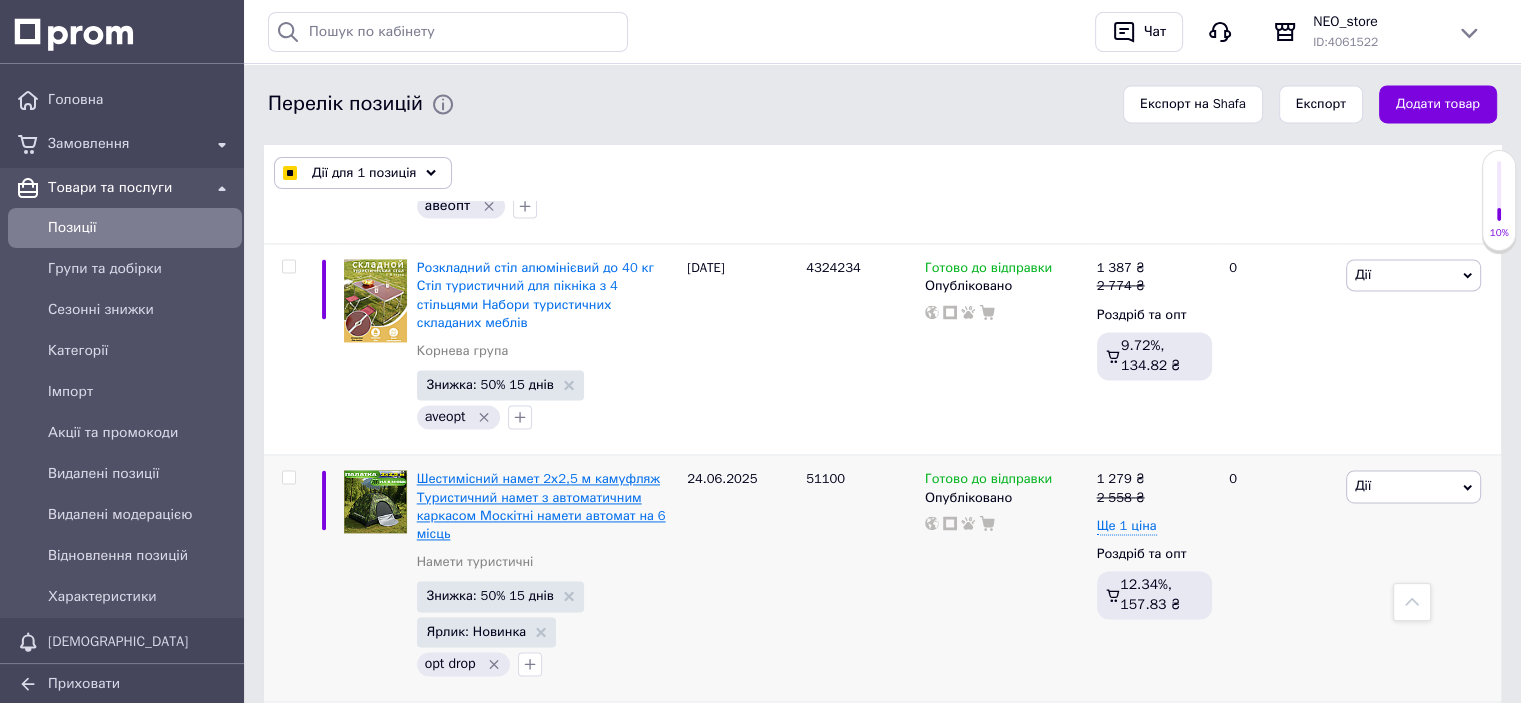 checkbox on "false" 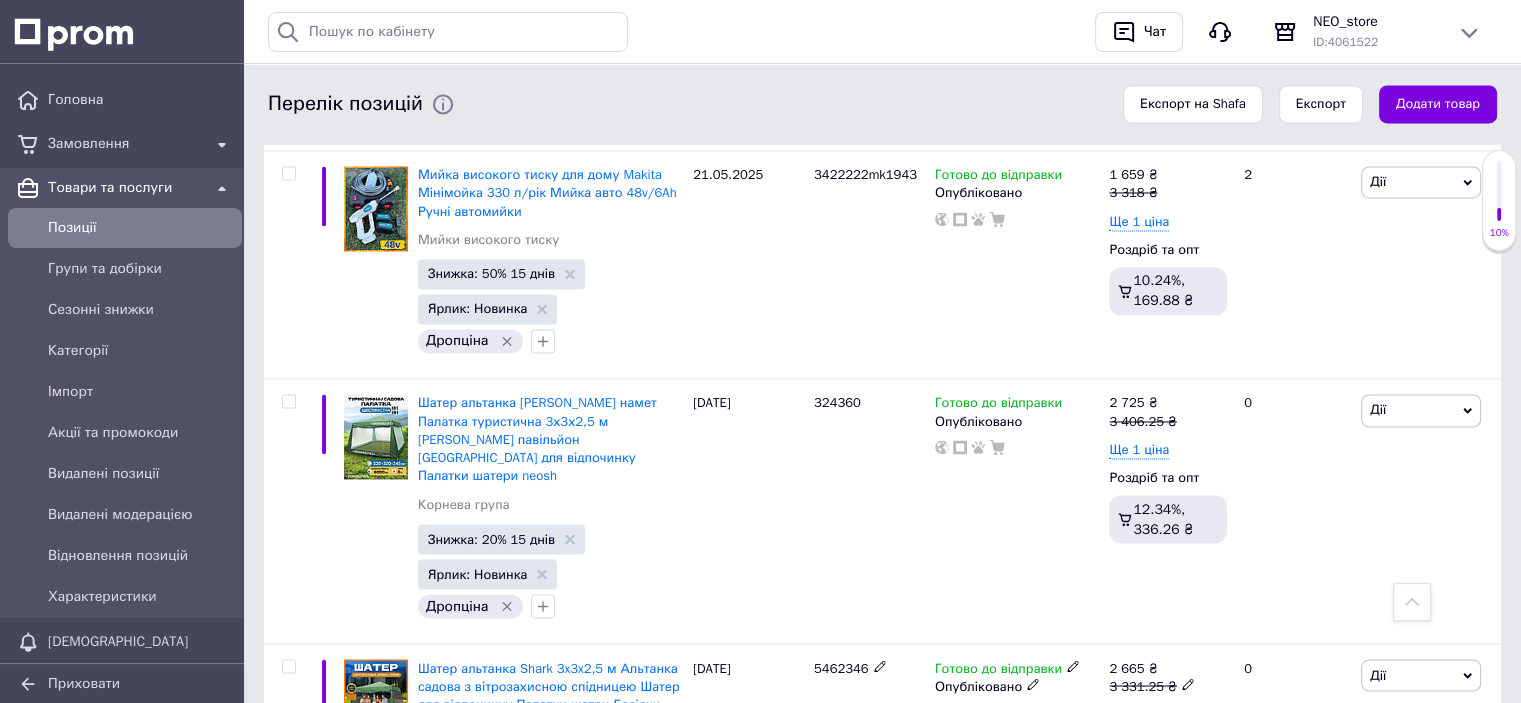 scroll, scrollTop: 10900, scrollLeft: 0, axis: vertical 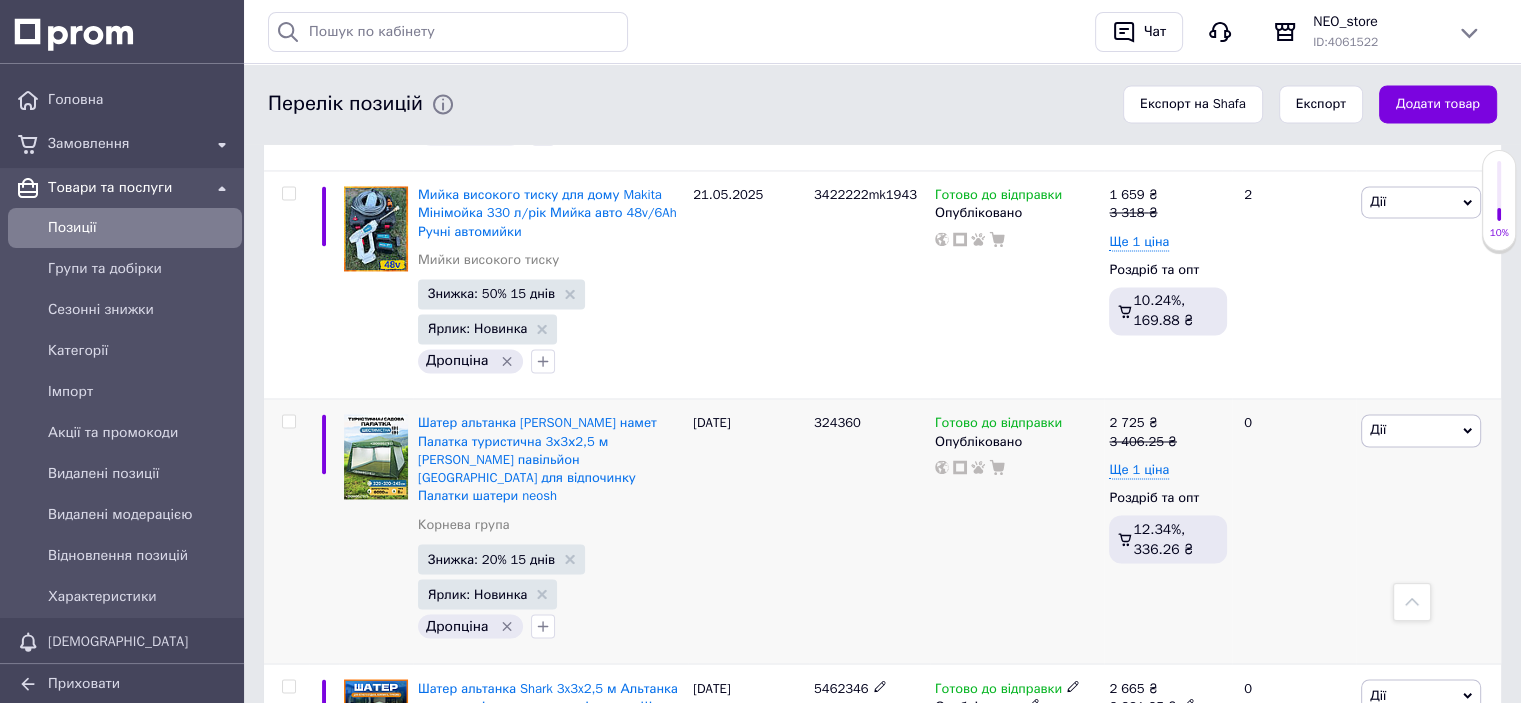 drag, startPoint x: 292, startPoint y: 495, endPoint x: 332, endPoint y: 280, distance: 218.68927 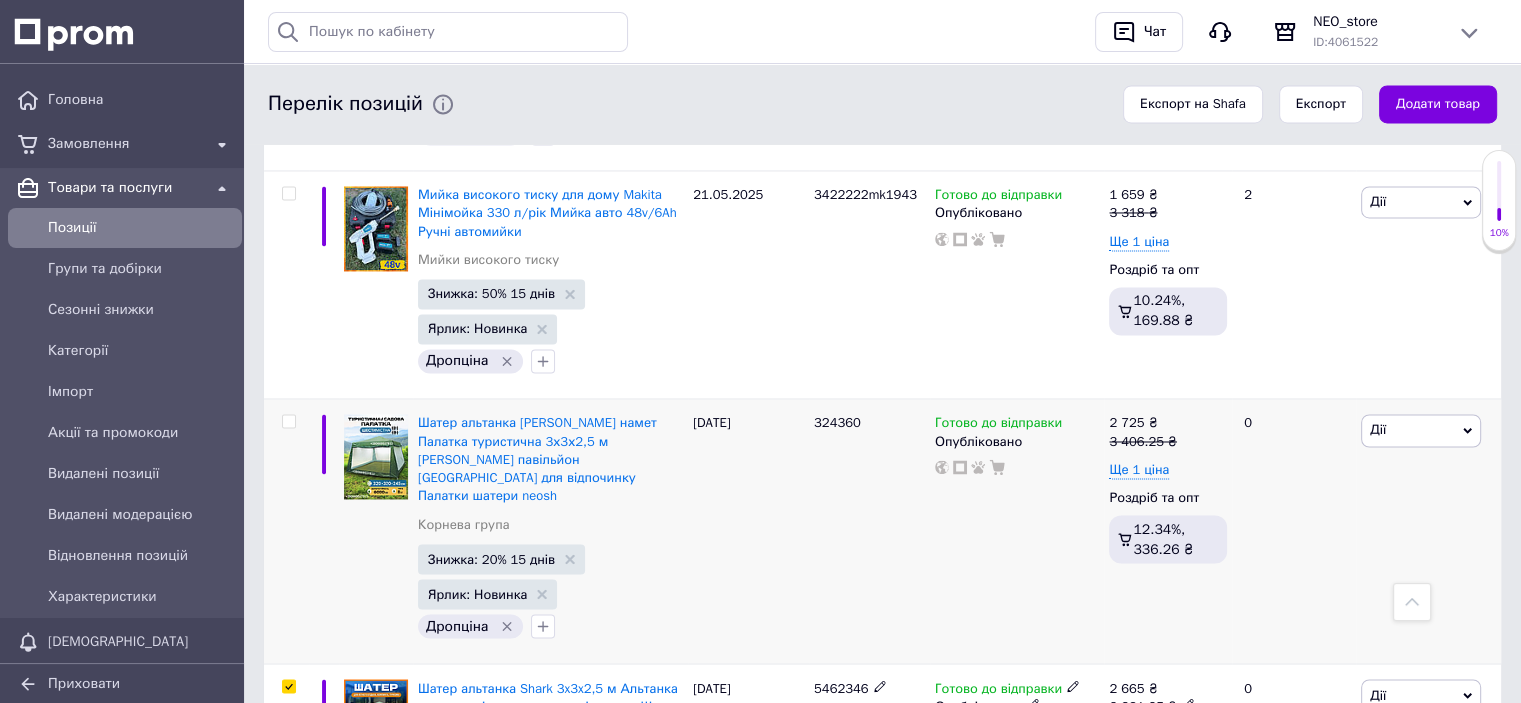checkbox on "true" 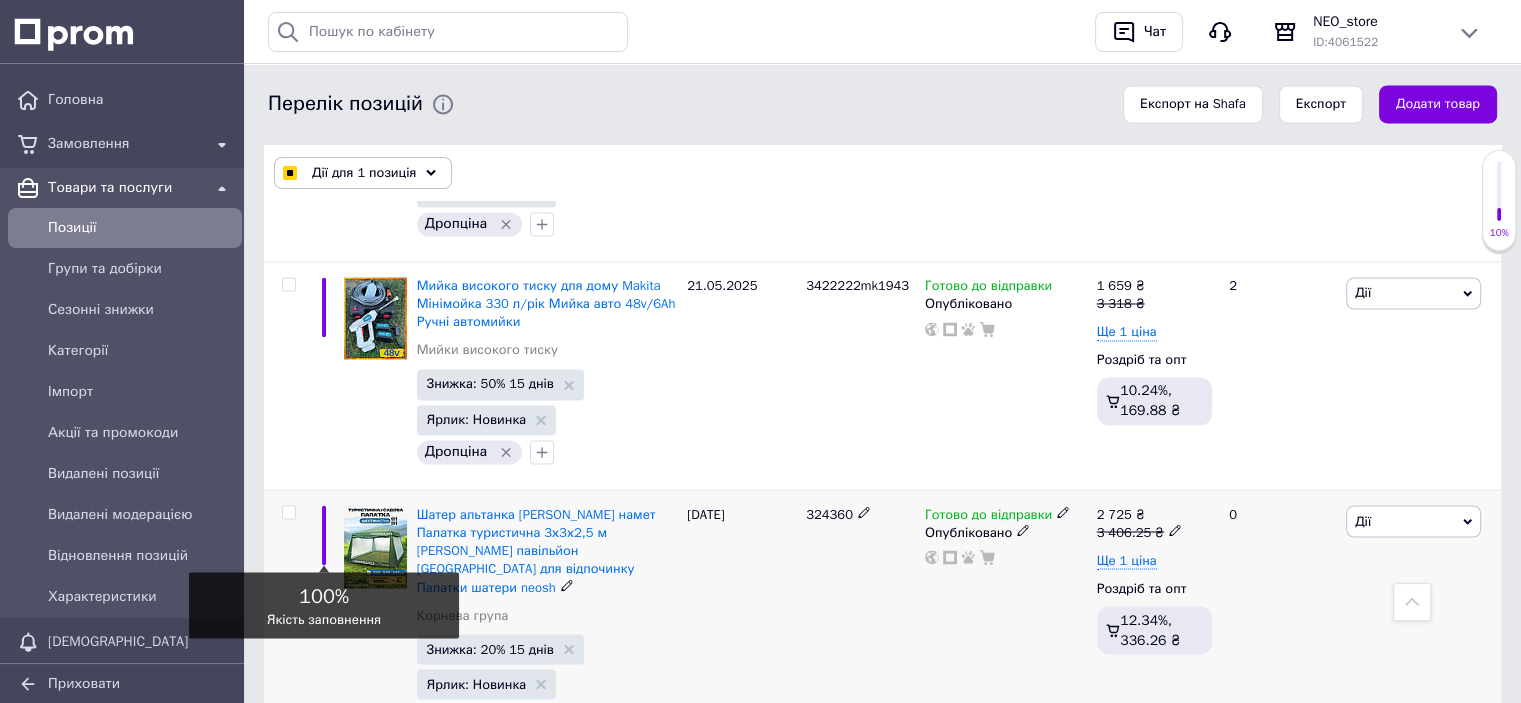 scroll, scrollTop: 10918, scrollLeft: 0, axis: vertical 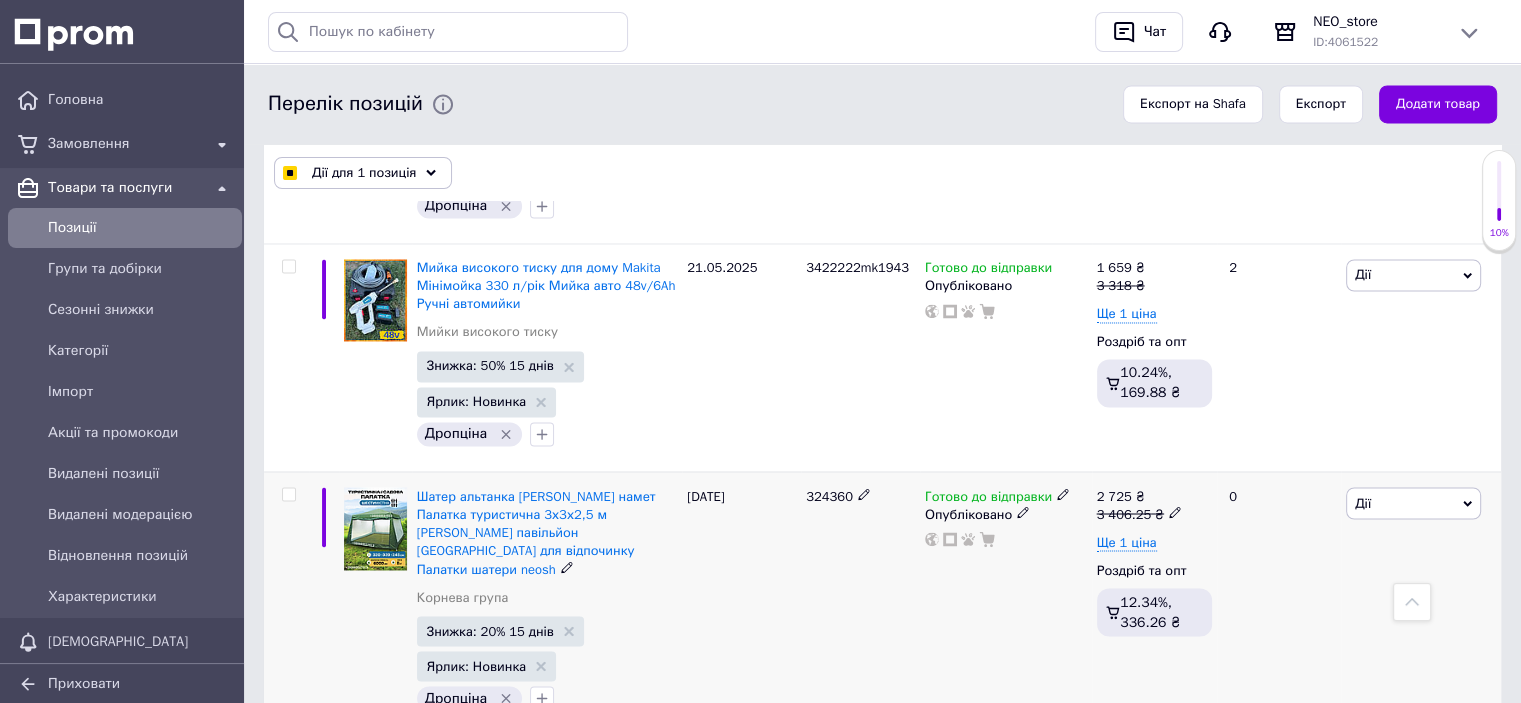 click at bounding box center (288, 494) 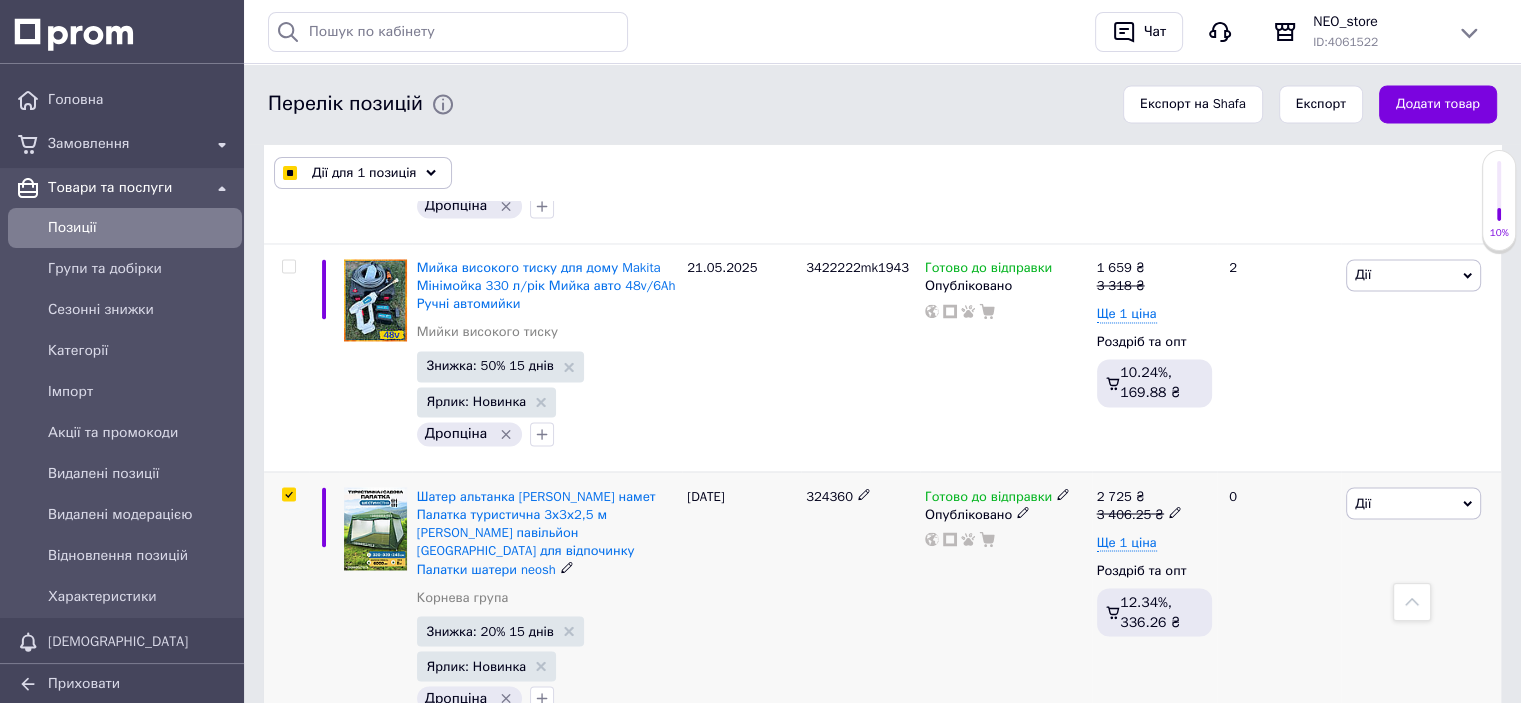 checkbox on "true" 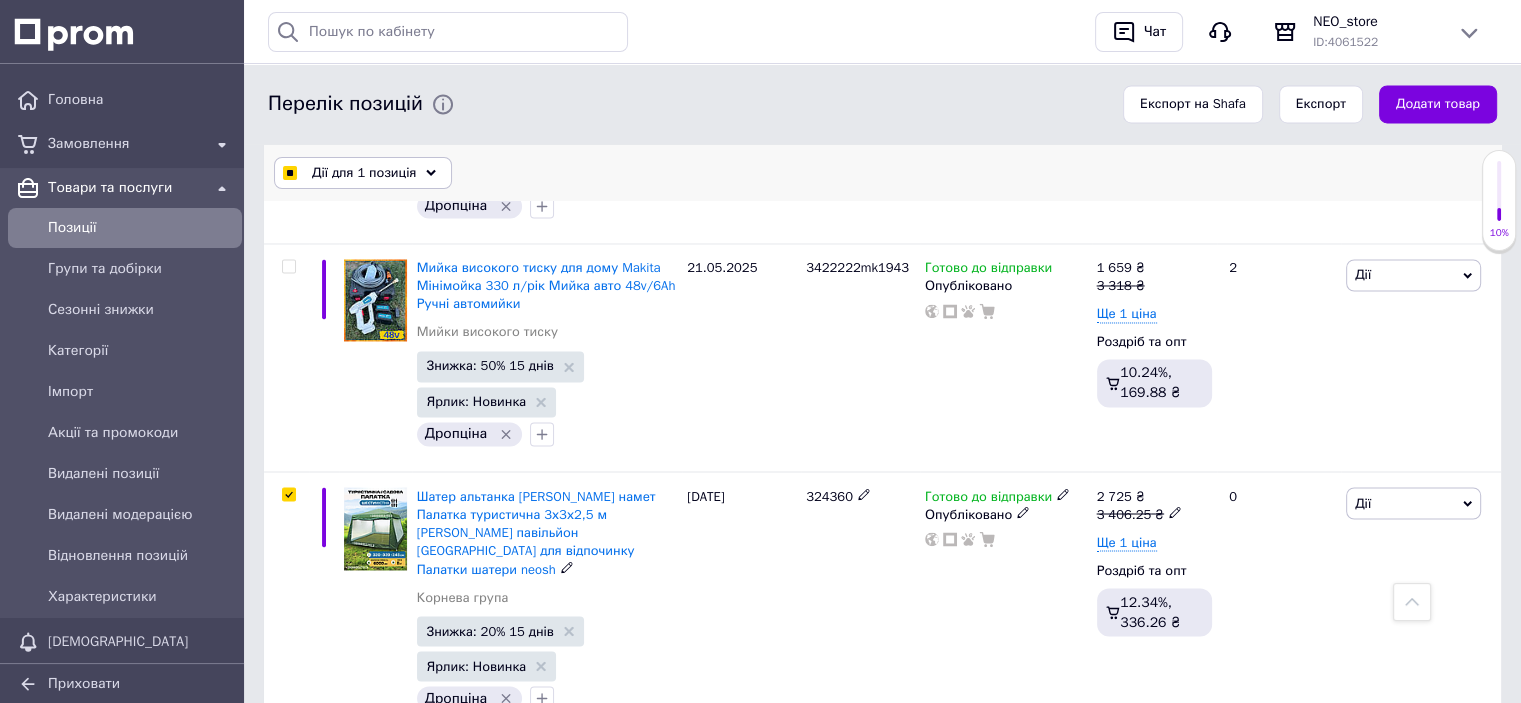checkbox on "true" 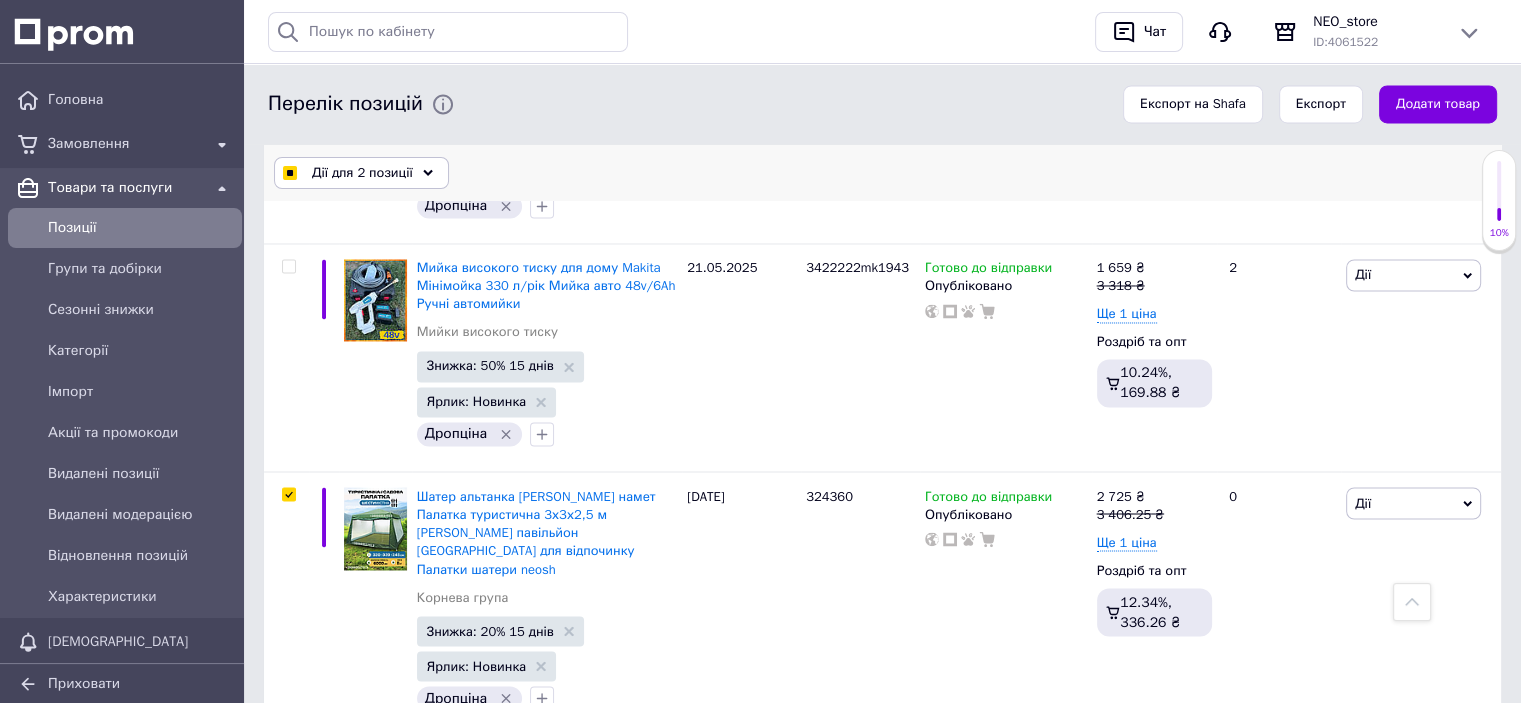 click on "Дії для 2 позиції" at bounding box center (362, 173) 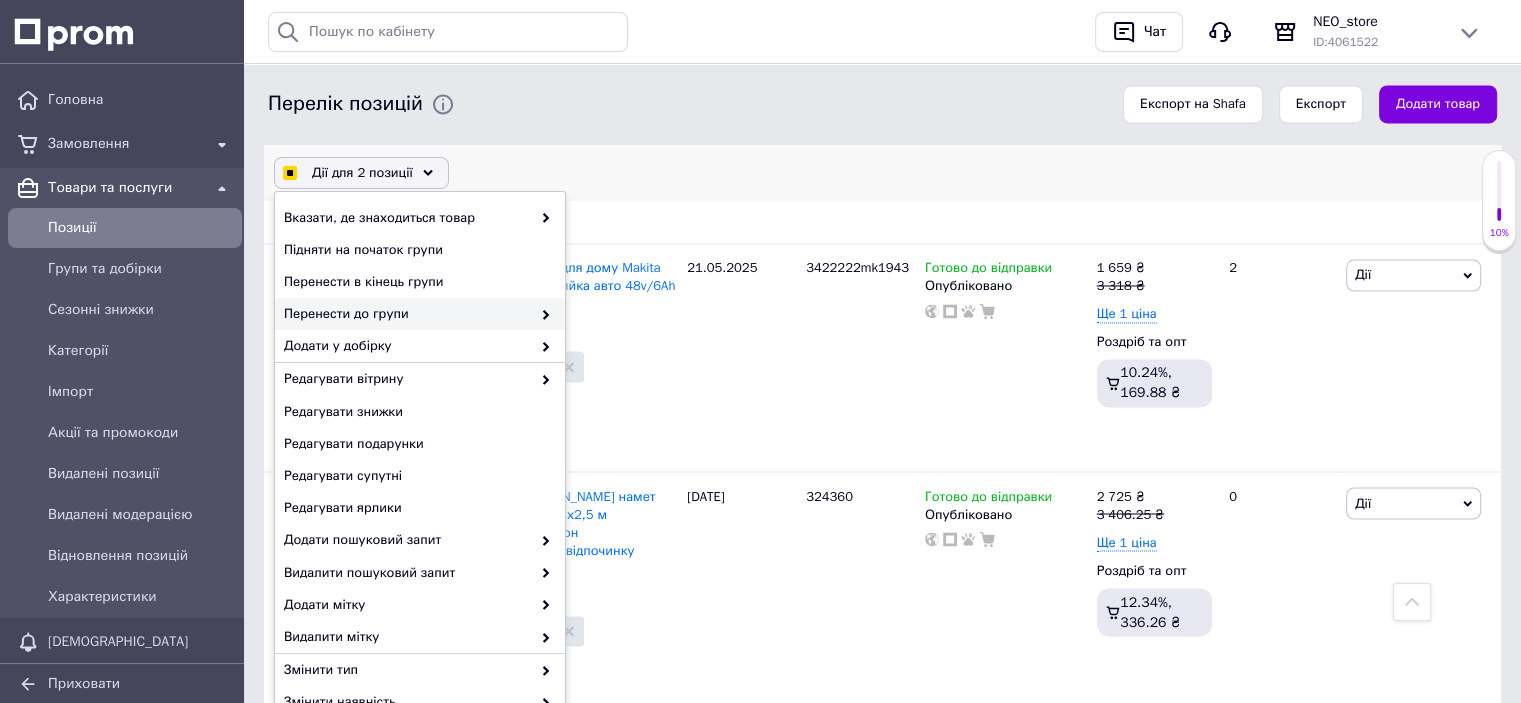 click on "Перенести до групи" at bounding box center (407, 314) 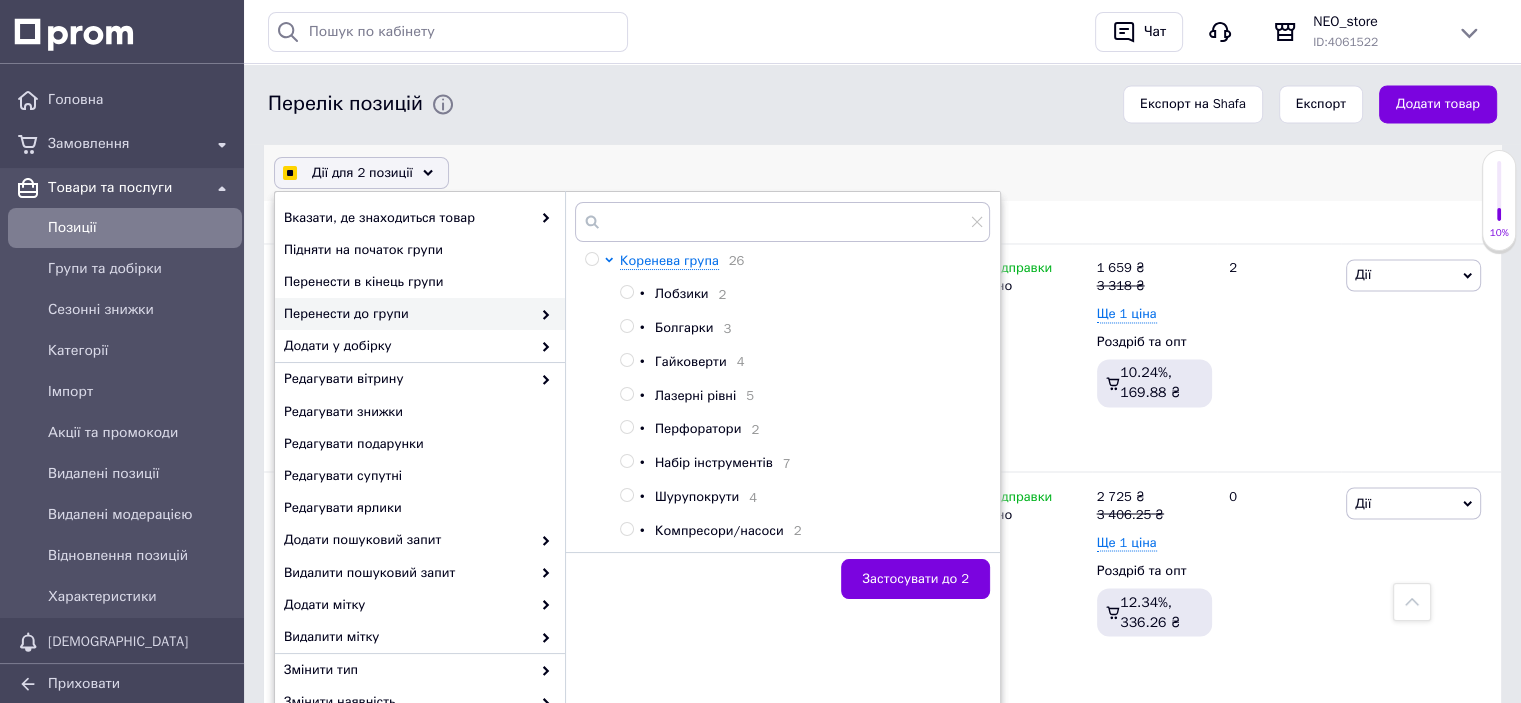 scroll, scrollTop: 248, scrollLeft: 0, axis: vertical 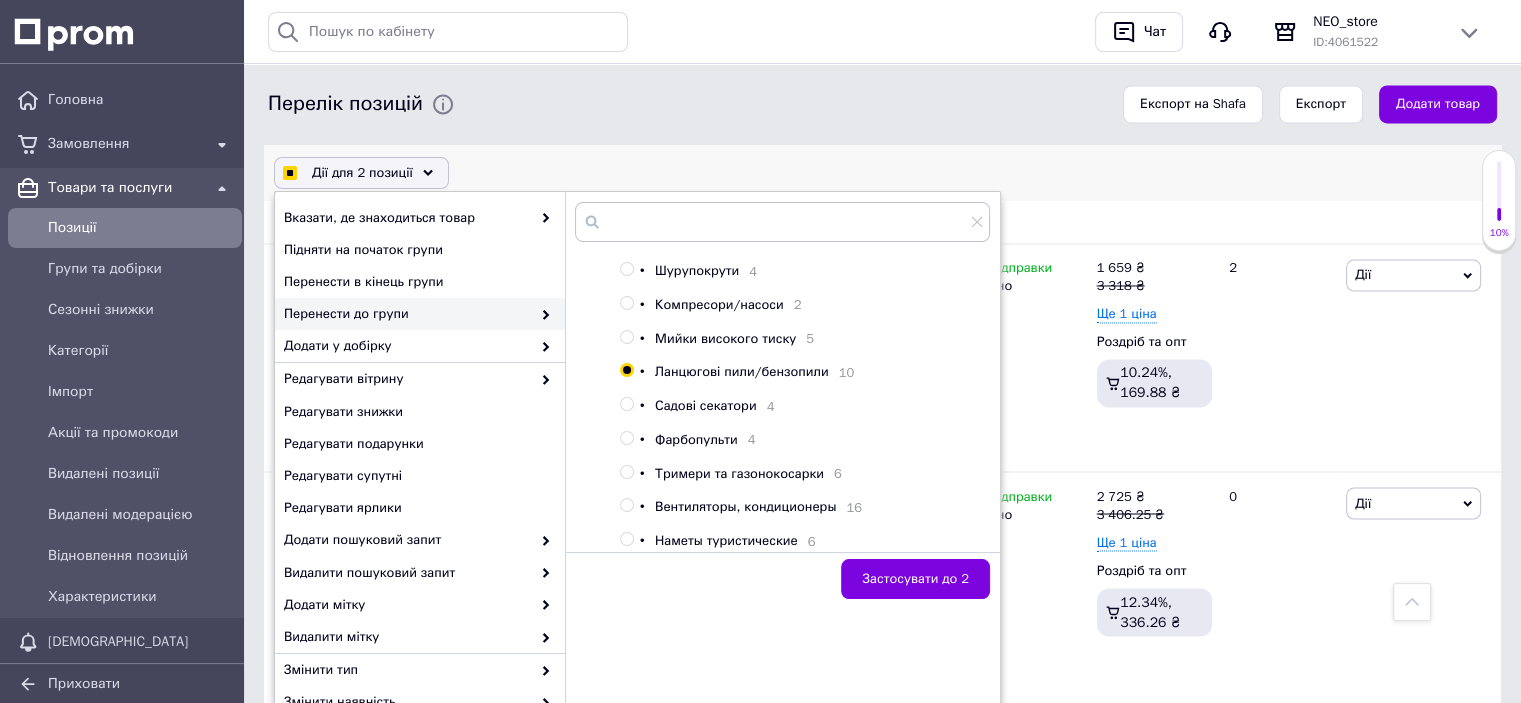 checkbox on "true" 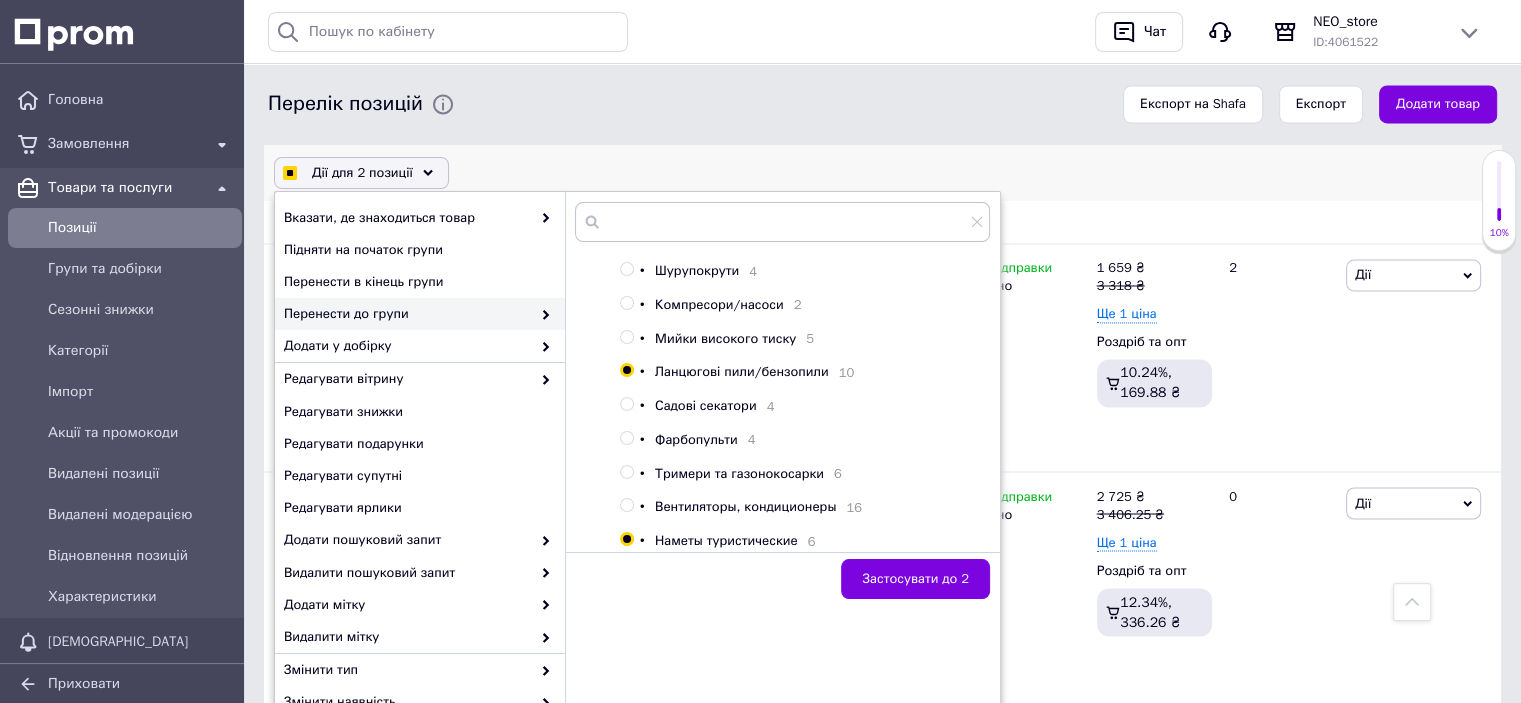 checkbox on "true" 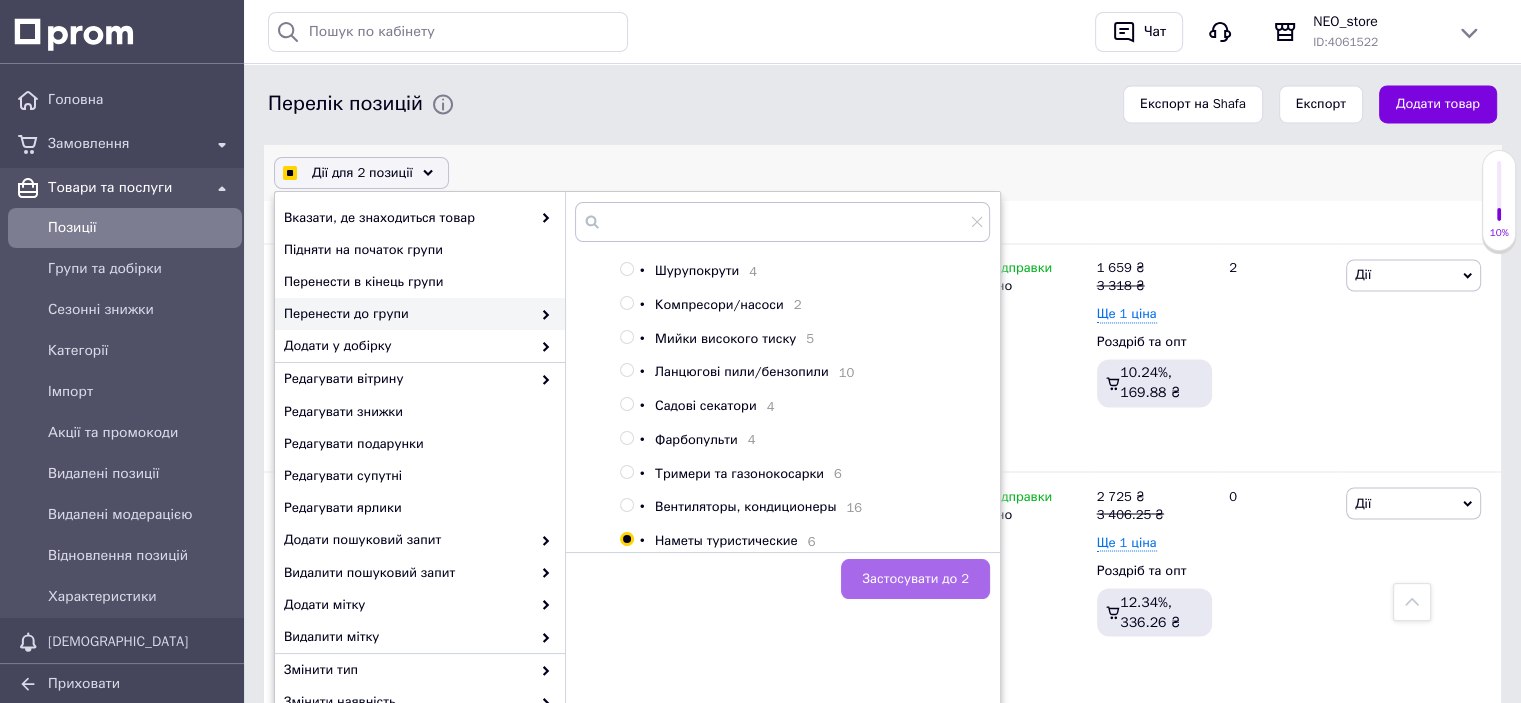 click on "Застосувати до 2" at bounding box center (915, 579) 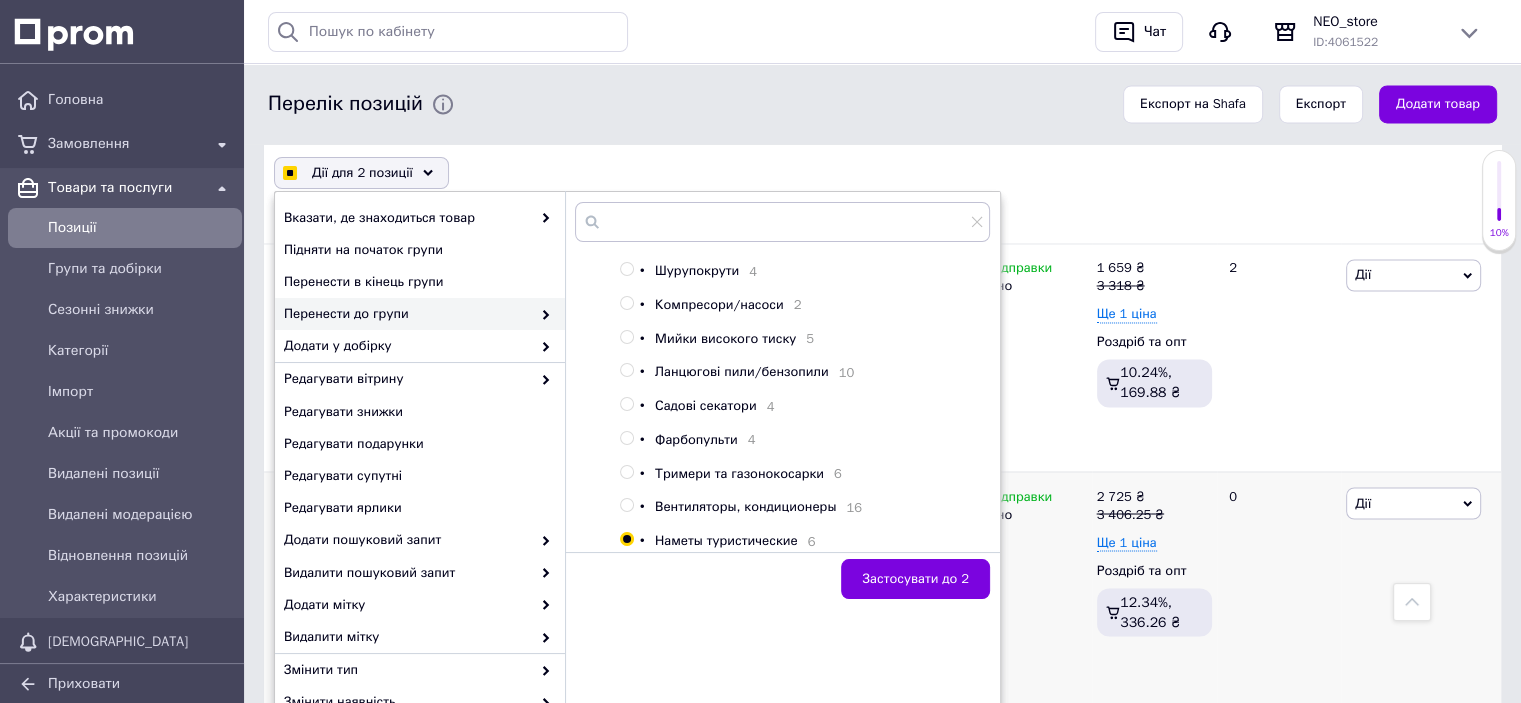 checkbox on "true" 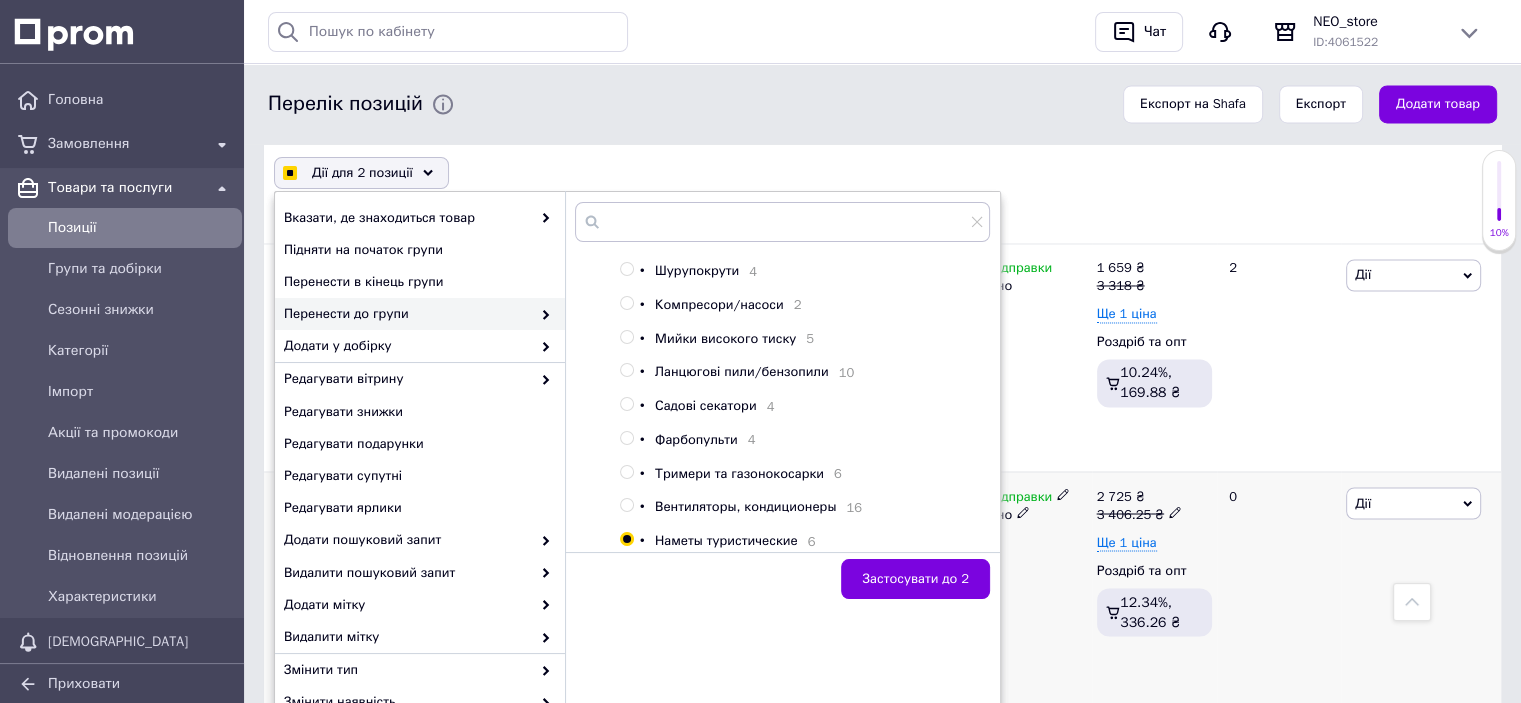 checkbox on "false" 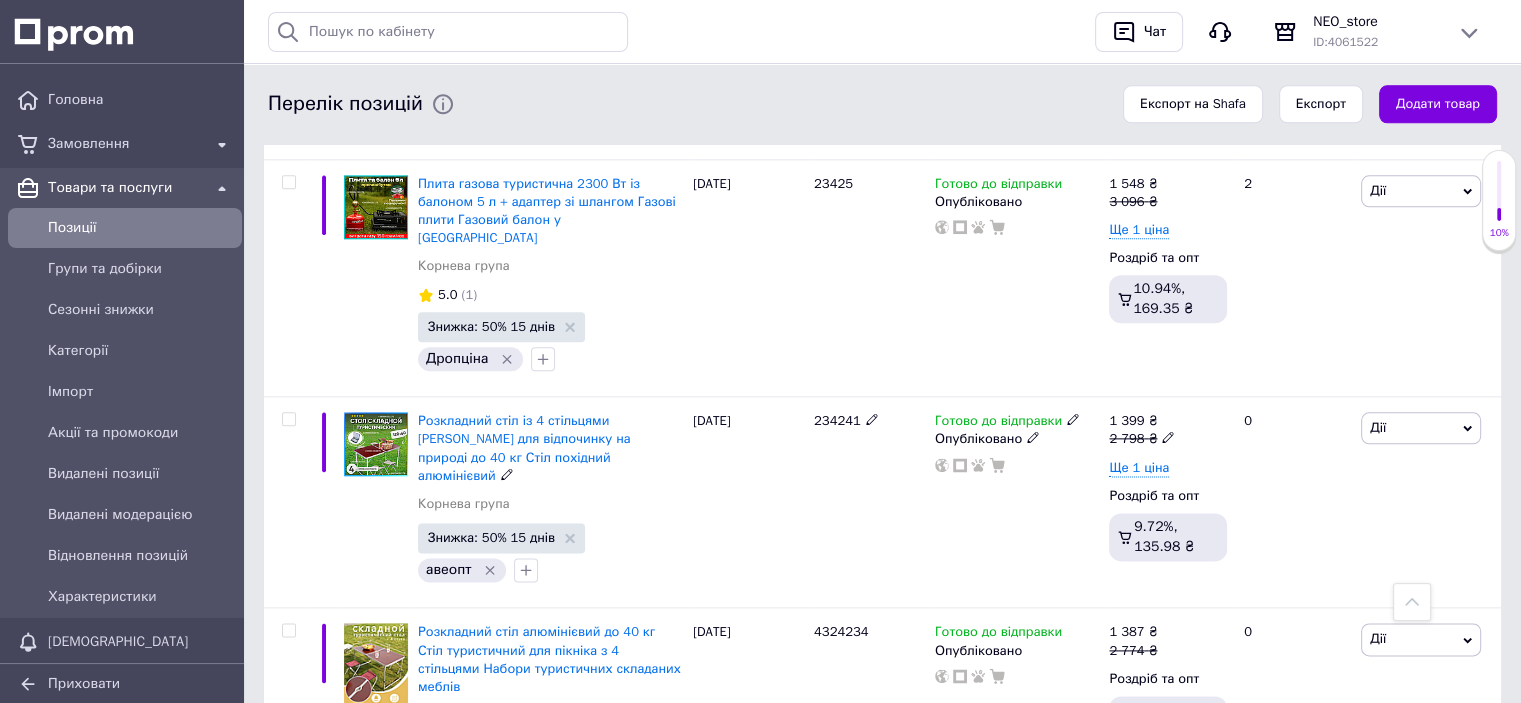 scroll, scrollTop: 1900, scrollLeft: 0, axis: vertical 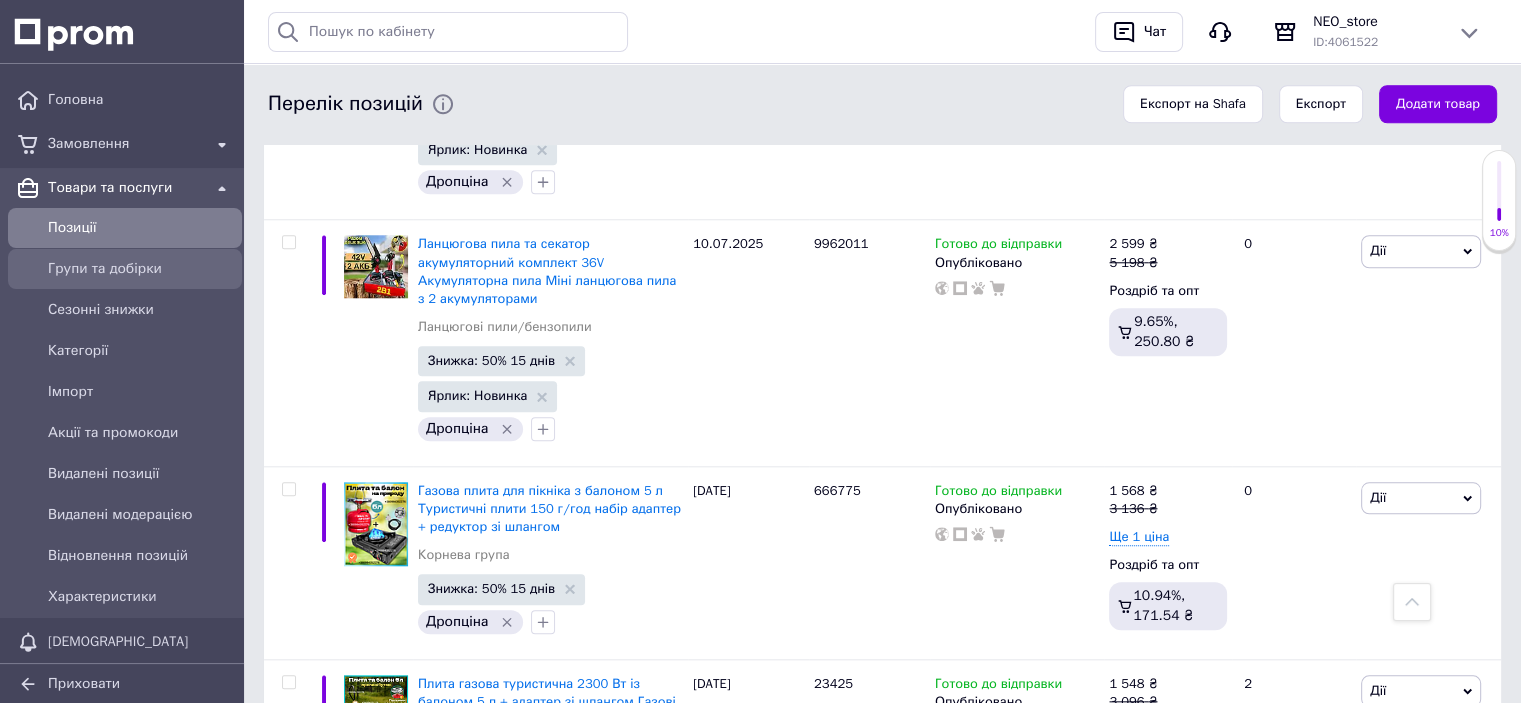 click on "Групи та добірки" at bounding box center [141, 269] 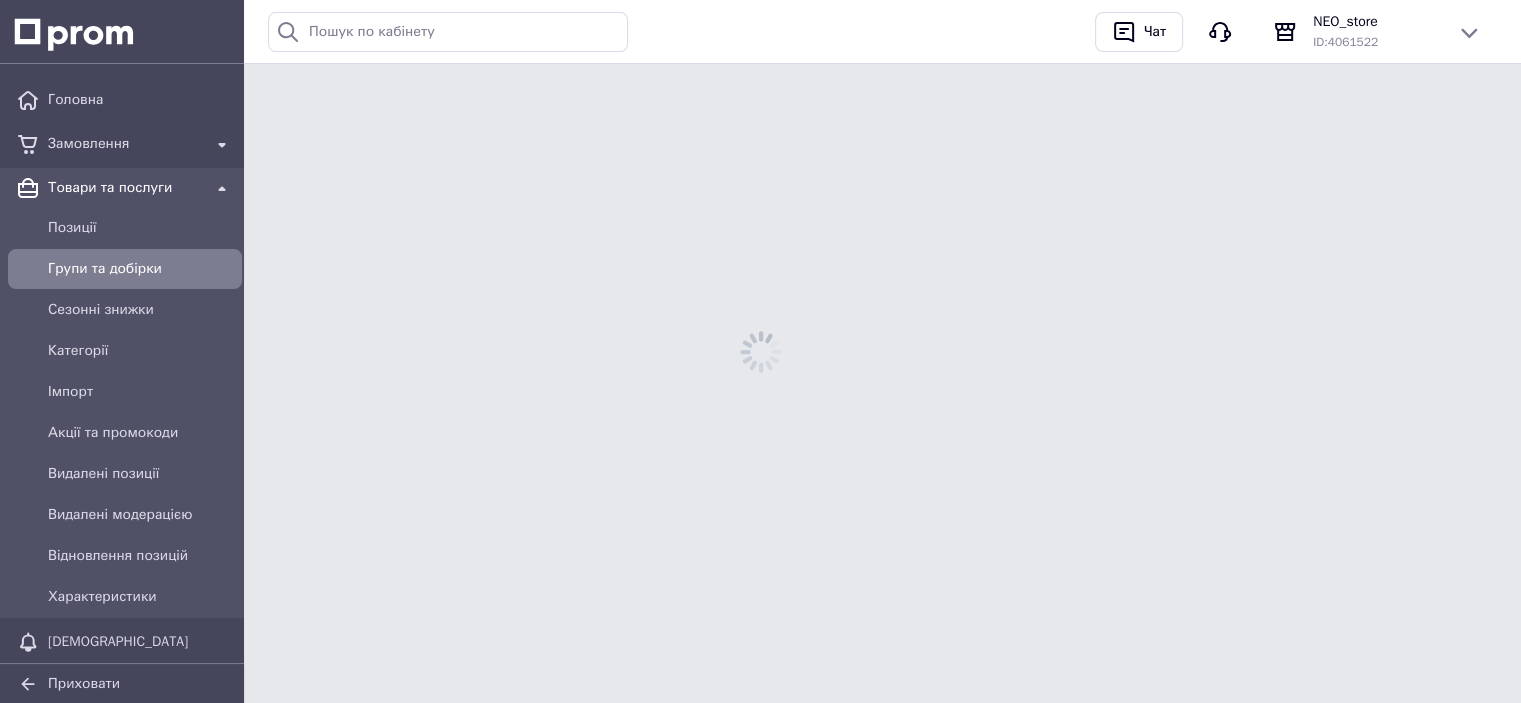 scroll, scrollTop: 0, scrollLeft: 0, axis: both 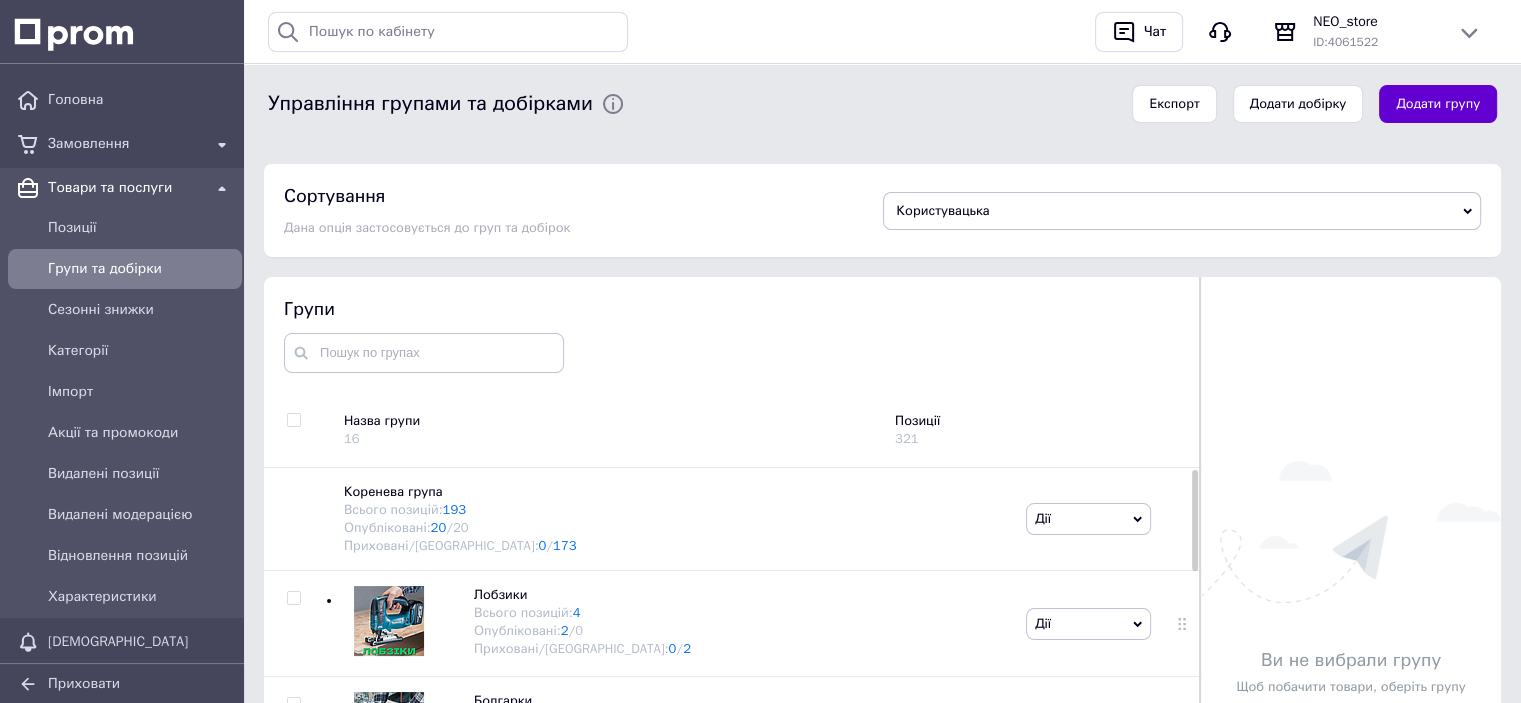 click on "Додати групу" at bounding box center (1438, 104) 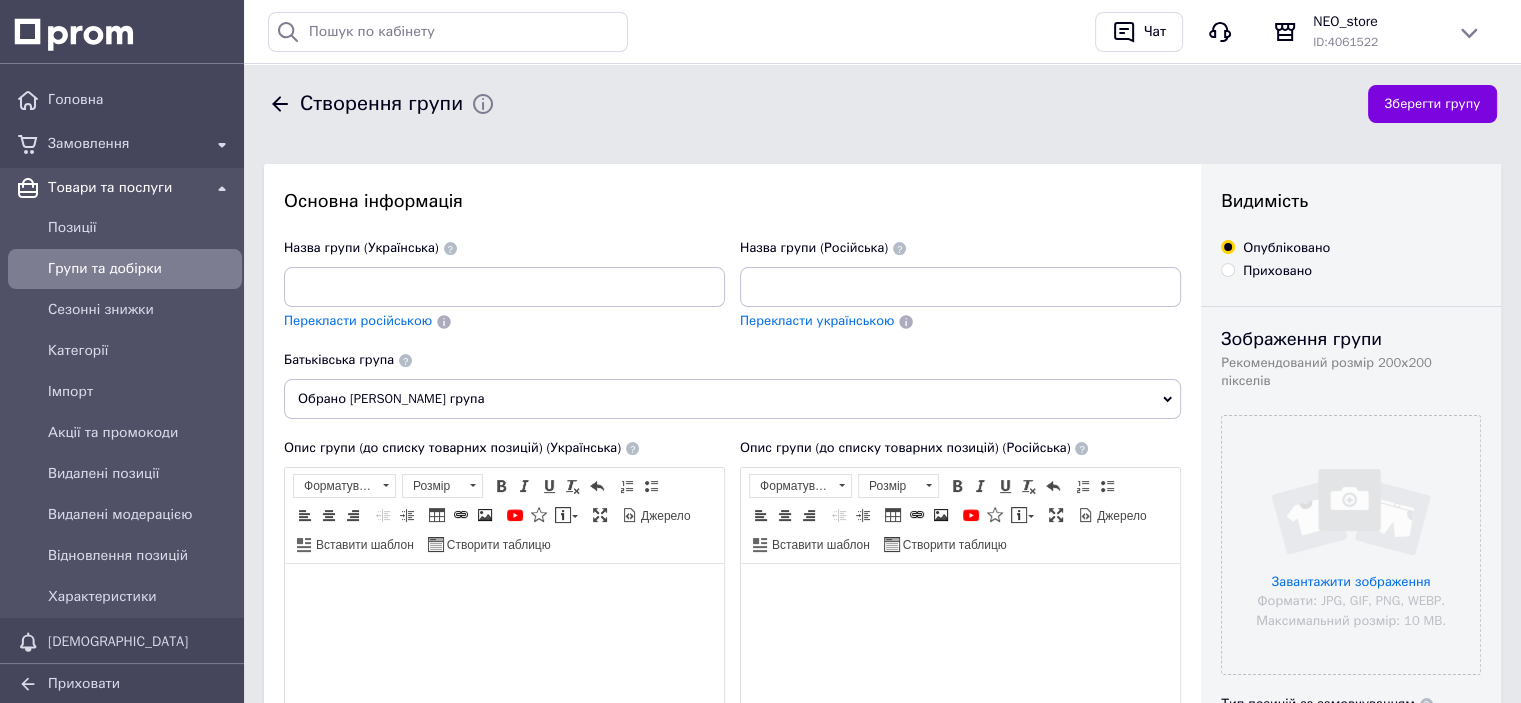 scroll, scrollTop: 0, scrollLeft: 0, axis: both 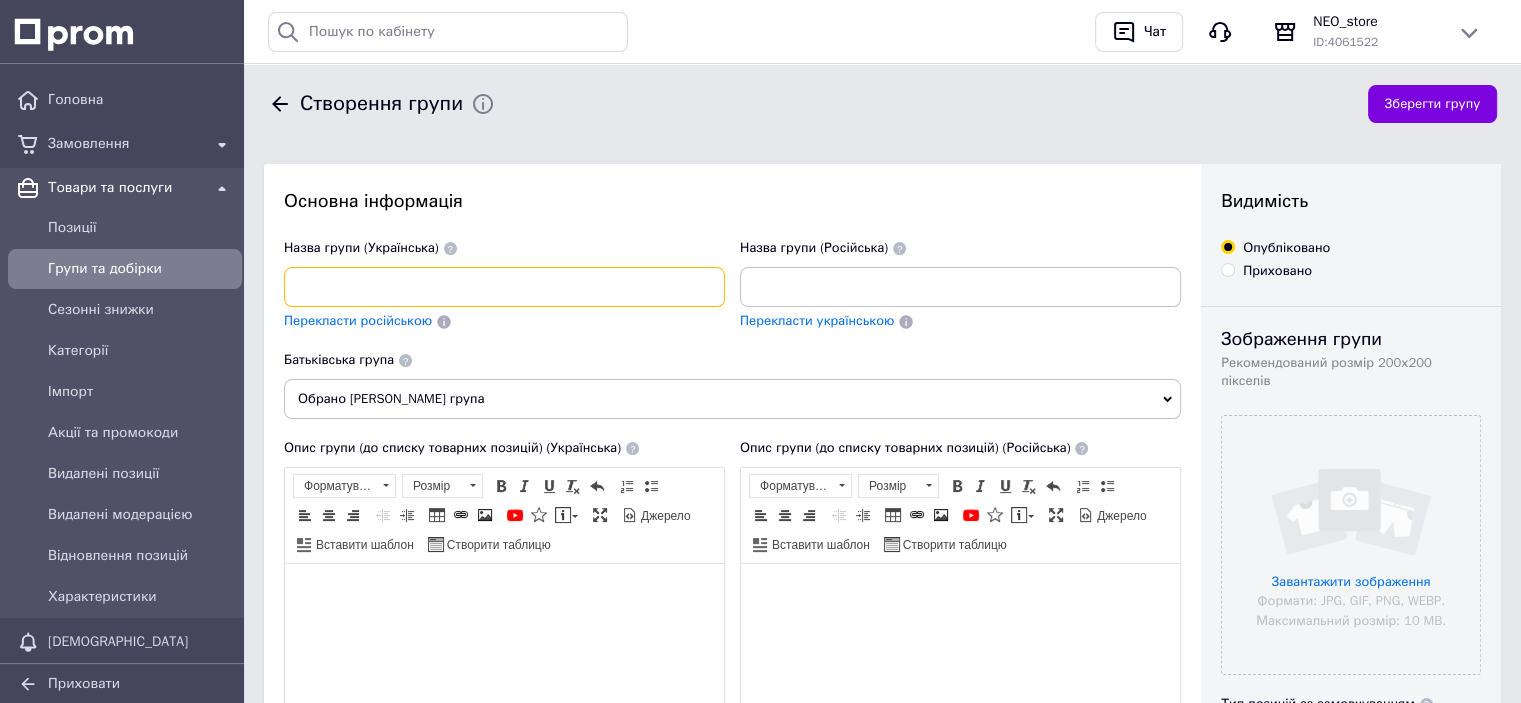 click at bounding box center [504, 287] 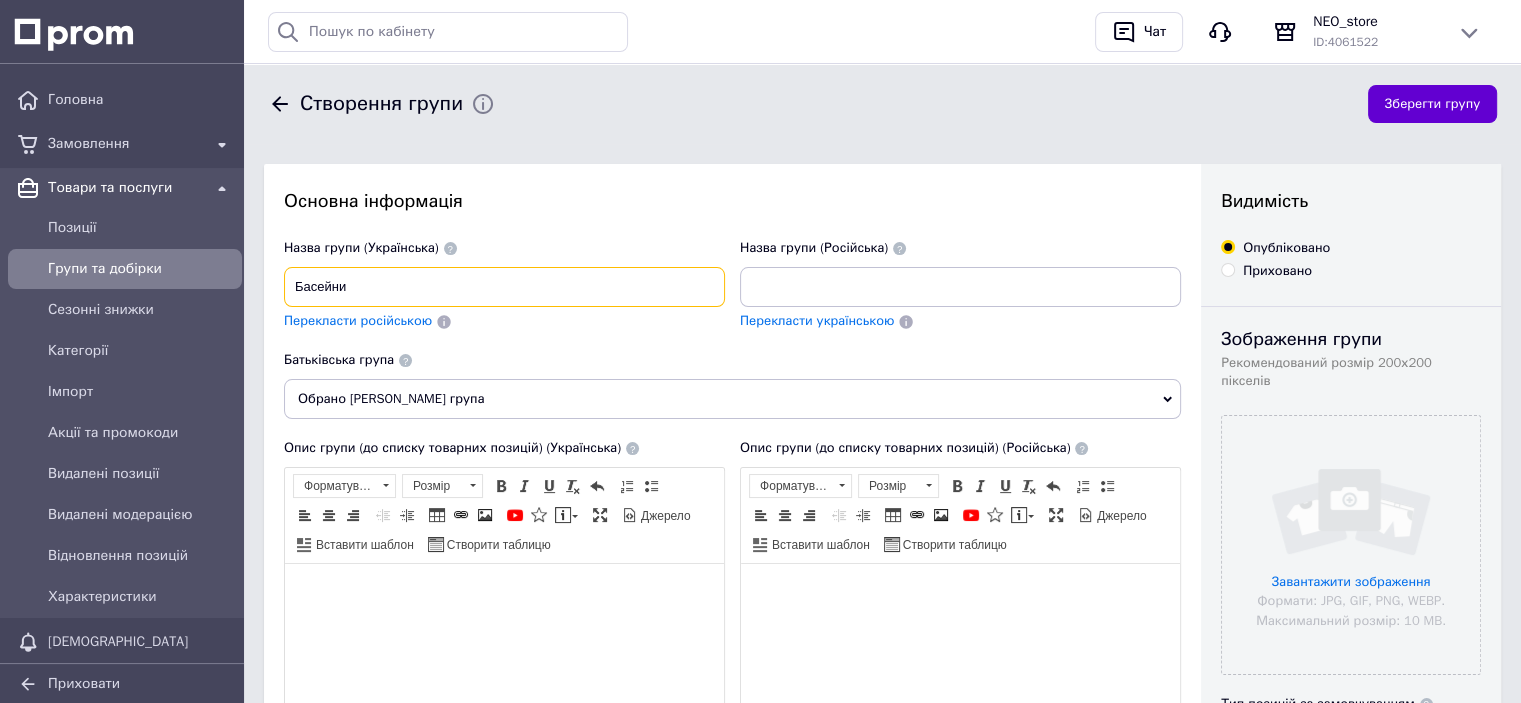 type on "Басейни" 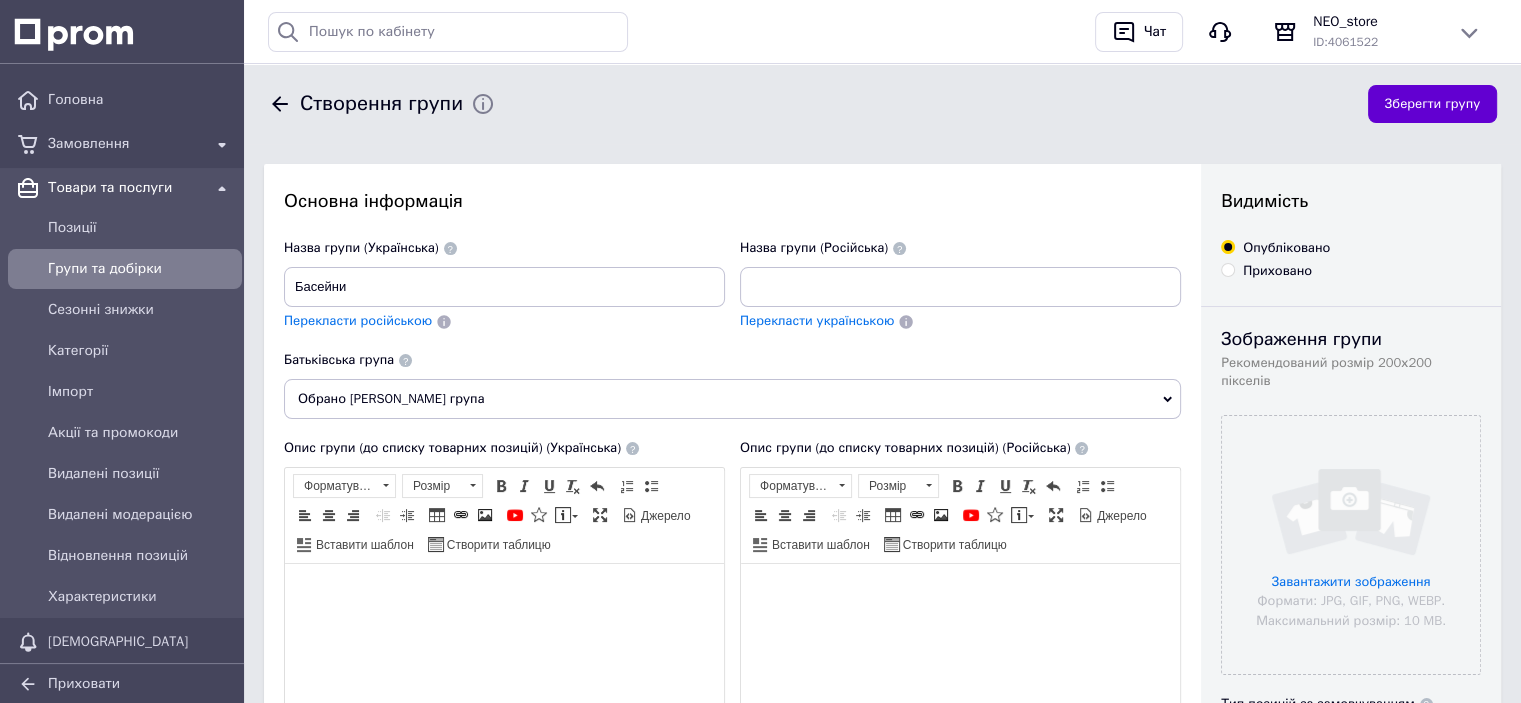 click on "Зберегти групу" at bounding box center (1432, 104) 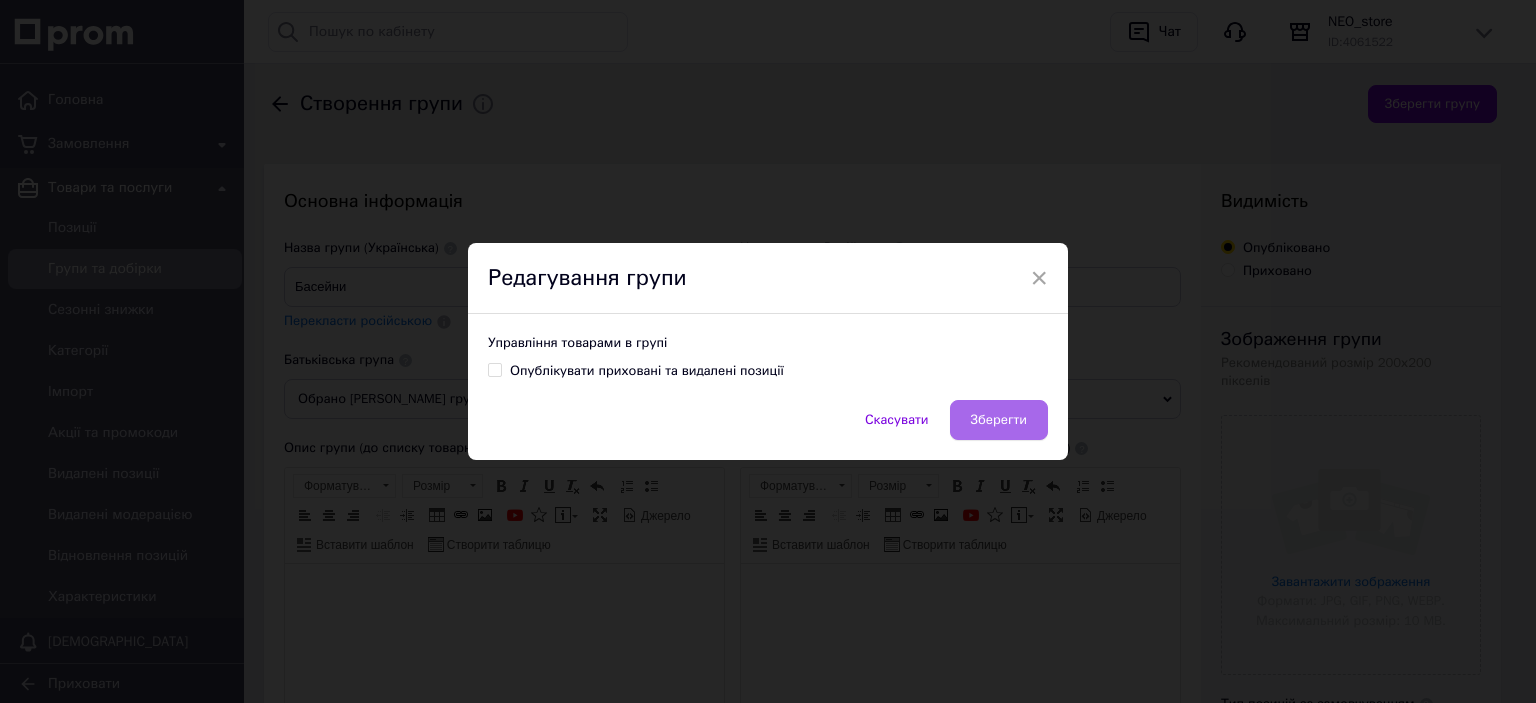 click on "Зберегти" at bounding box center [999, 420] 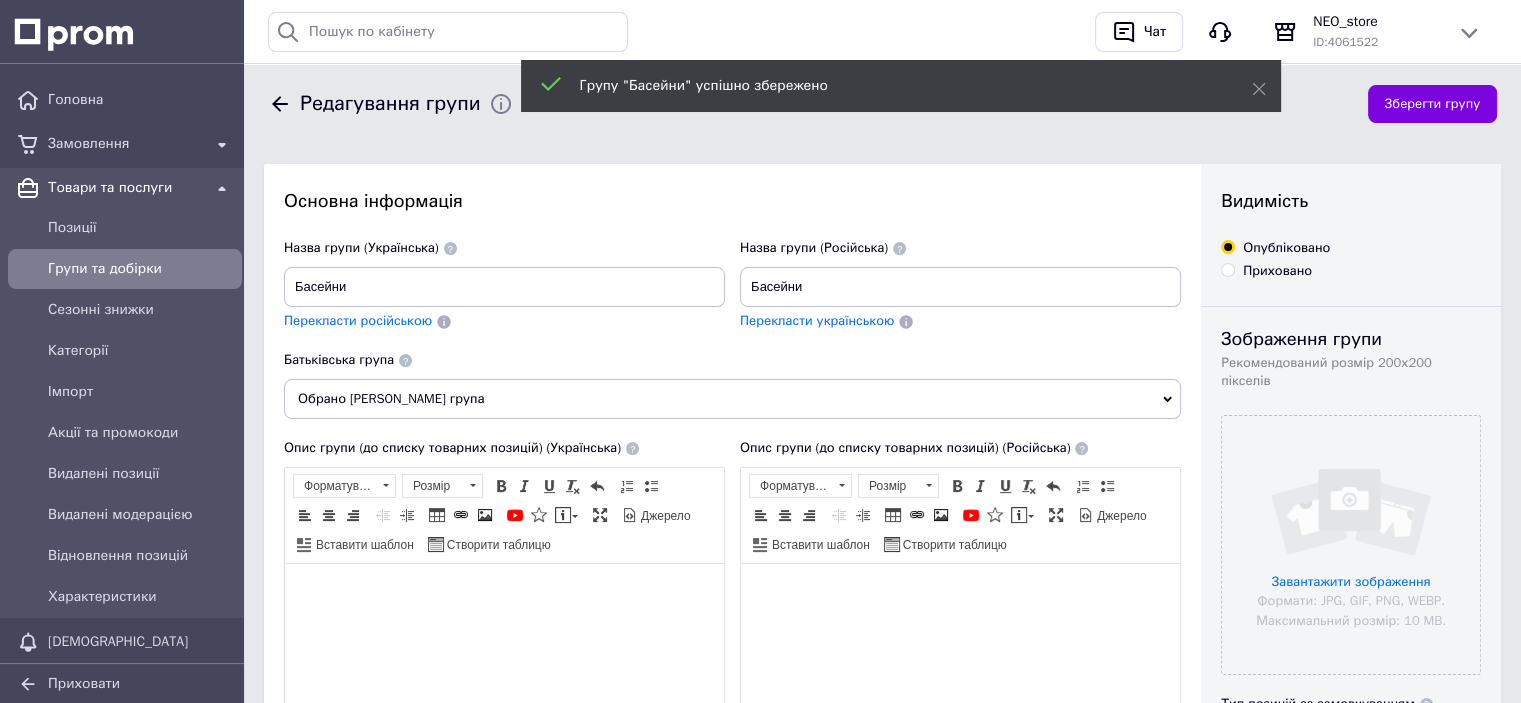 click on "Групи та добірки" at bounding box center (141, 269) 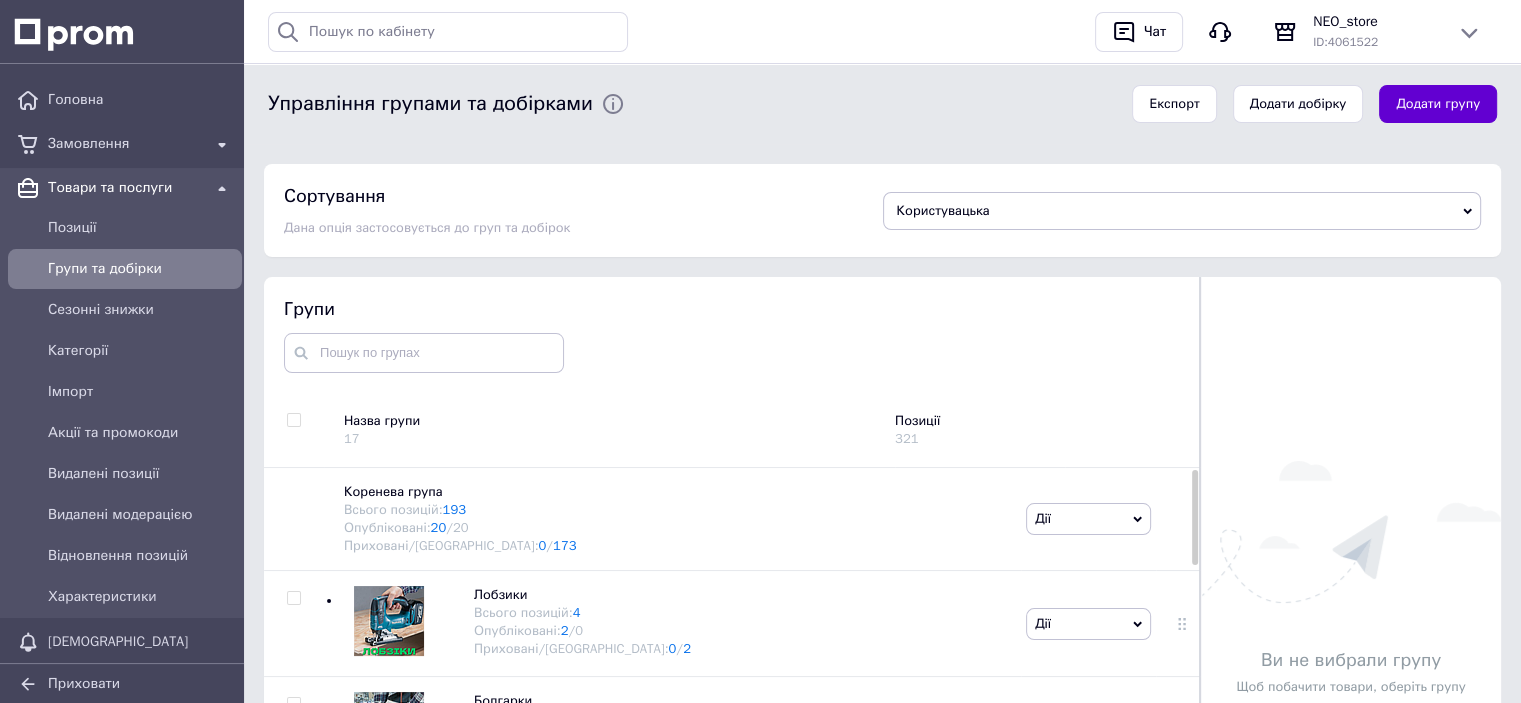 click on "Додати групу" at bounding box center (1438, 104) 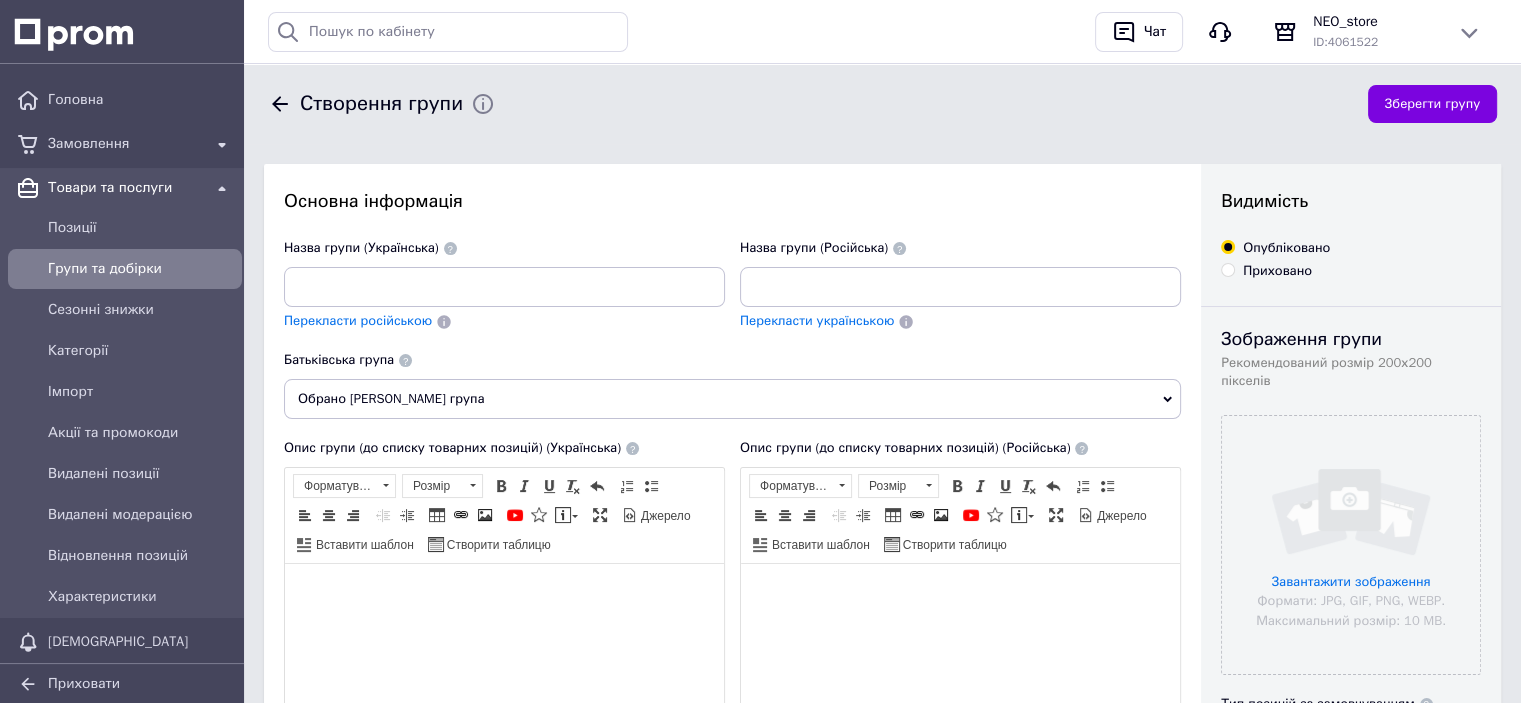 scroll, scrollTop: 0, scrollLeft: 0, axis: both 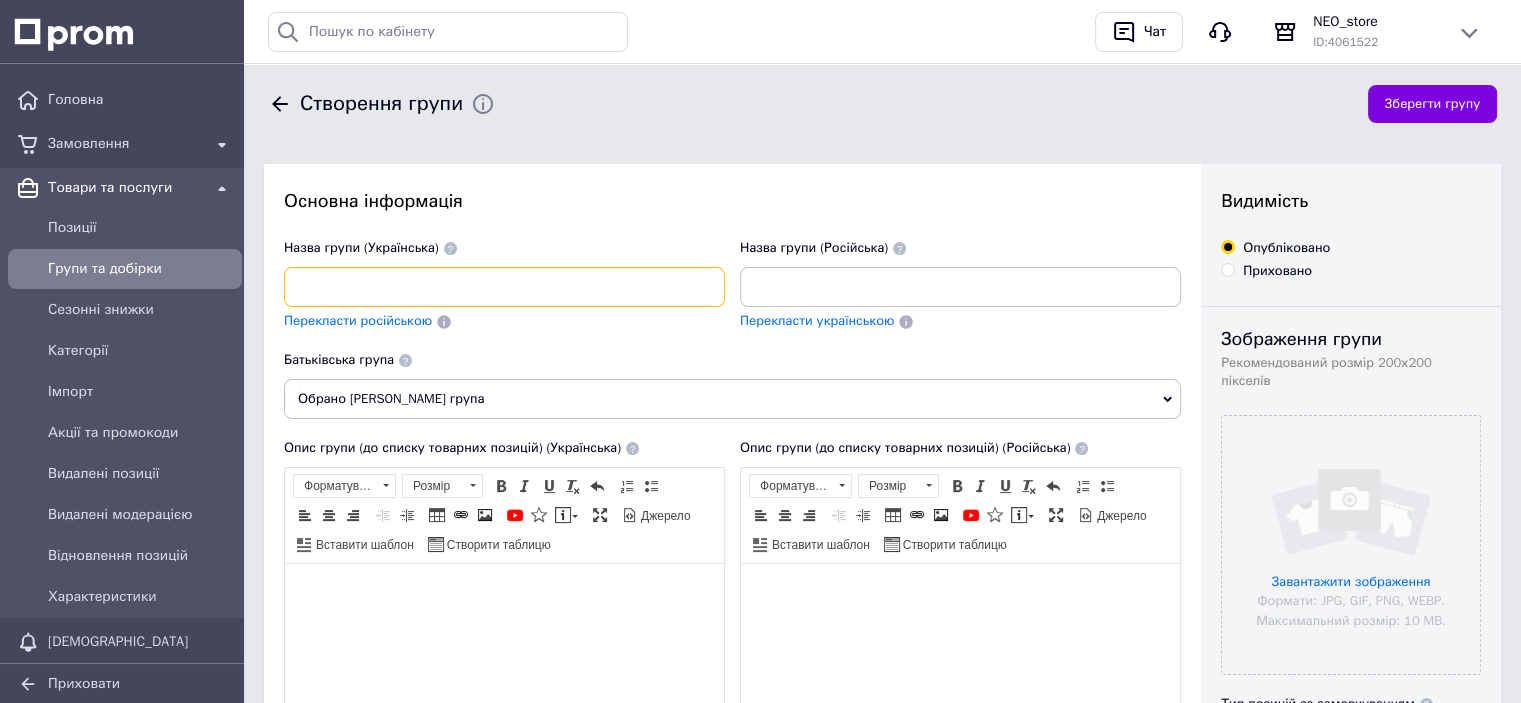 click at bounding box center (504, 287) 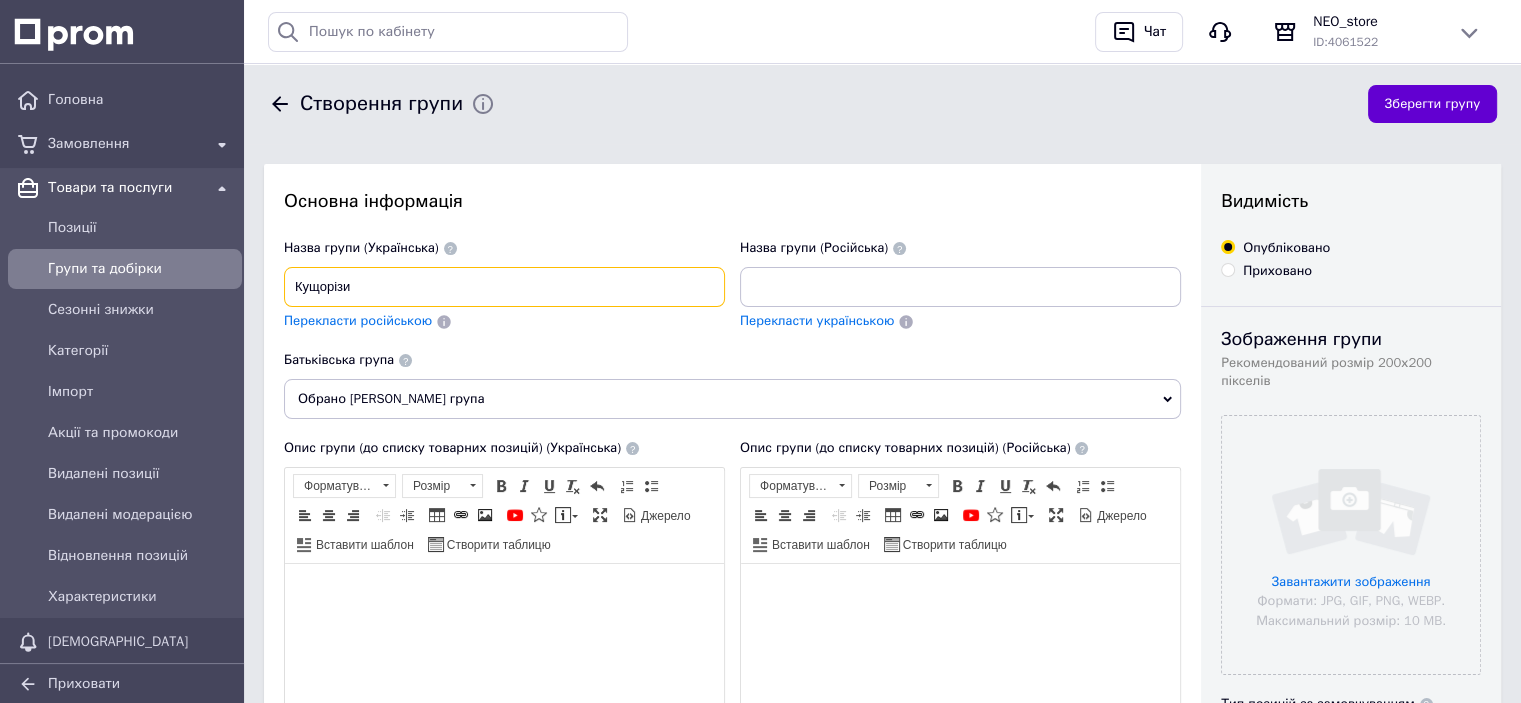 type on "Кущорізи" 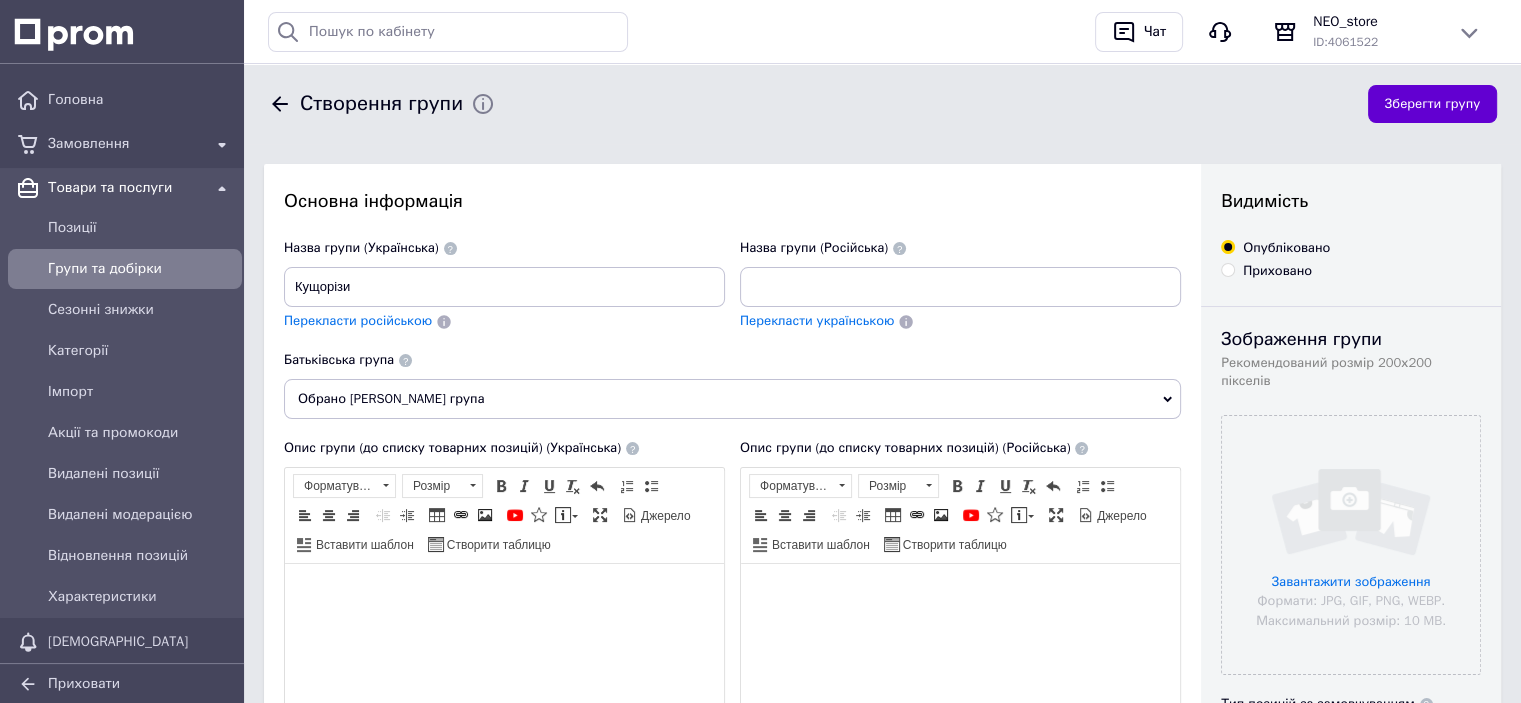 click on "Зберегти групу" at bounding box center (1432, 104) 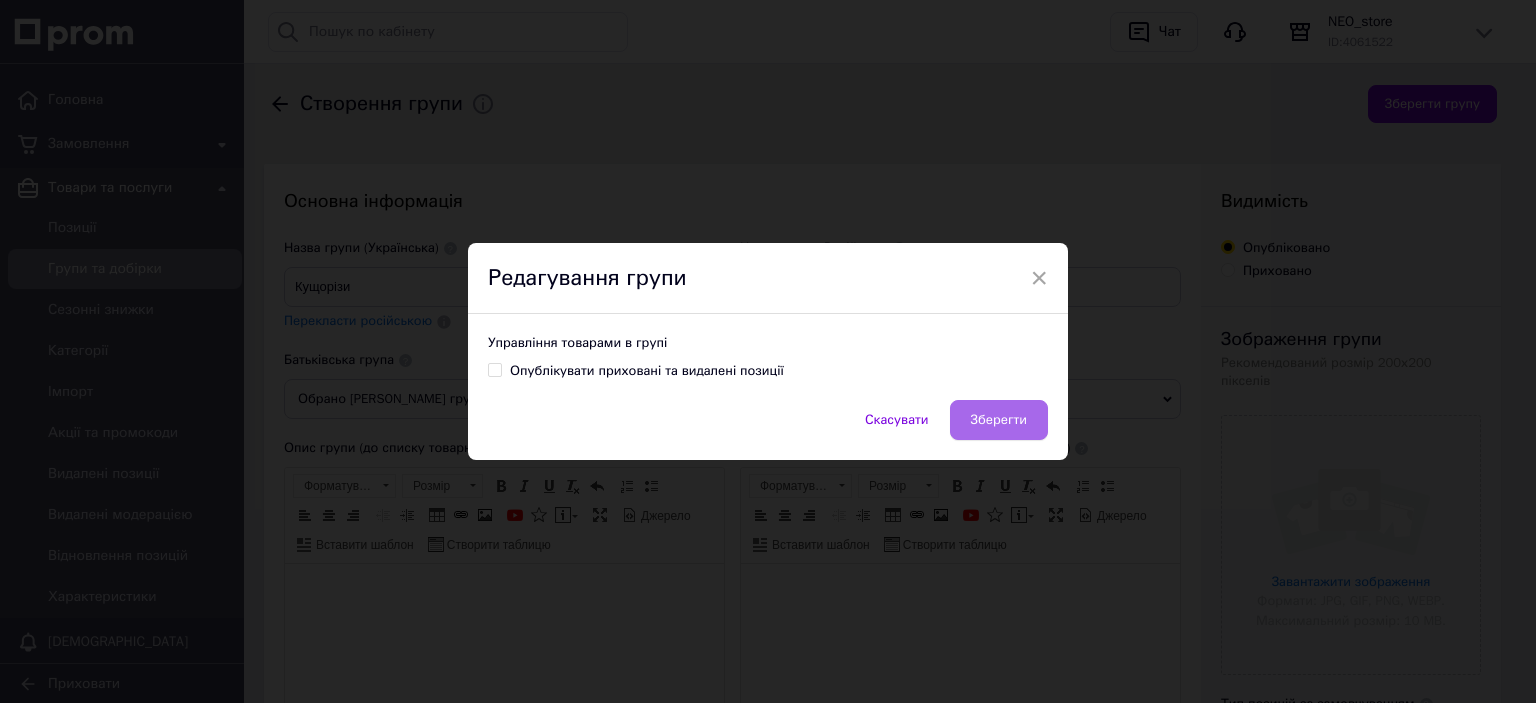 click on "Зберегти" at bounding box center (999, 420) 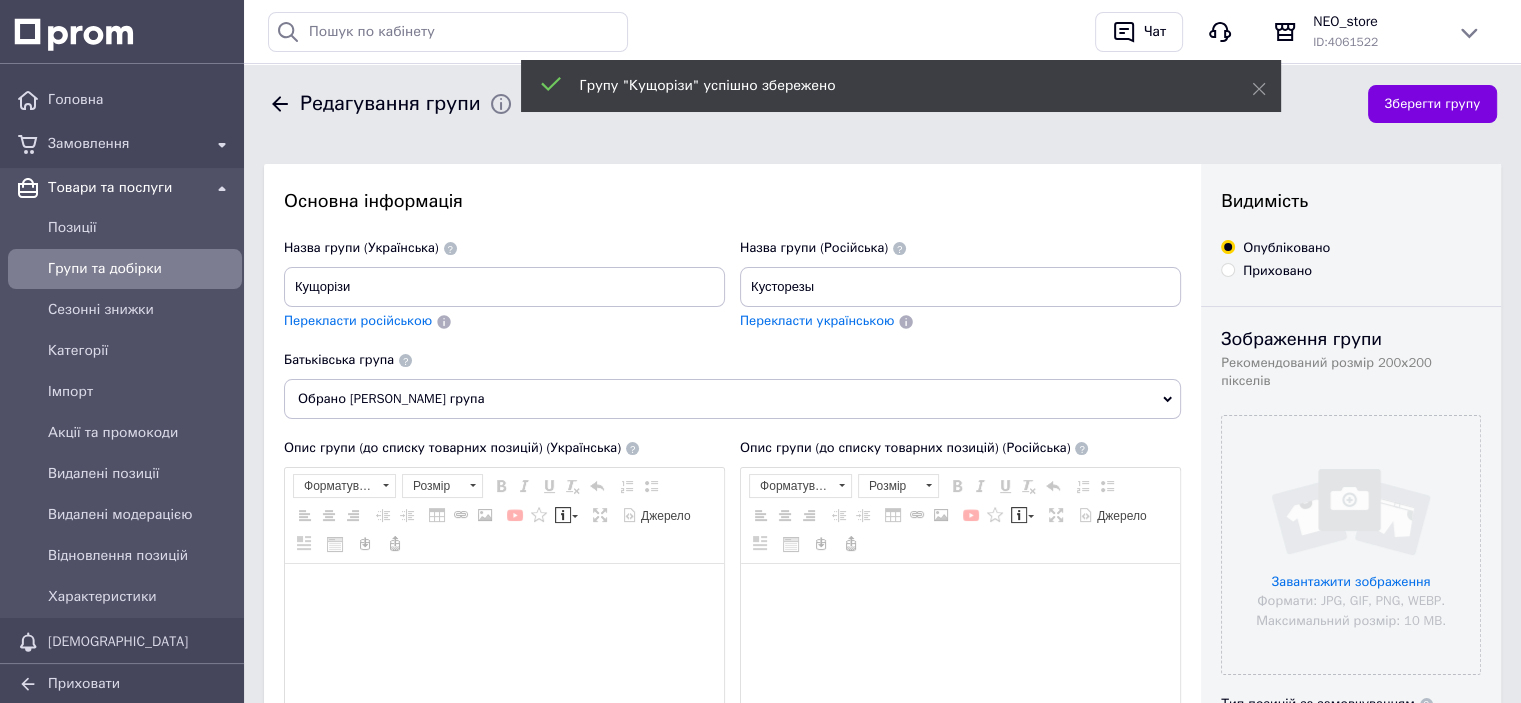 scroll, scrollTop: 0, scrollLeft: 0, axis: both 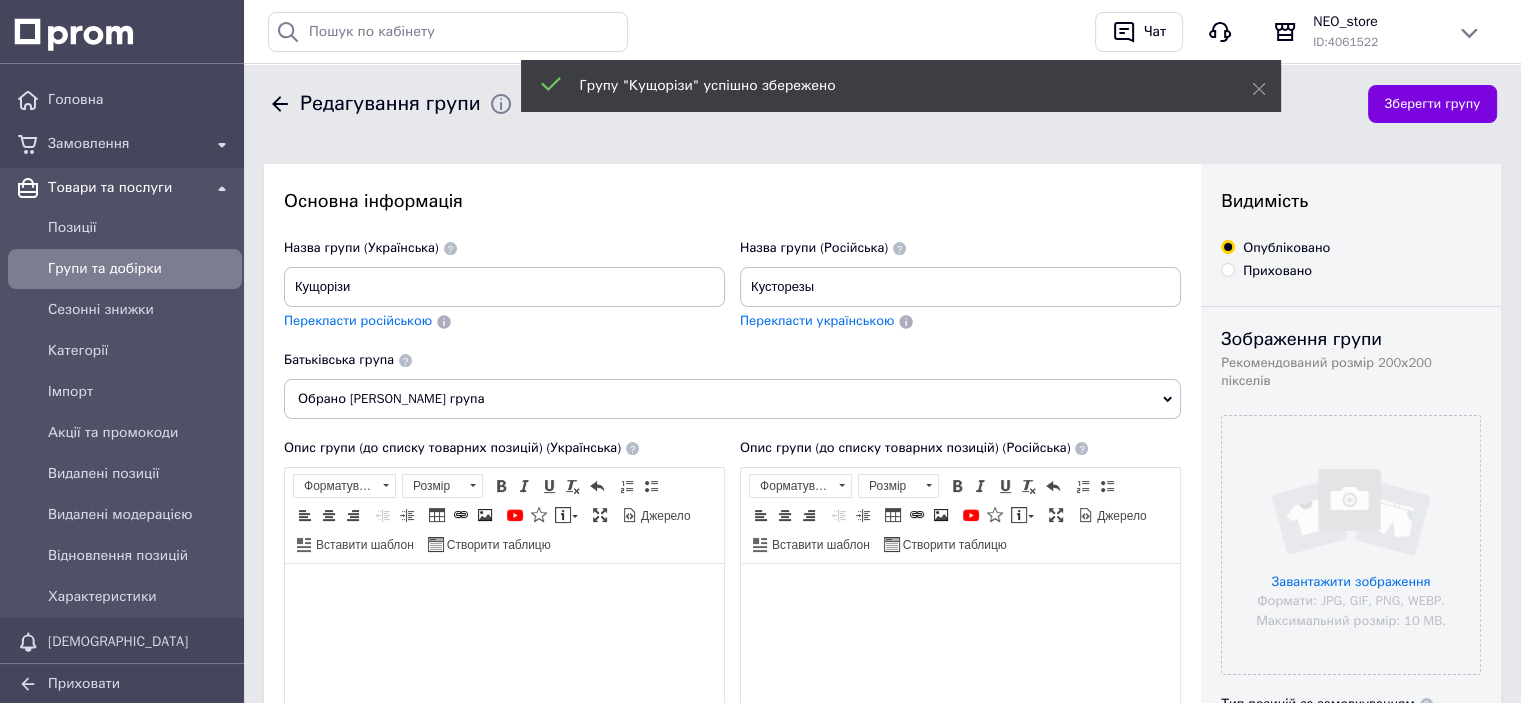 click on "Назва групи (Українська) Кущорізи Перекласти російською" at bounding box center [504, 285] 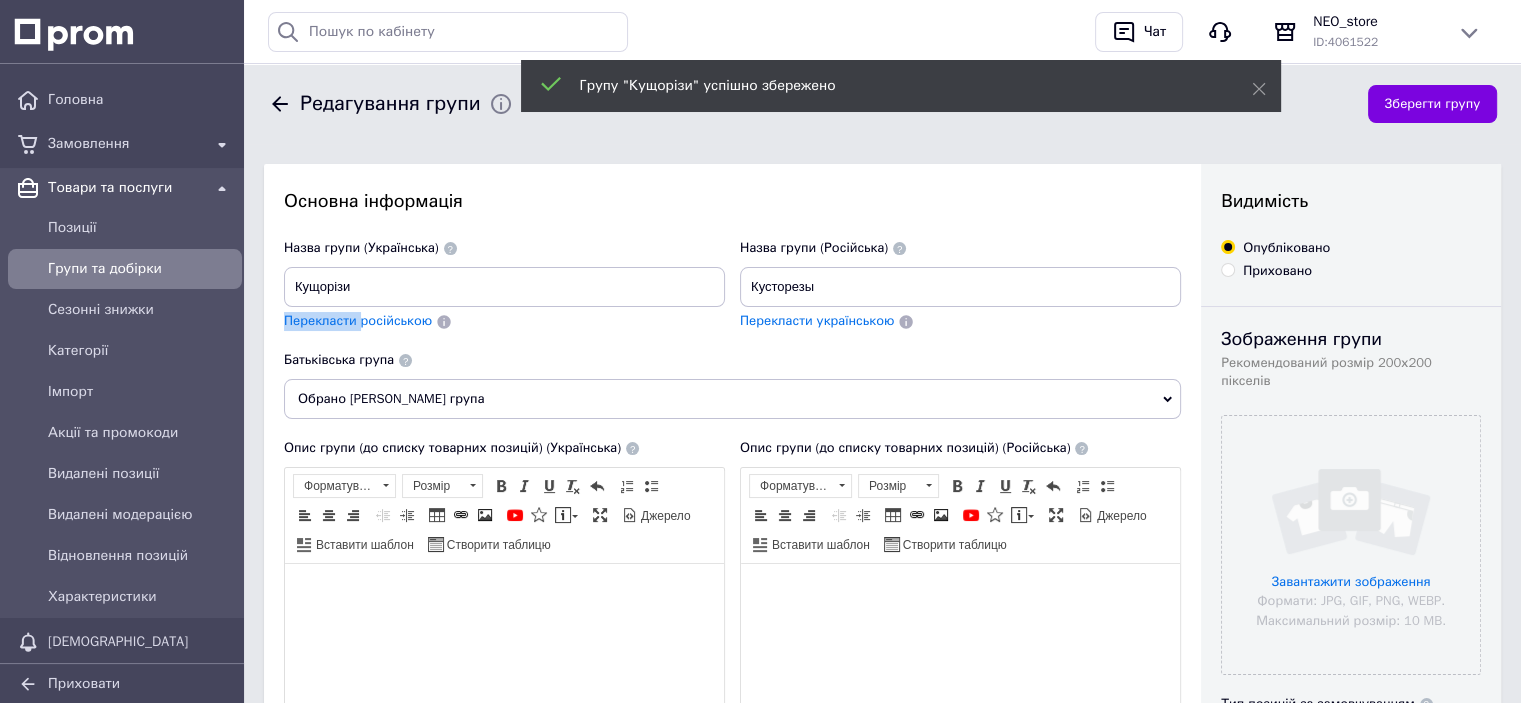 click on "Назва групи (Українська) Кущорізи Перекласти російською" at bounding box center (504, 285) 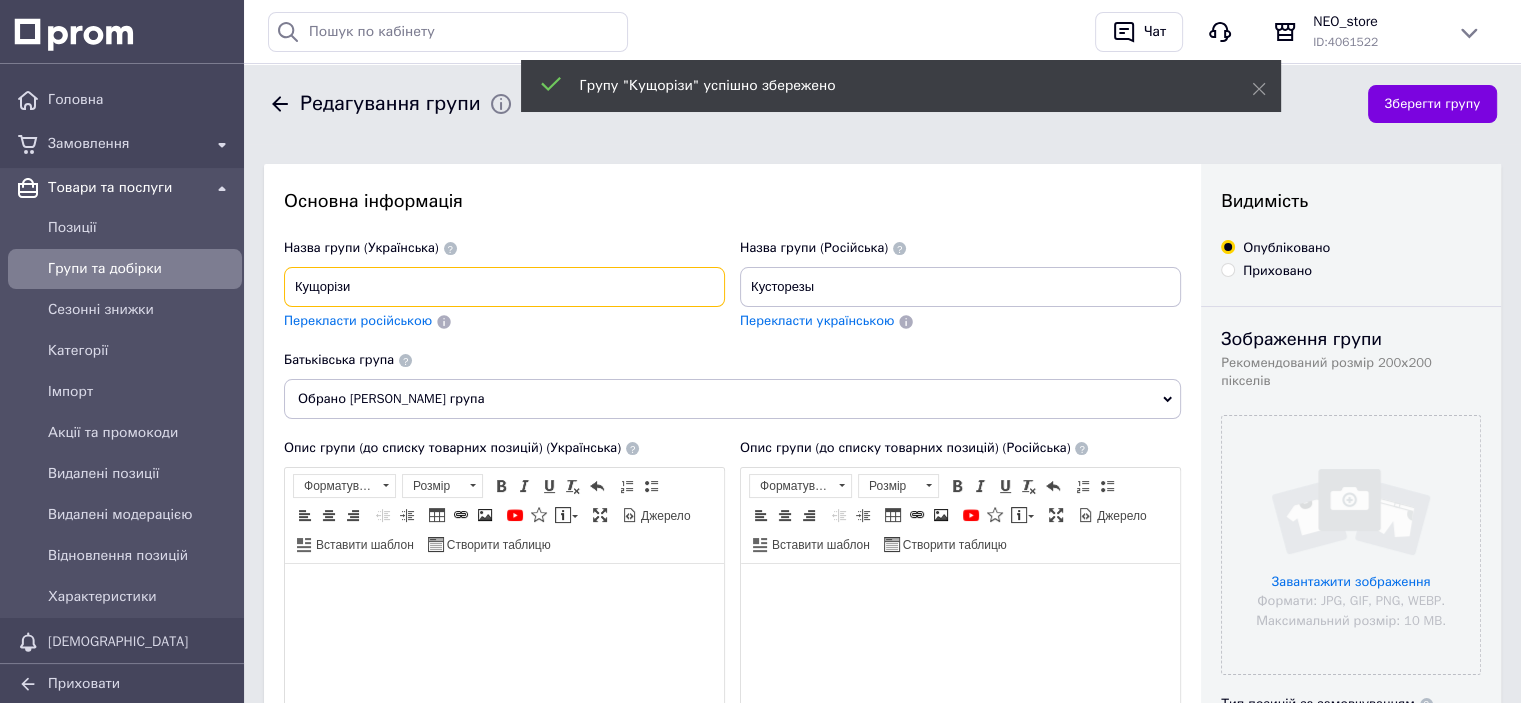 click on "Кущорізи" at bounding box center (504, 287) 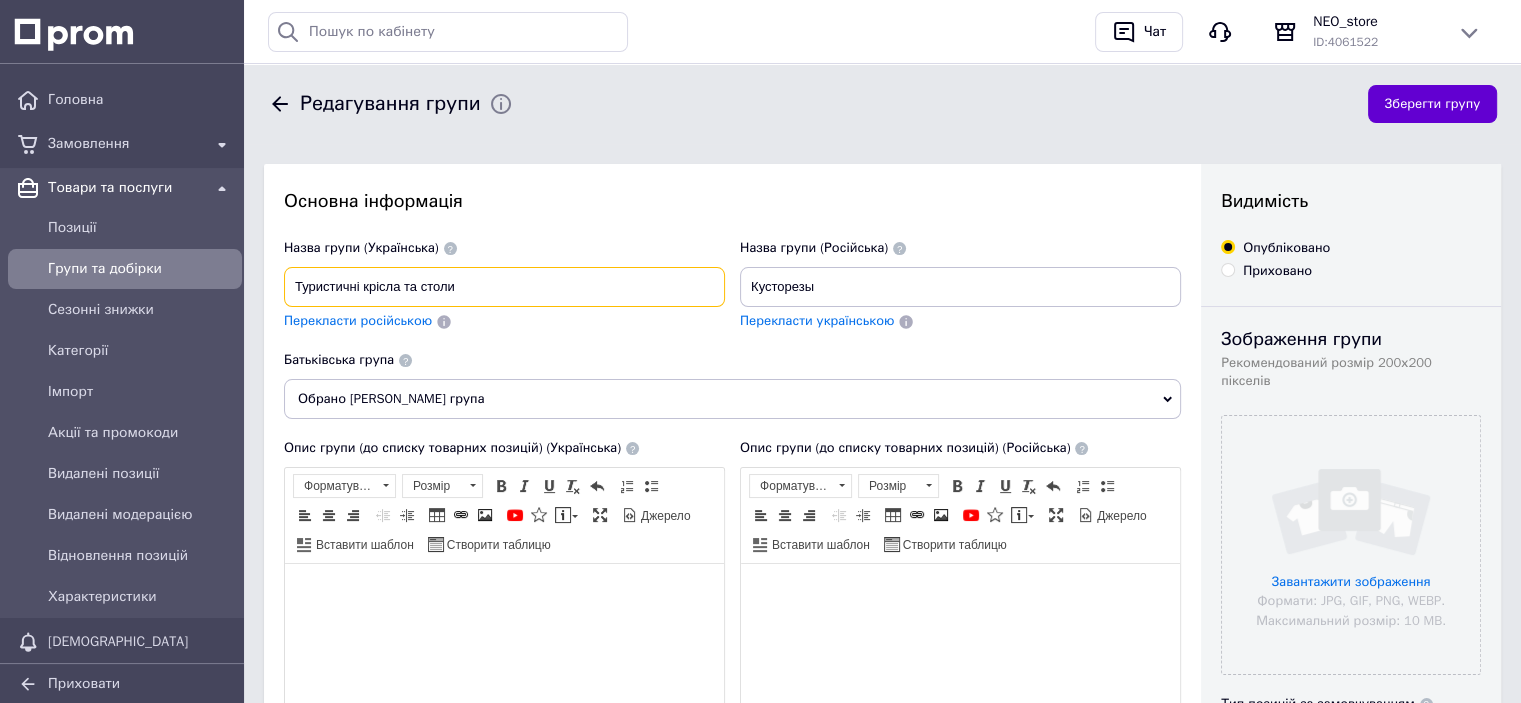 type on "Туристичні крісла та столи" 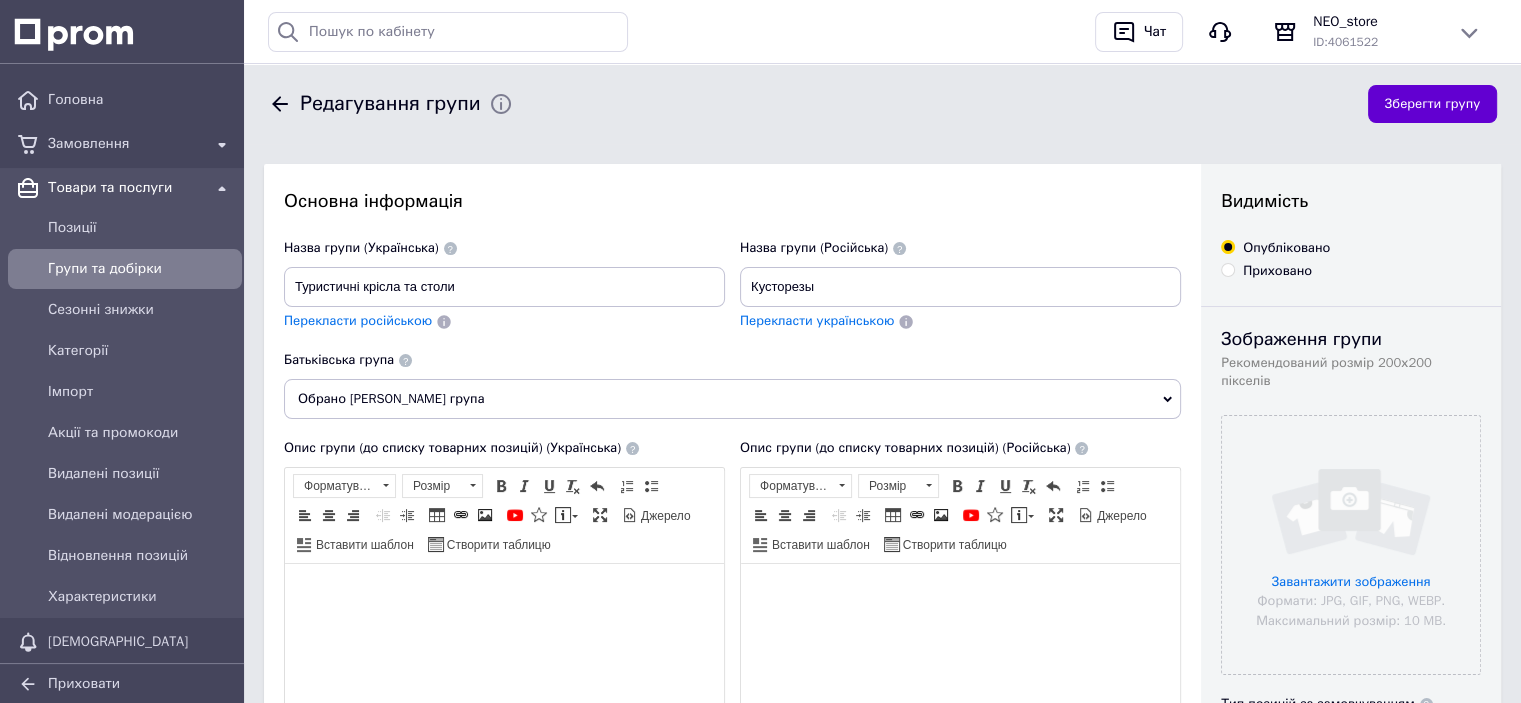 click on "Зберегти групу" at bounding box center [1432, 104] 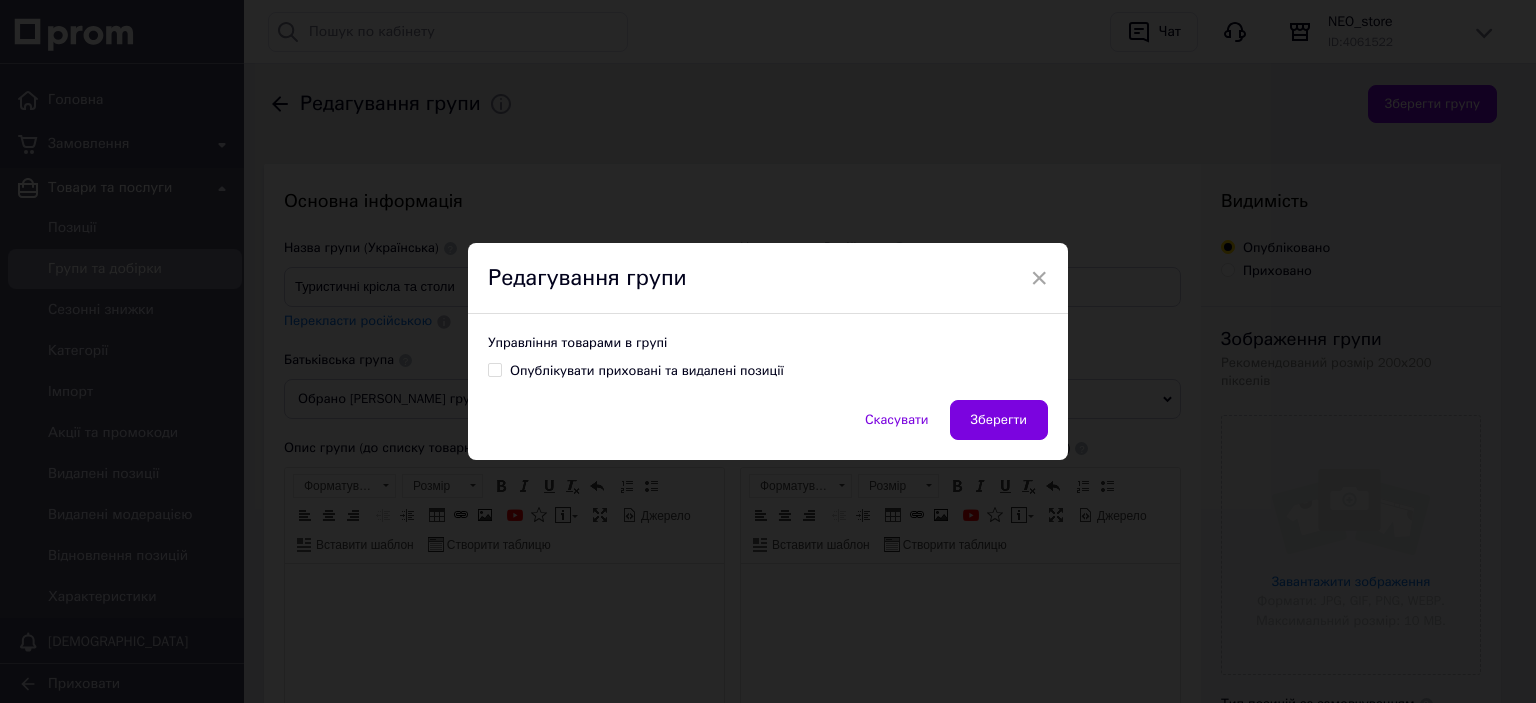click on "×" at bounding box center [1039, 278] 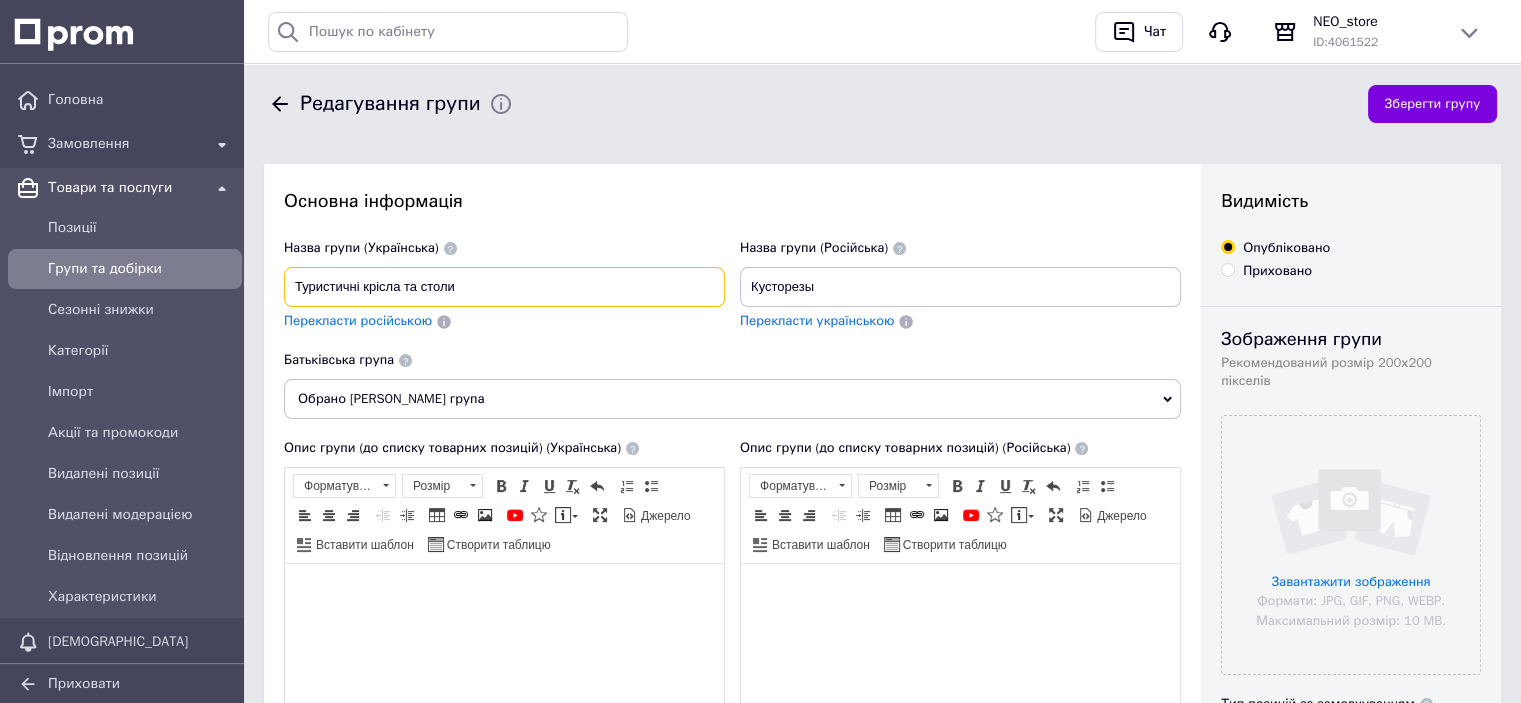 click on "Туристичні крісла та столи" at bounding box center (504, 287) 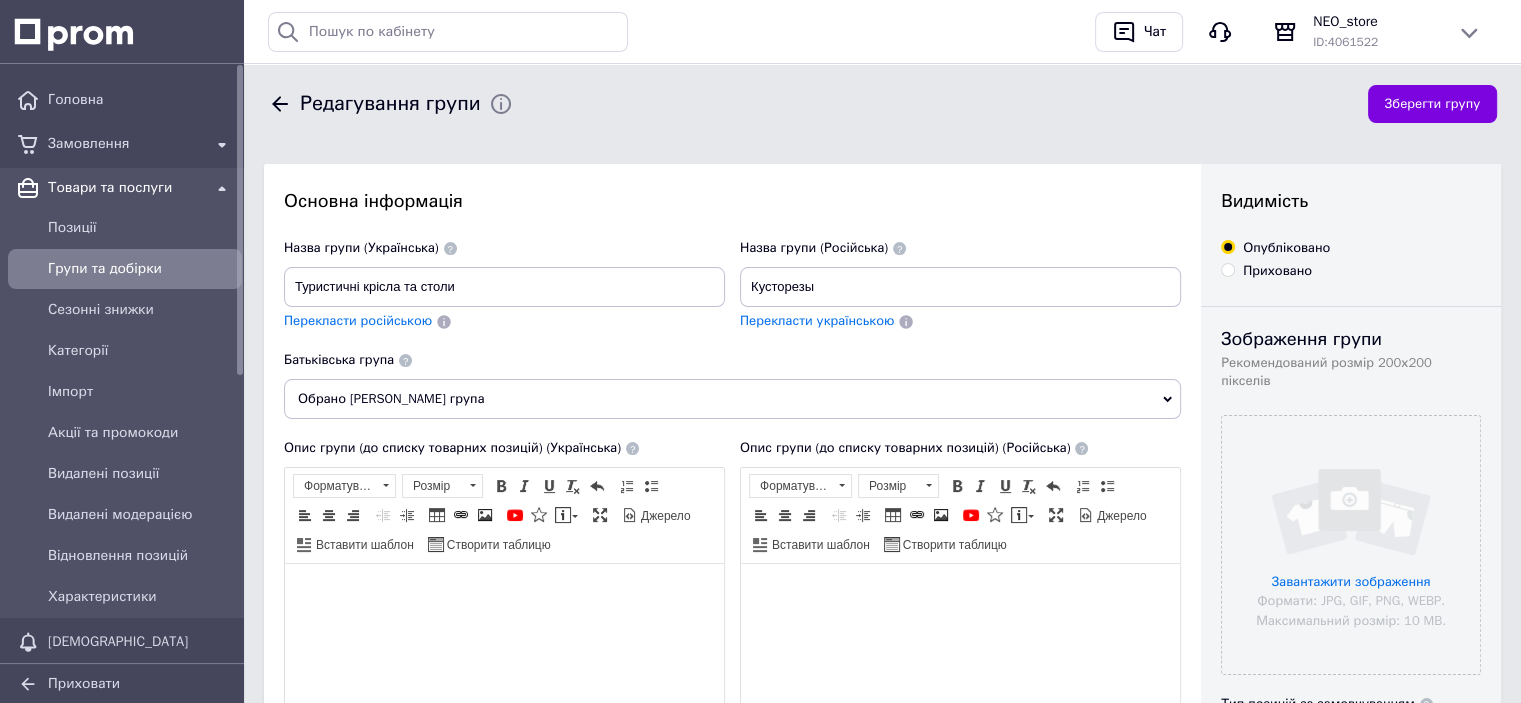 click on "Групи та добірки" at bounding box center (141, 269) 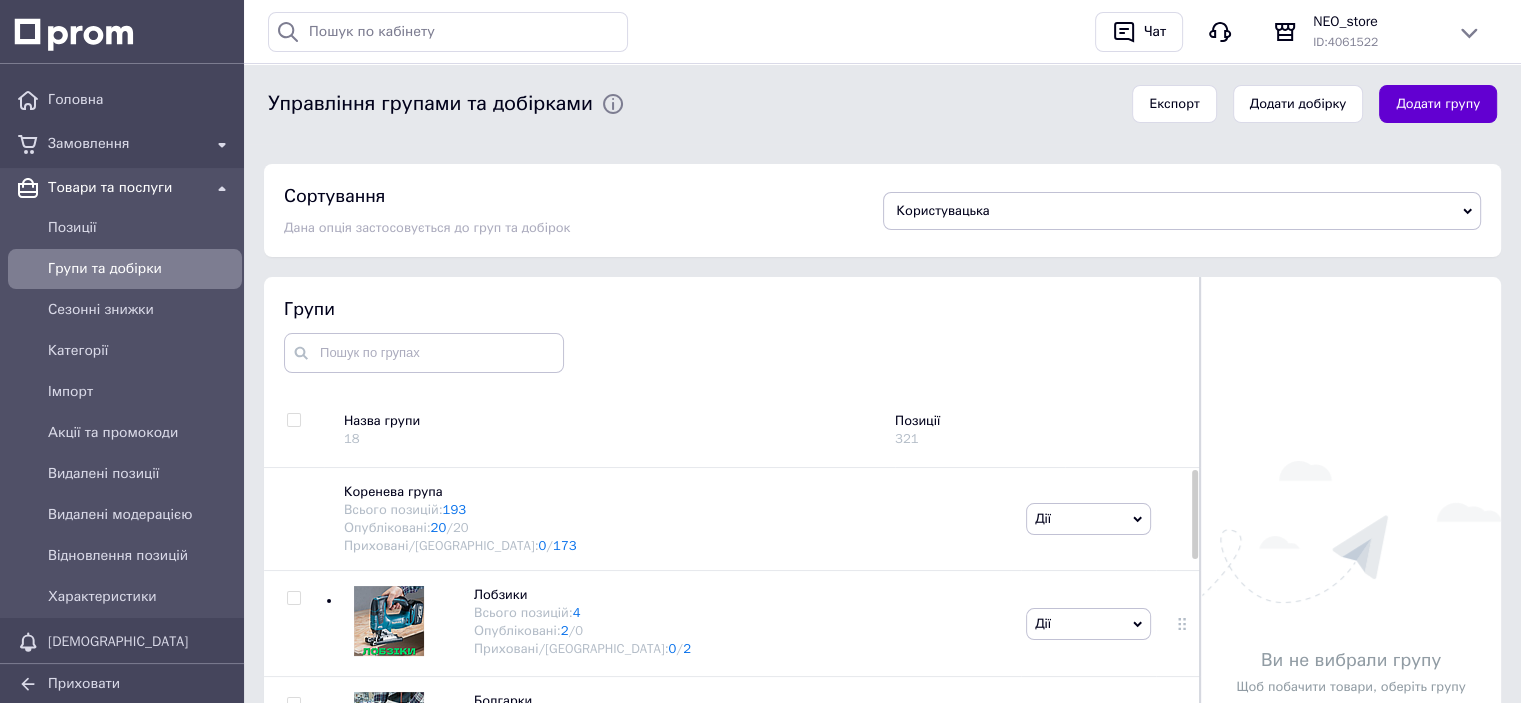 click on "Додати групу" at bounding box center (1438, 104) 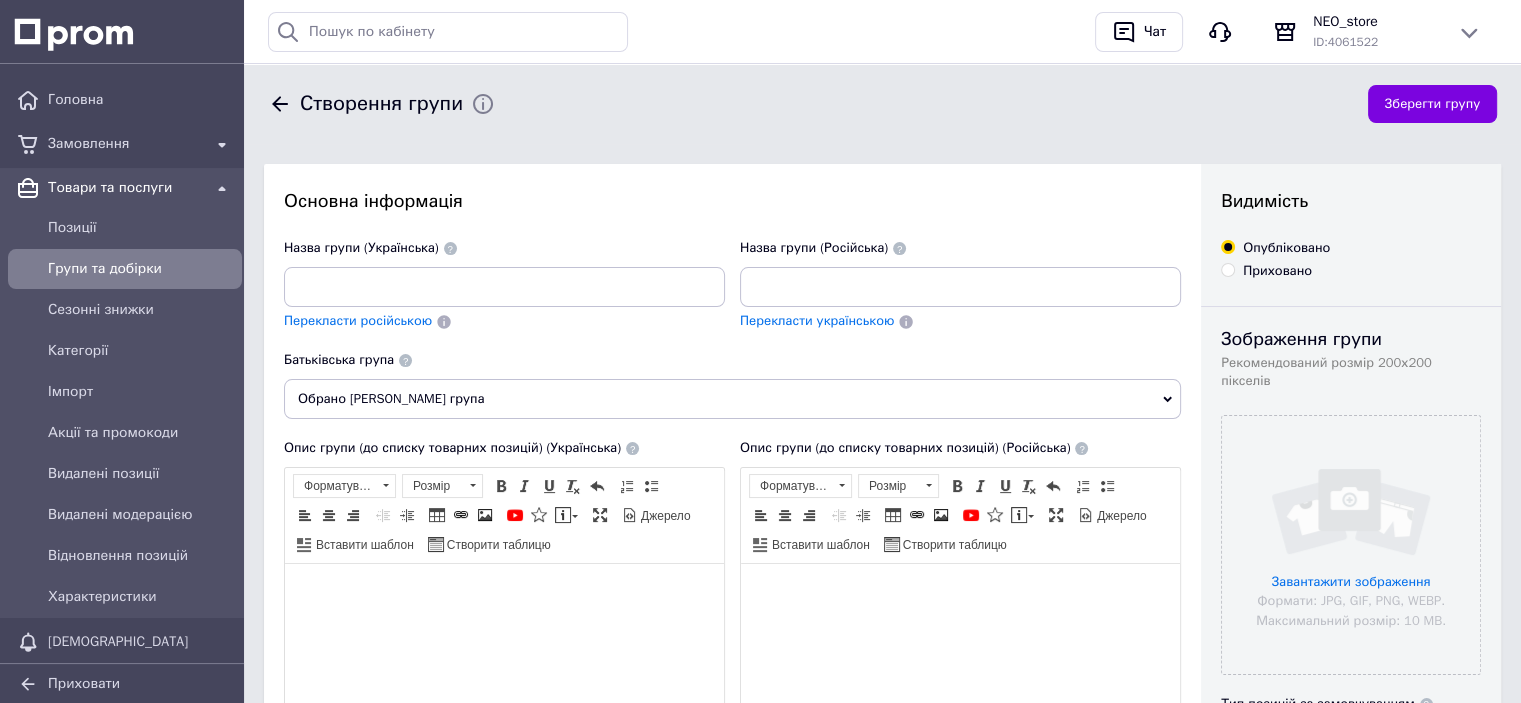 scroll, scrollTop: 0, scrollLeft: 0, axis: both 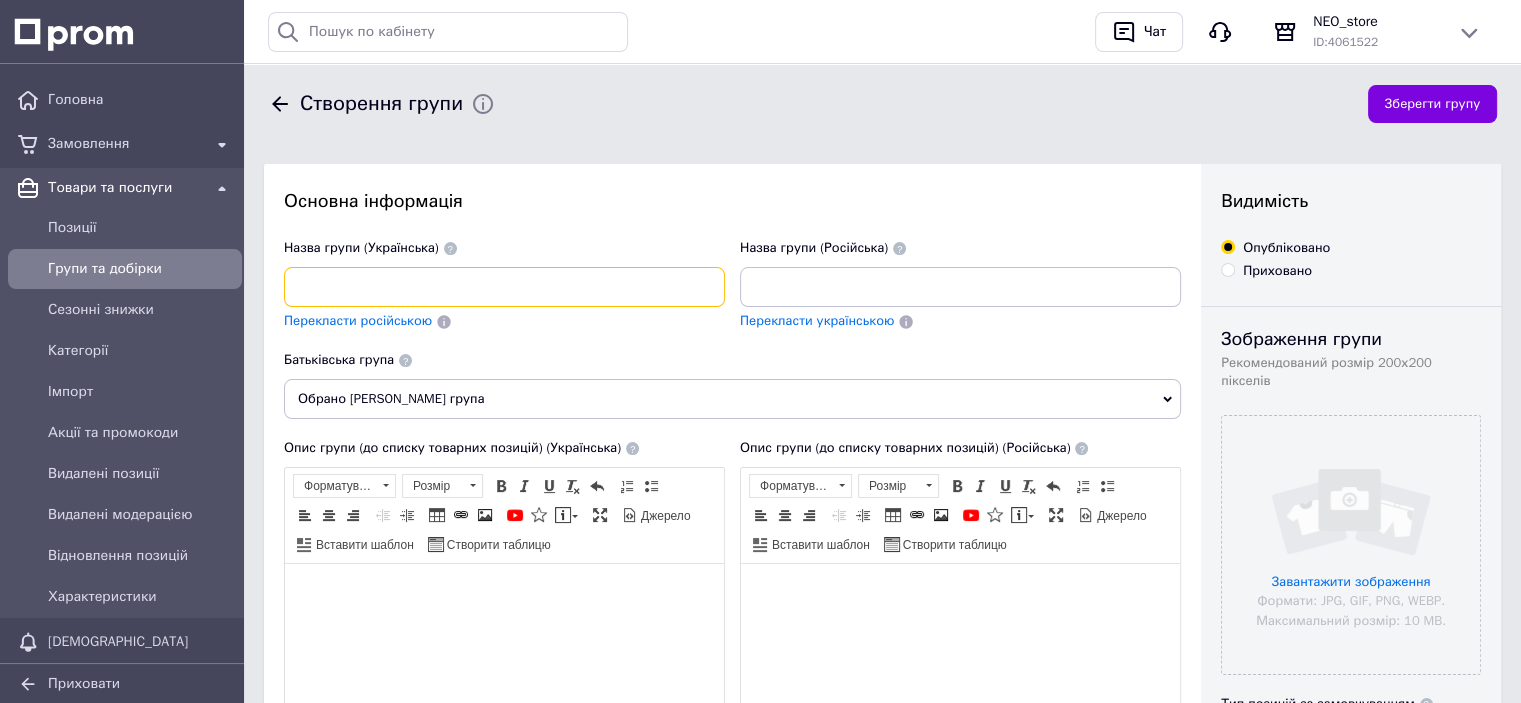 click at bounding box center [504, 287] 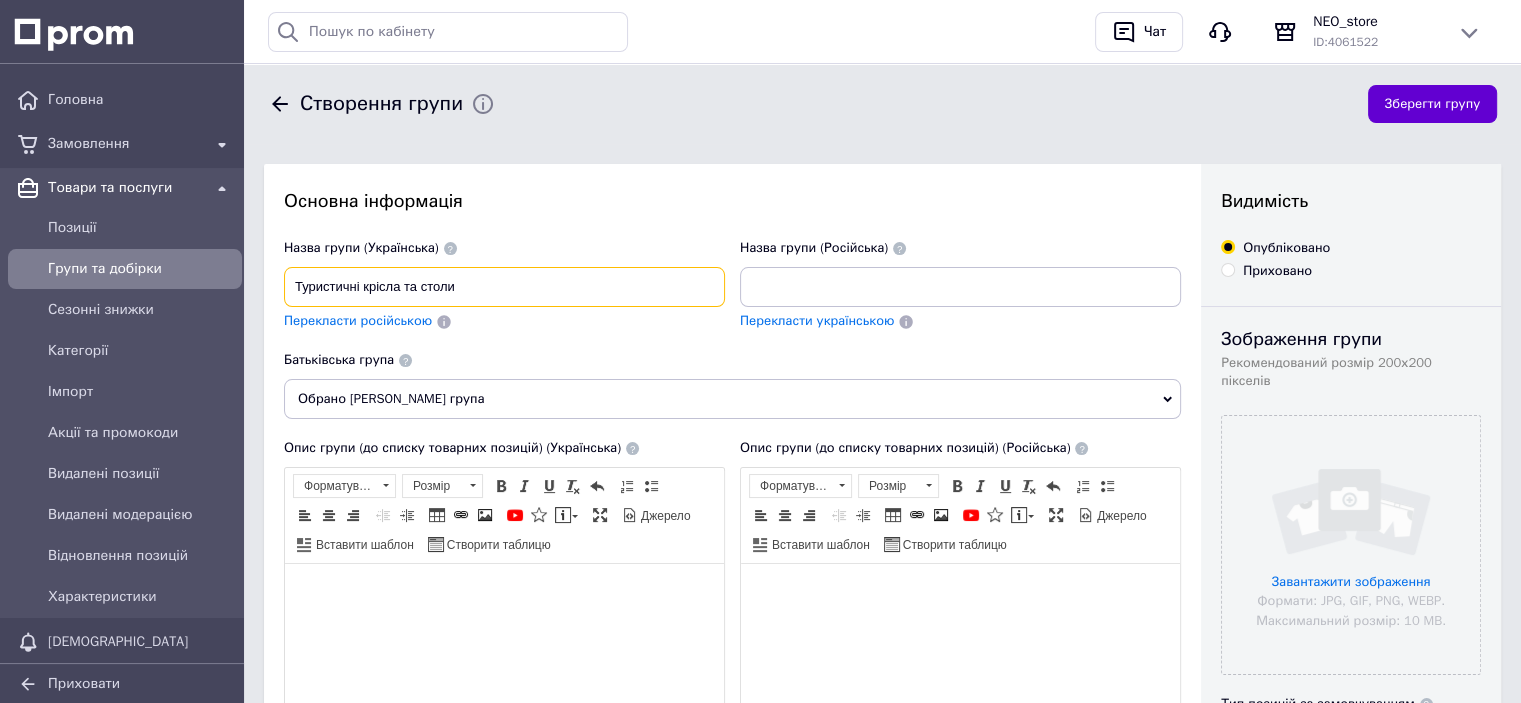 type on "Туристичні крісла та столи" 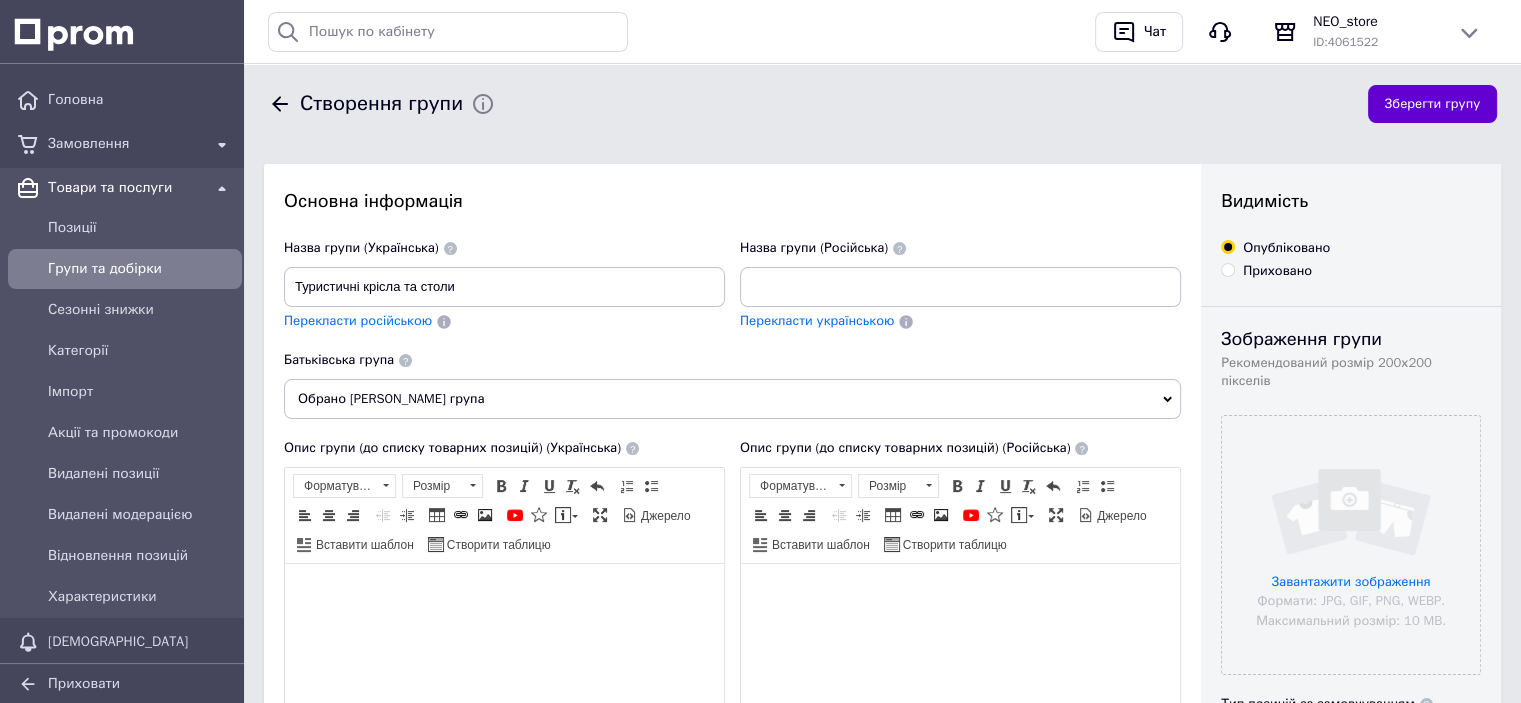 click on "Зберегти групу" at bounding box center (1432, 104) 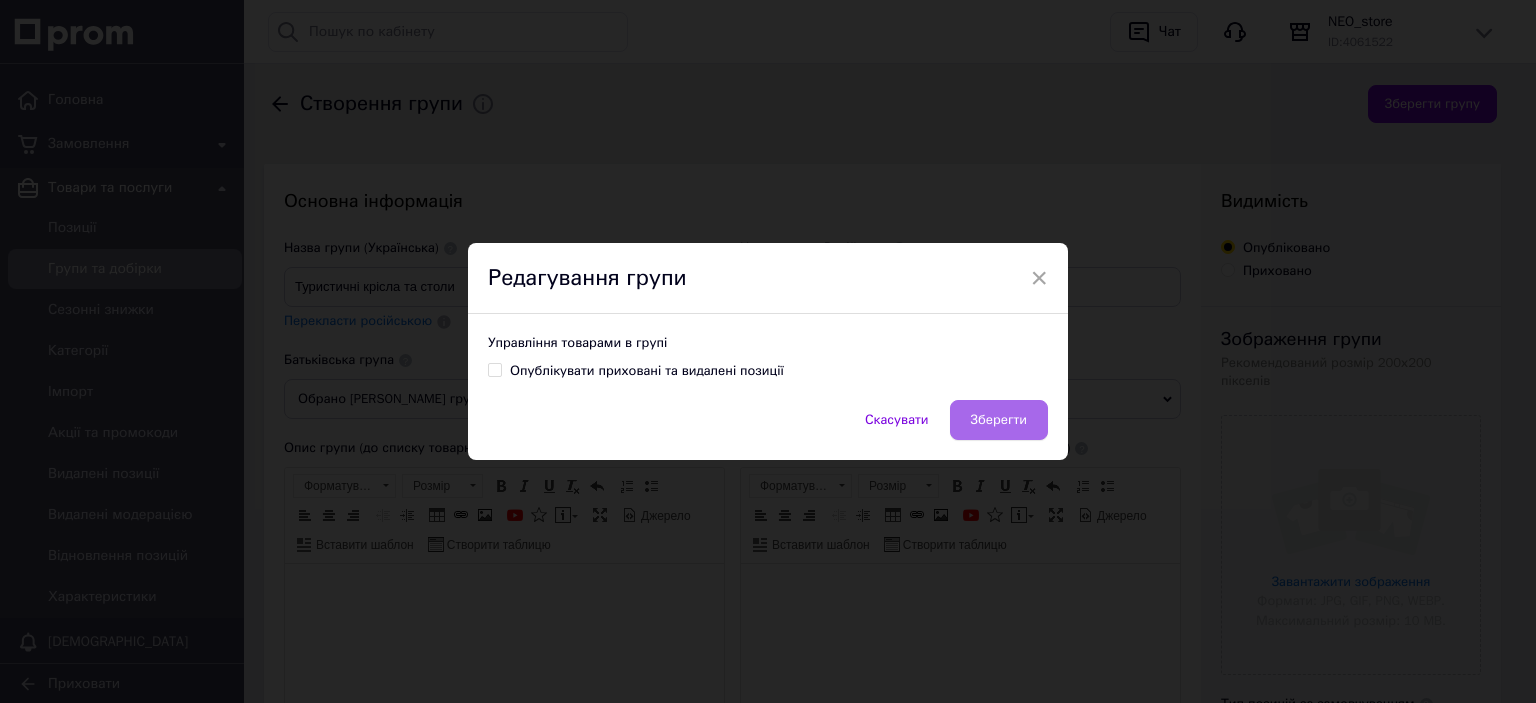 click on "Зберегти" at bounding box center [999, 420] 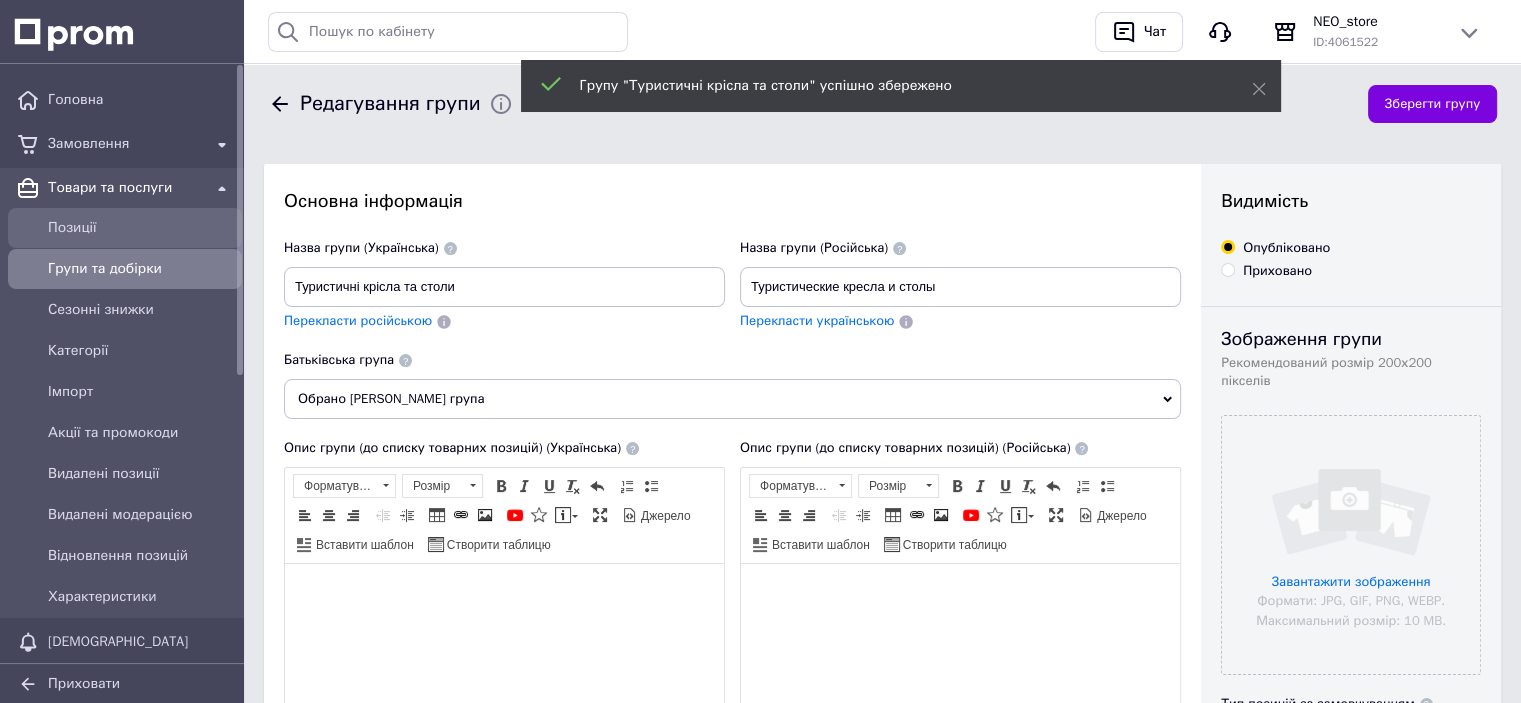 scroll, scrollTop: 0, scrollLeft: 0, axis: both 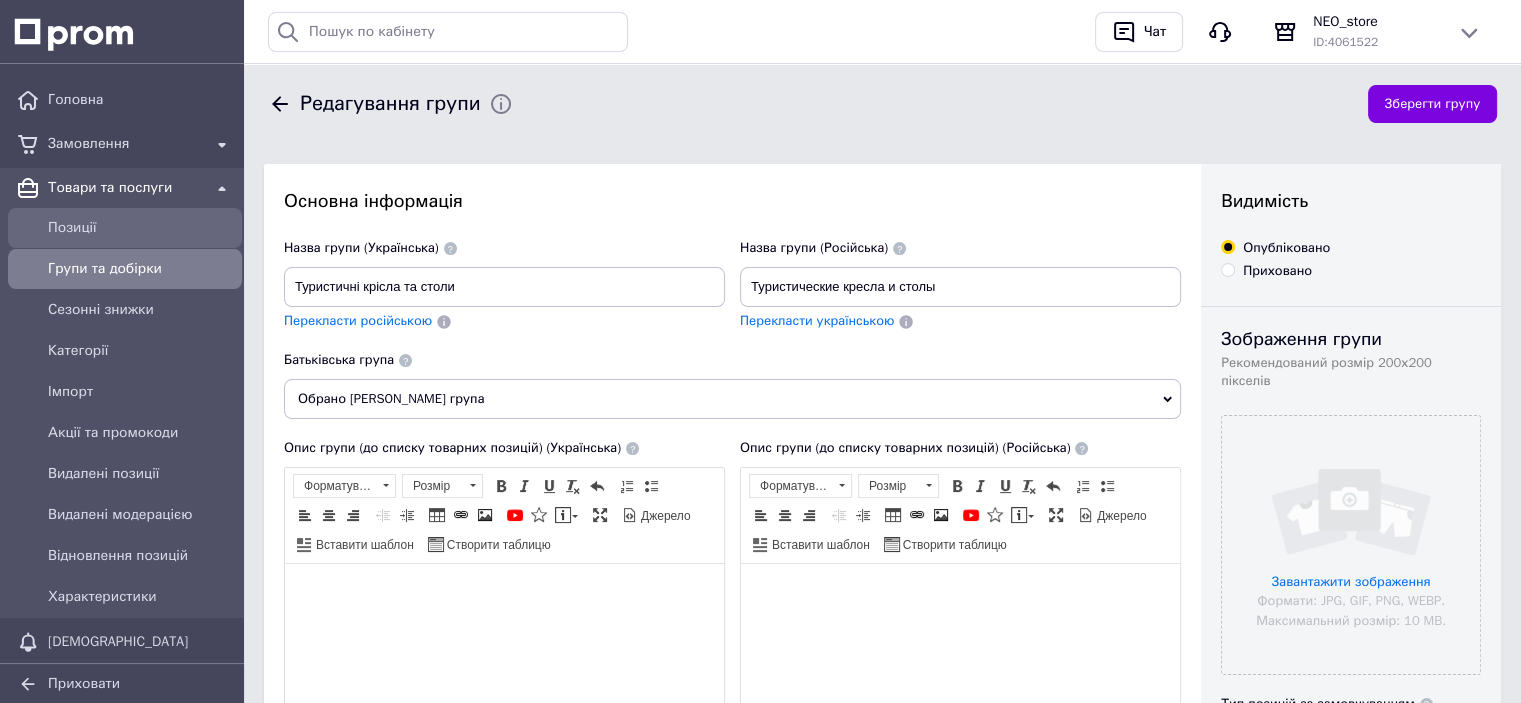 click on "Позиції" at bounding box center (141, 228) 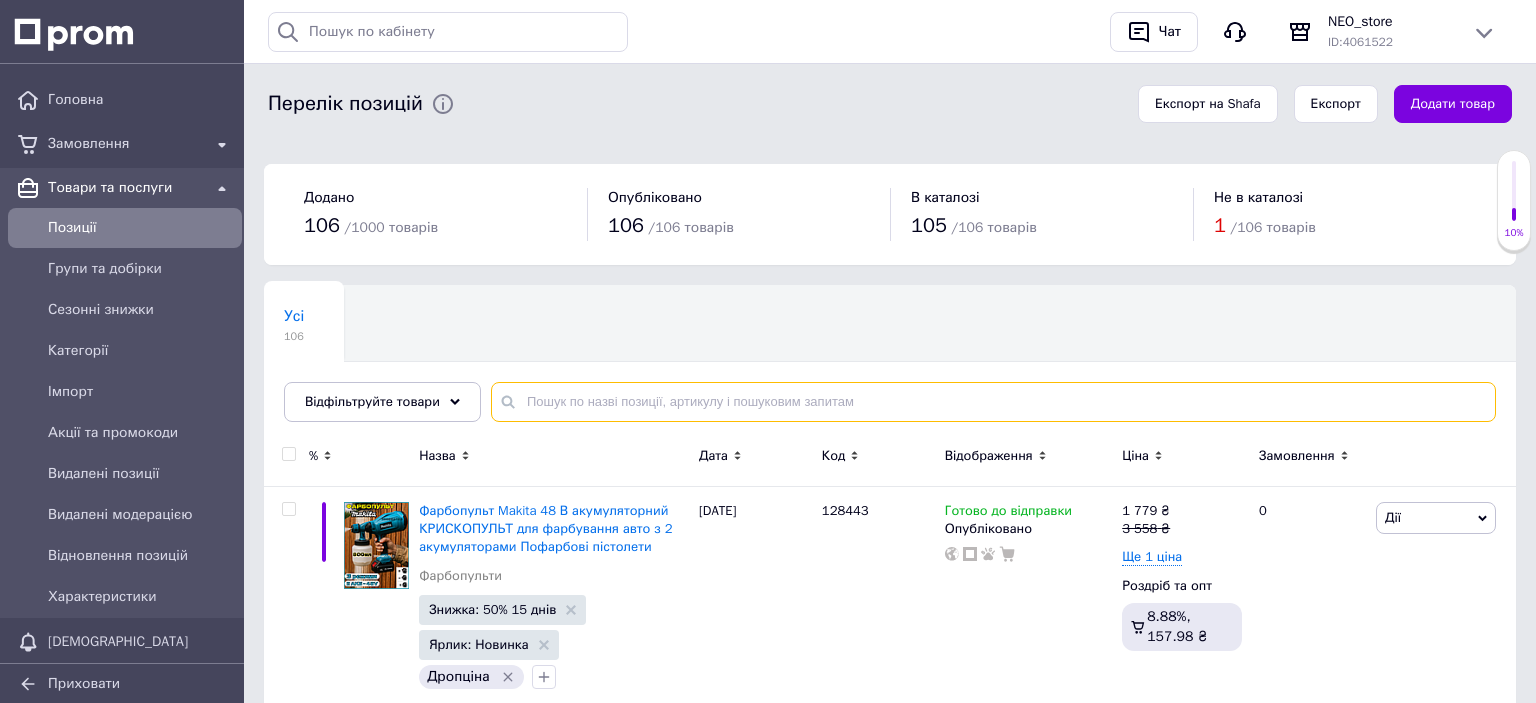 click at bounding box center (993, 402) 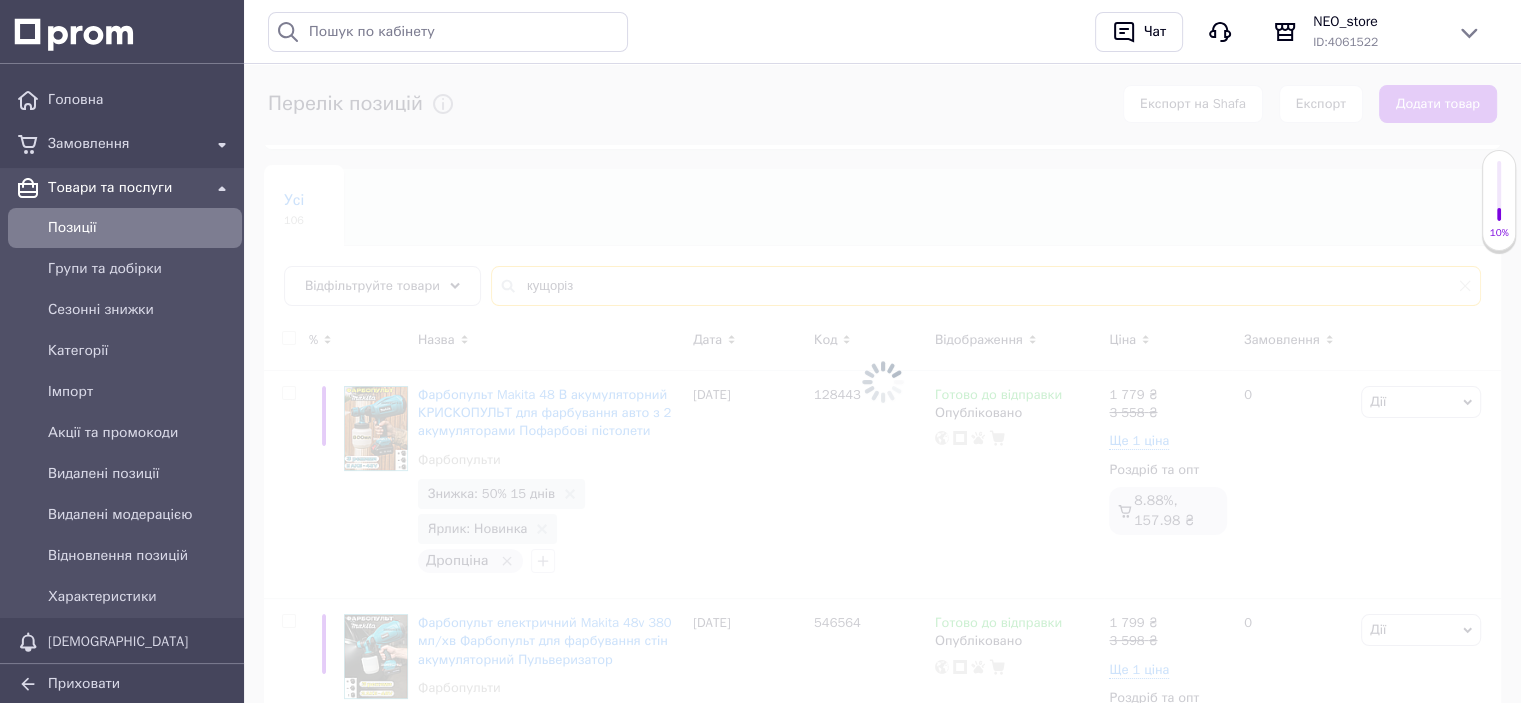 scroll, scrollTop: 200, scrollLeft: 0, axis: vertical 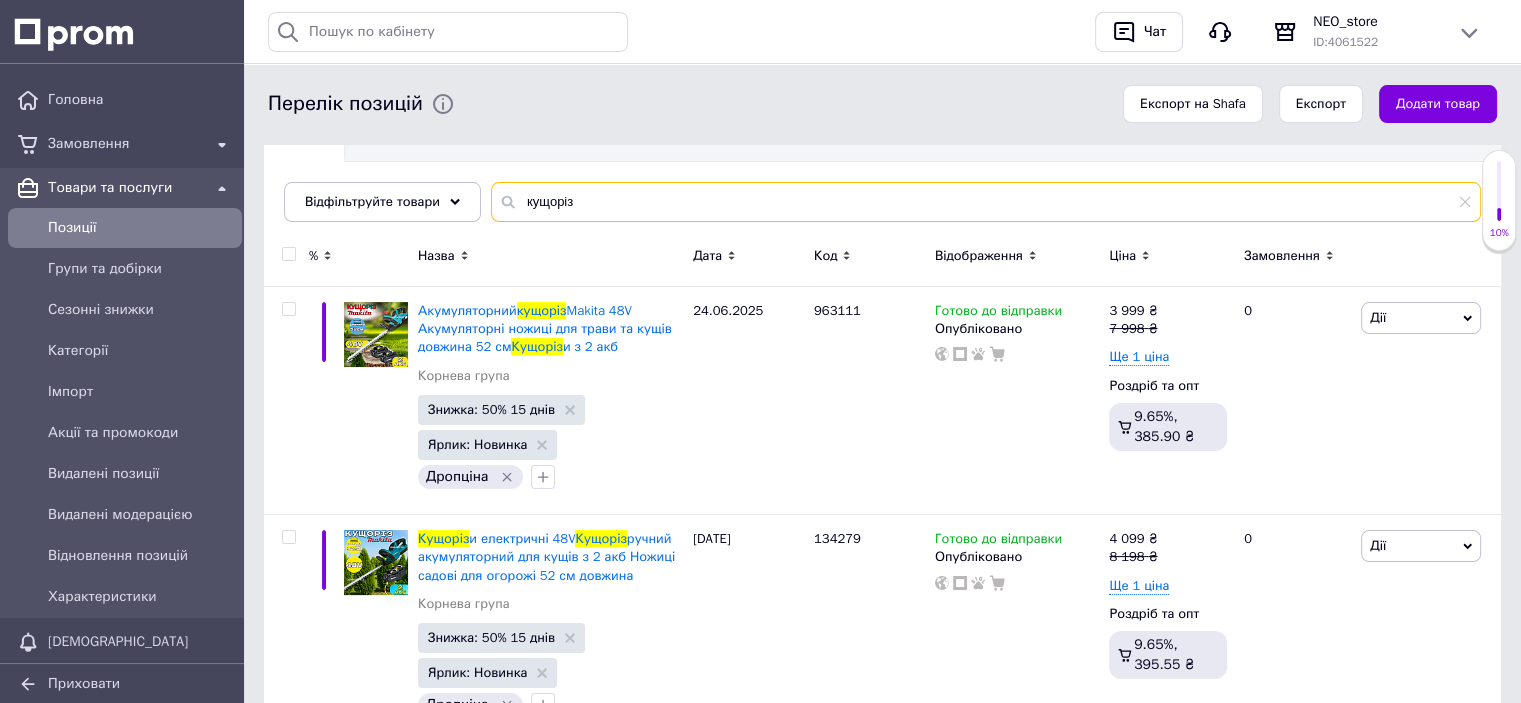 type on "кущоріз" 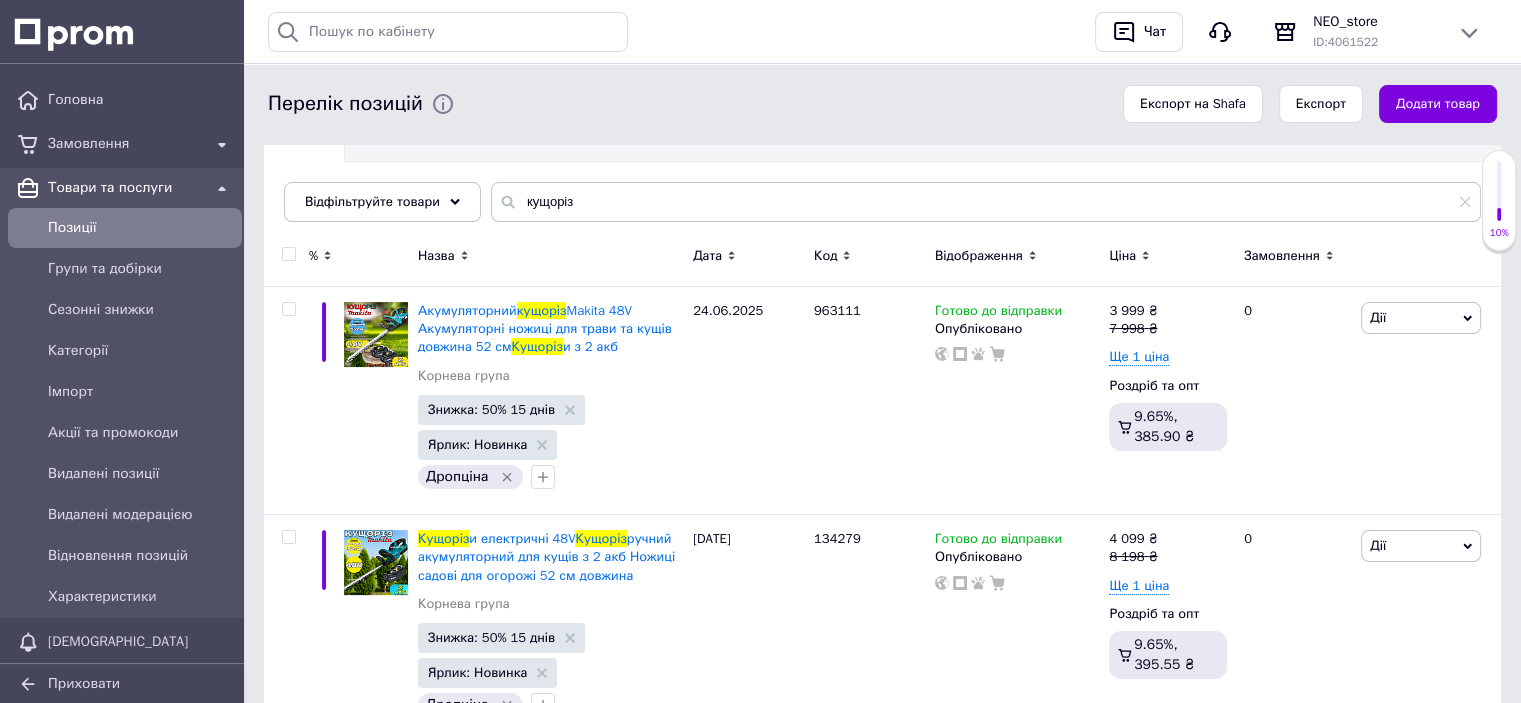 click at bounding box center (288, 254) 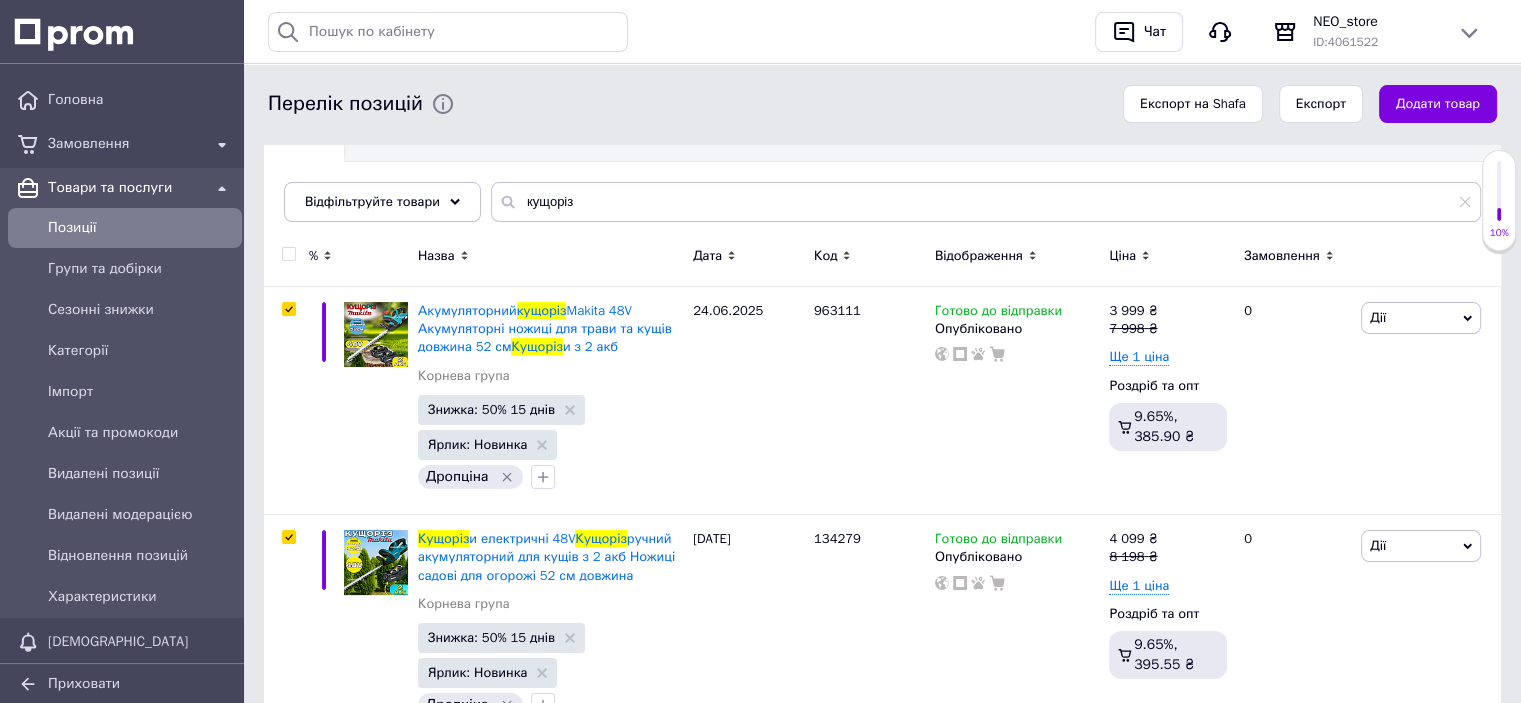 checkbox on "true" 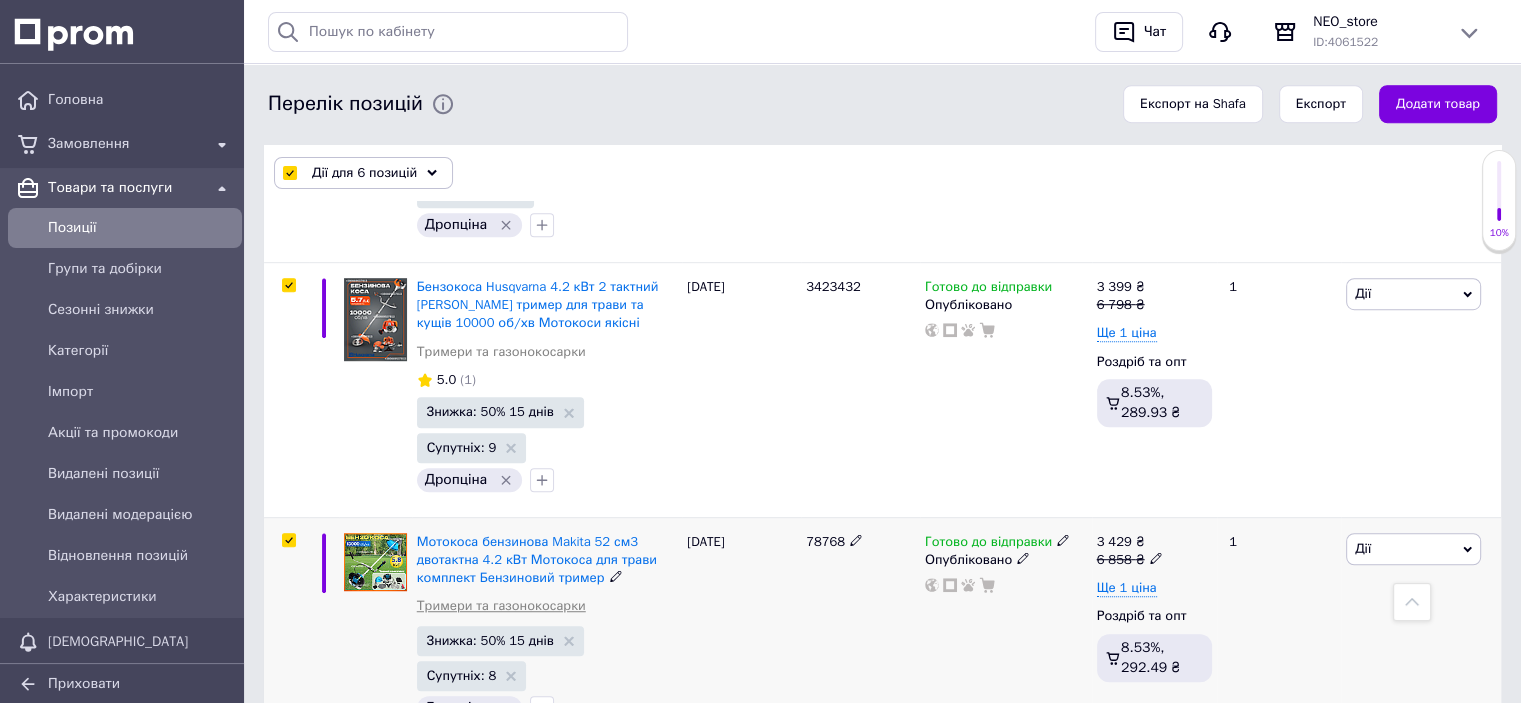 scroll, scrollTop: 1236, scrollLeft: 0, axis: vertical 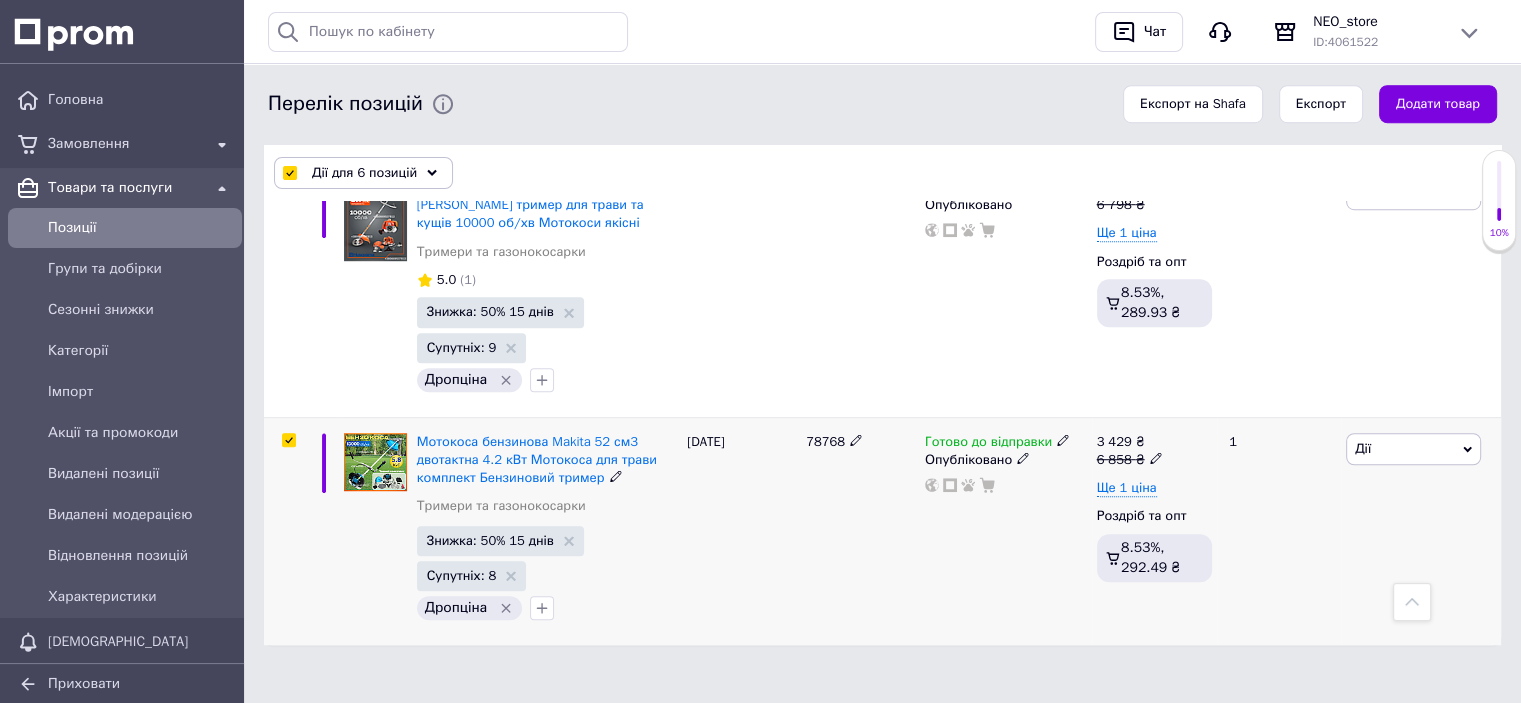 click at bounding box center [288, 440] 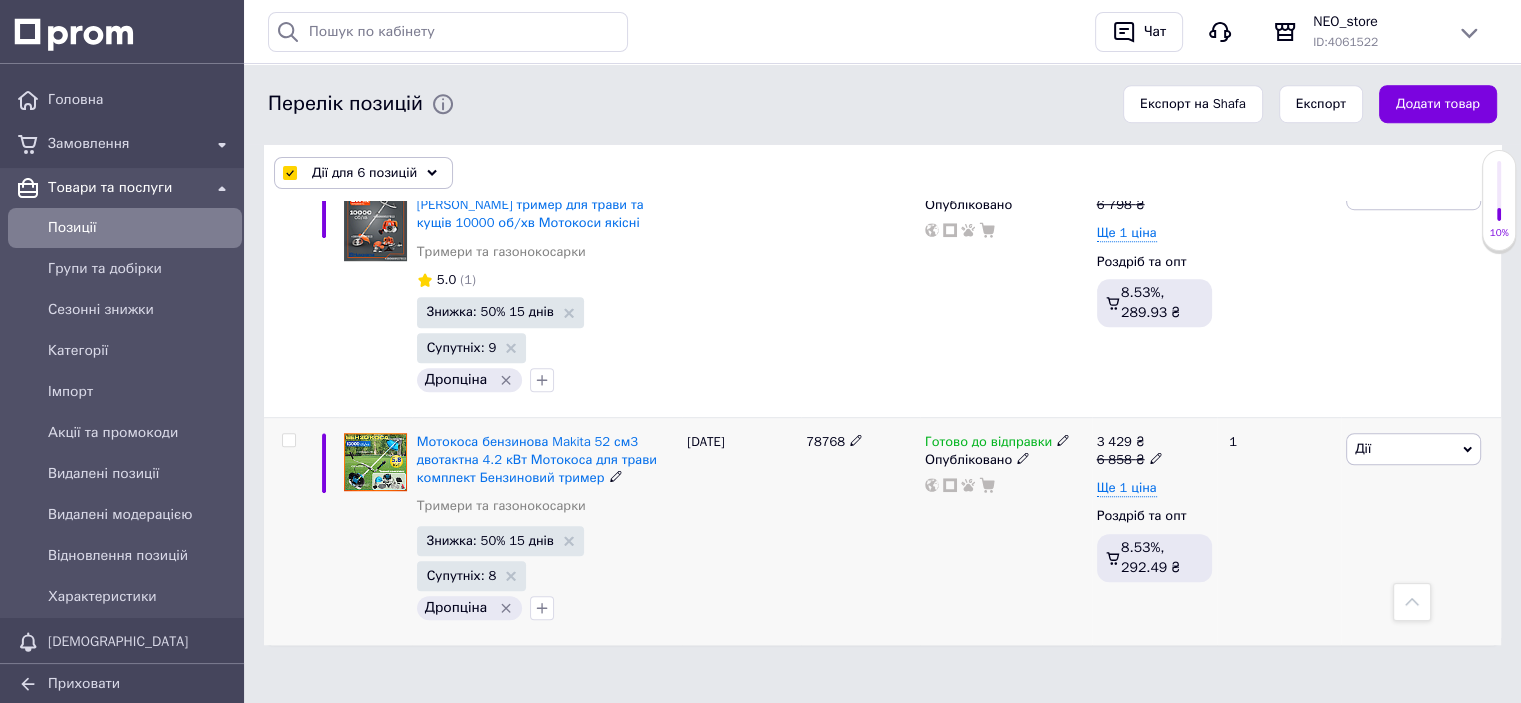 checkbox on "false" 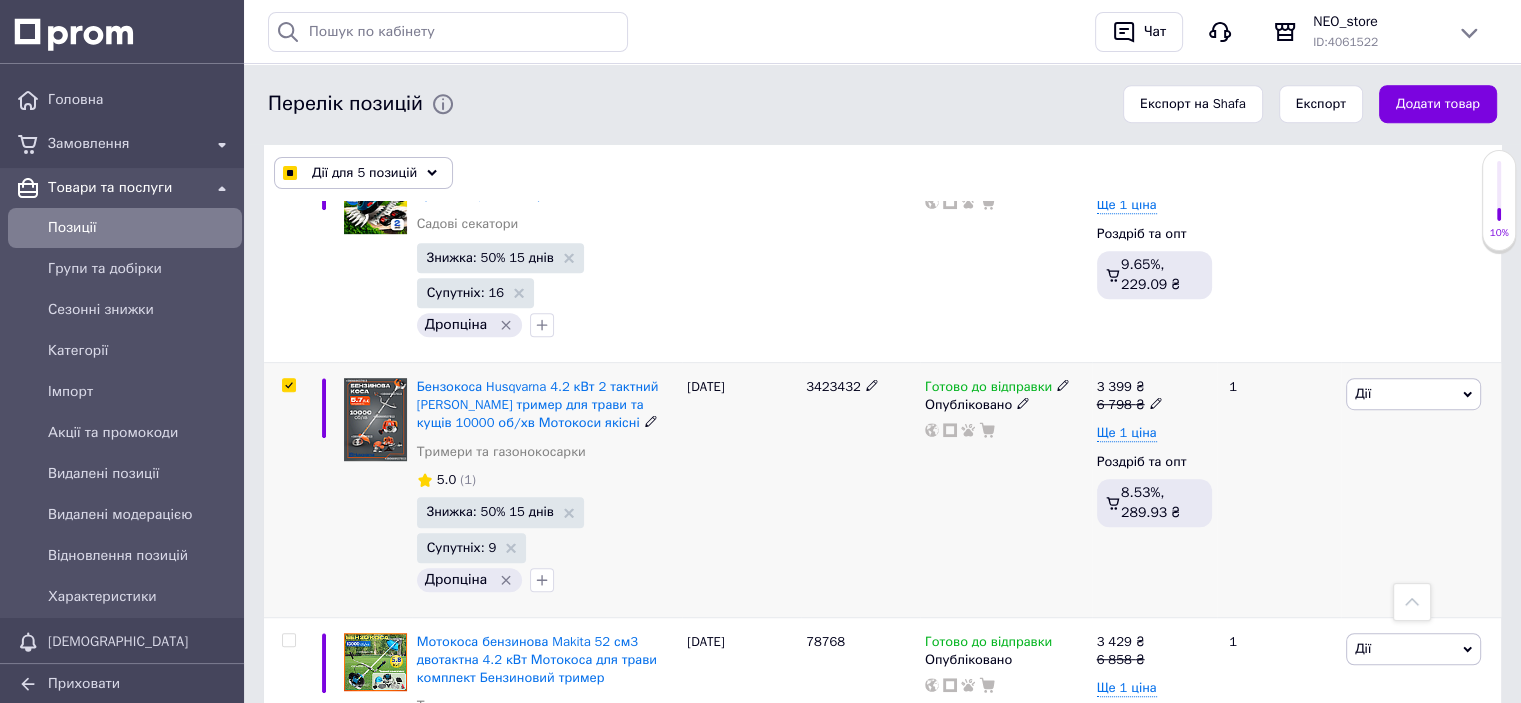 click at bounding box center (288, 385) 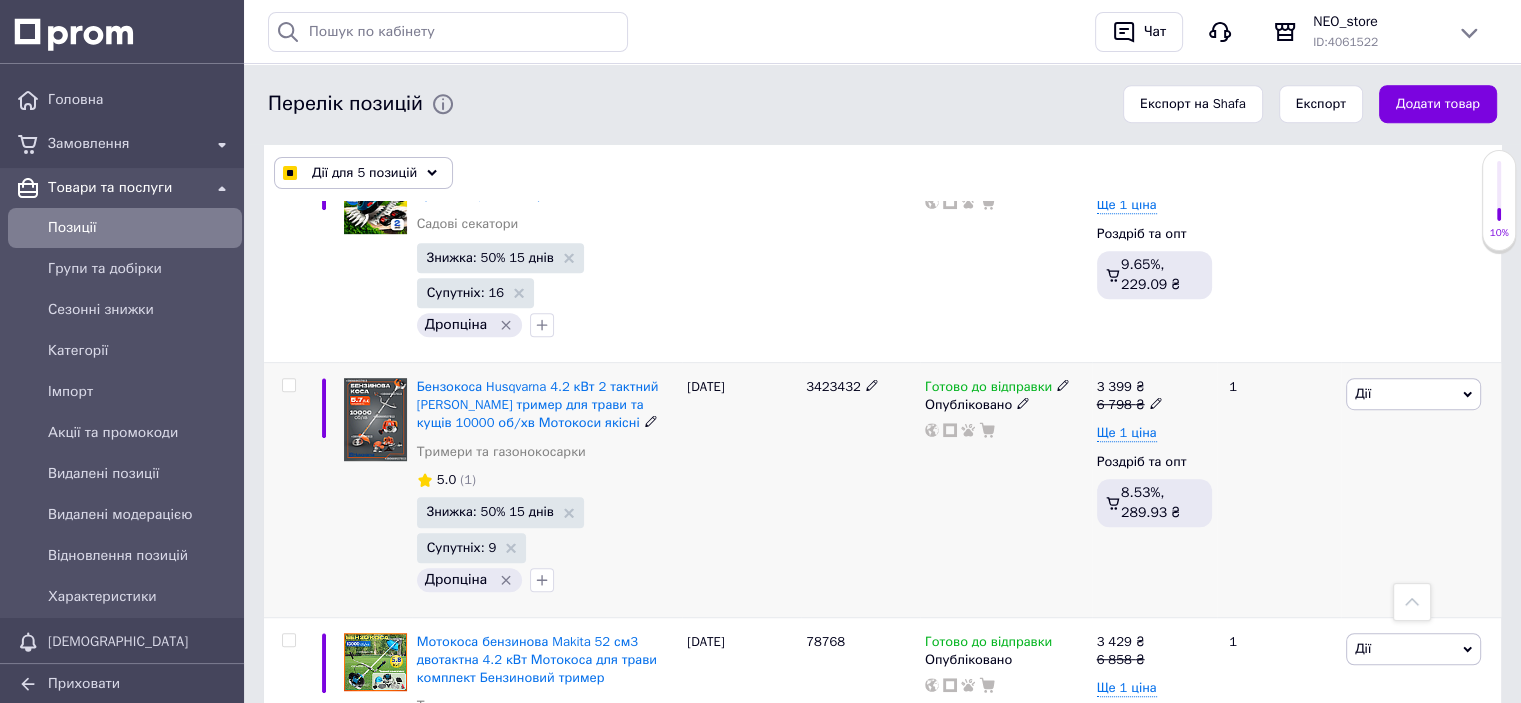 checkbox on "false" 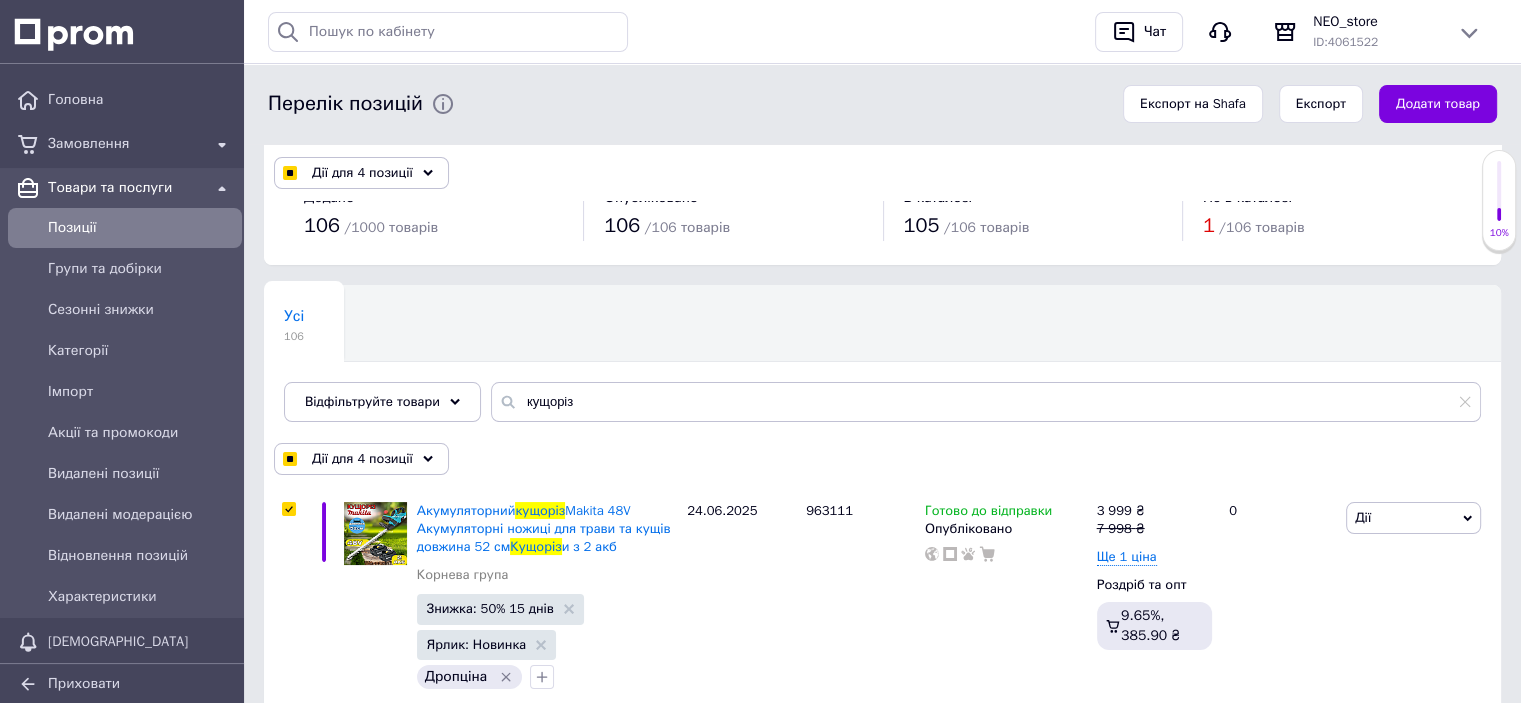 scroll, scrollTop: 100, scrollLeft: 0, axis: vertical 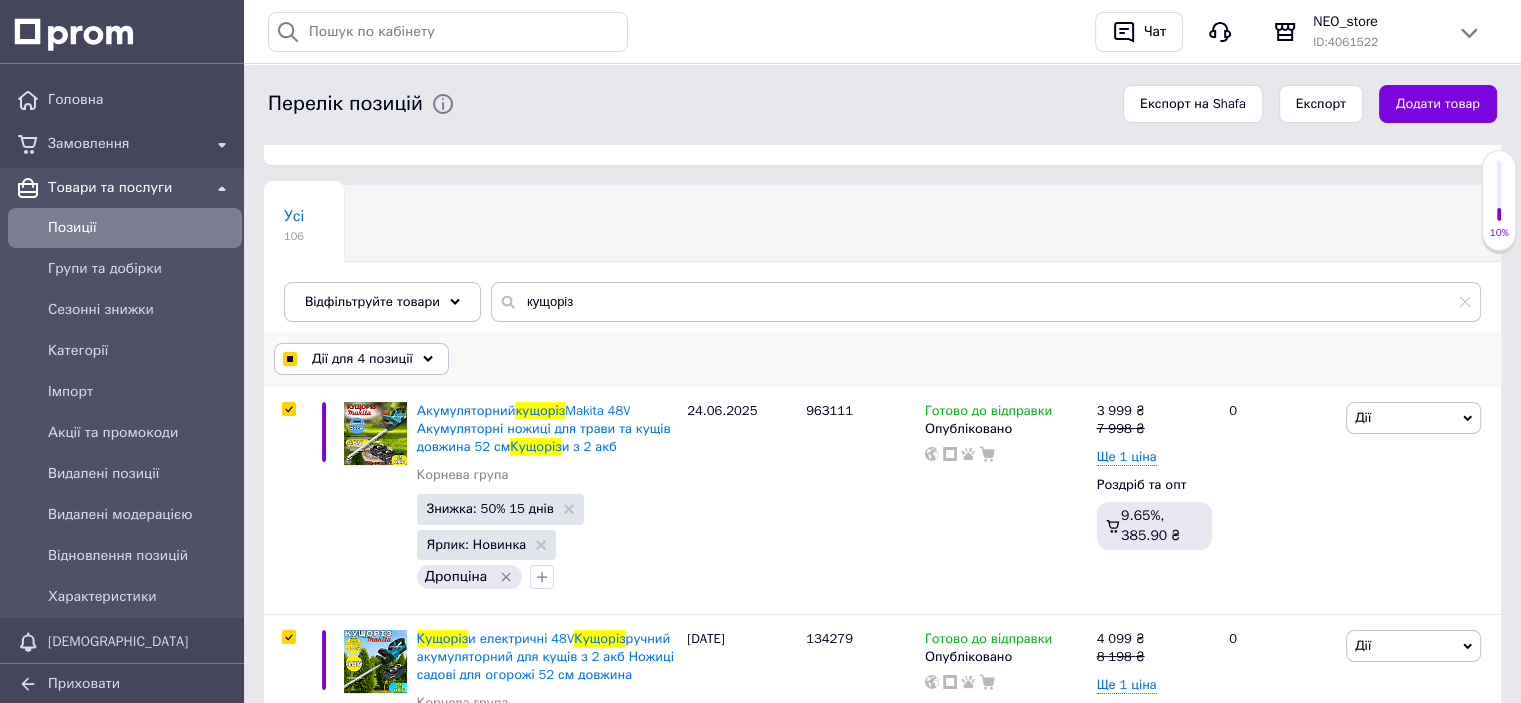 click on "Дії для 4 позиції" at bounding box center (361, 359) 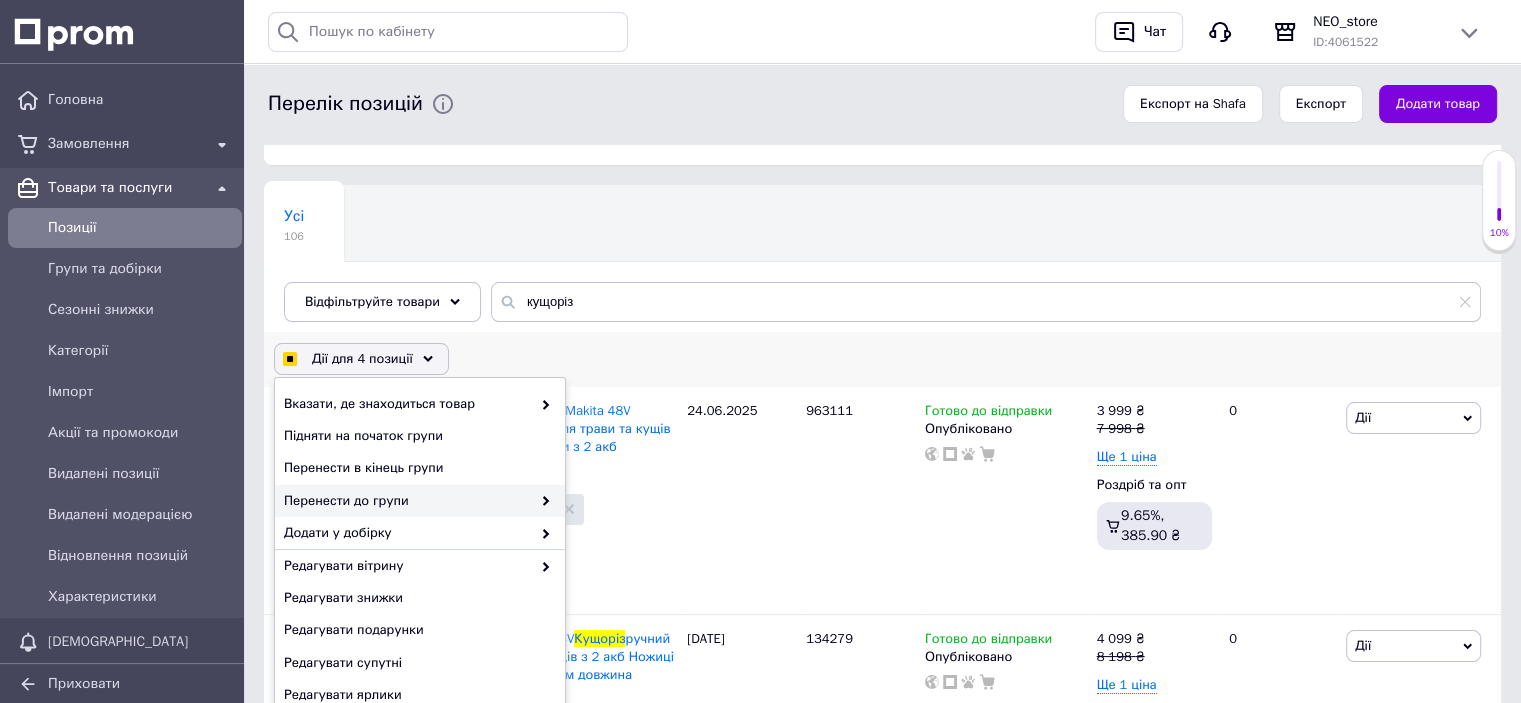 click on "Перенести до групи" at bounding box center (407, 501) 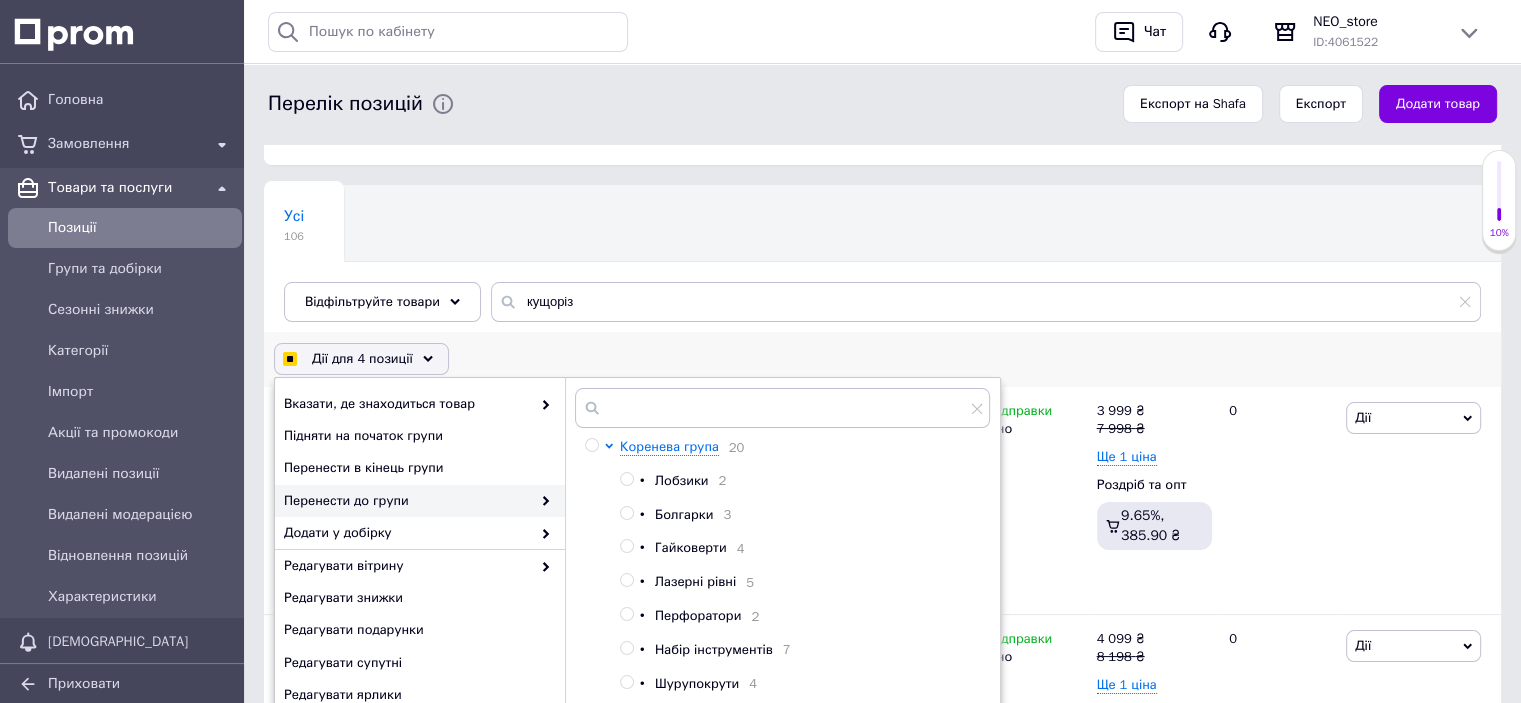 scroll, scrollTop: 348, scrollLeft: 0, axis: vertical 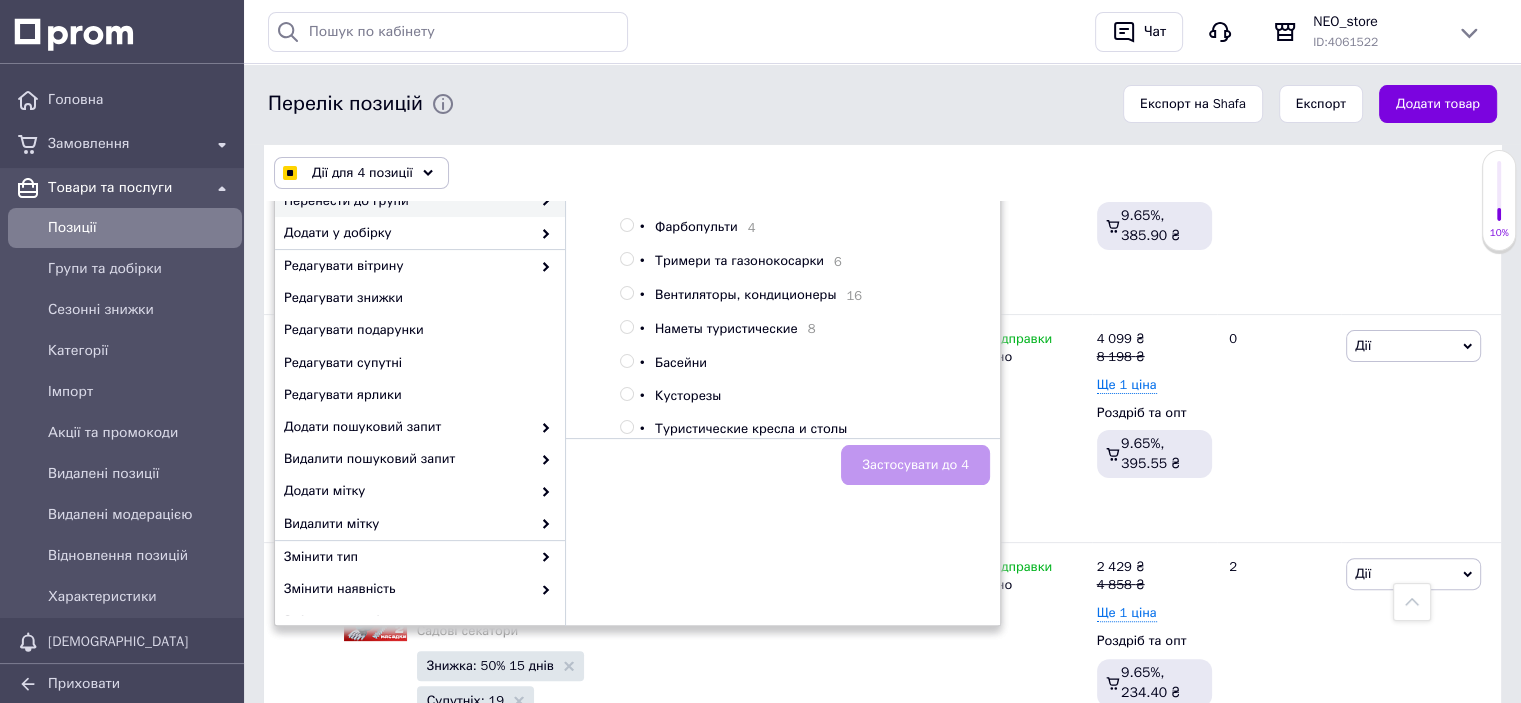 click on "Кусторезы" at bounding box center (688, 395) 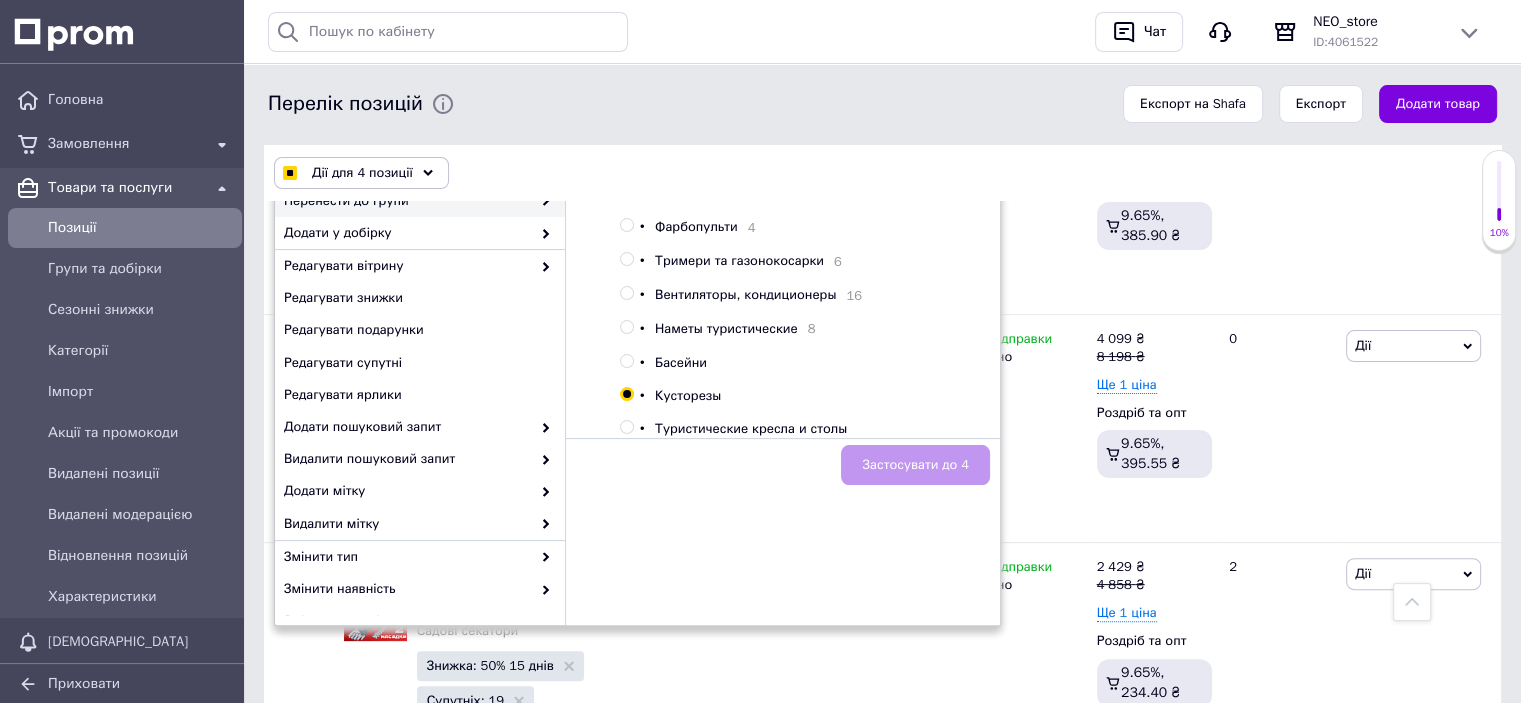 checkbox on "true" 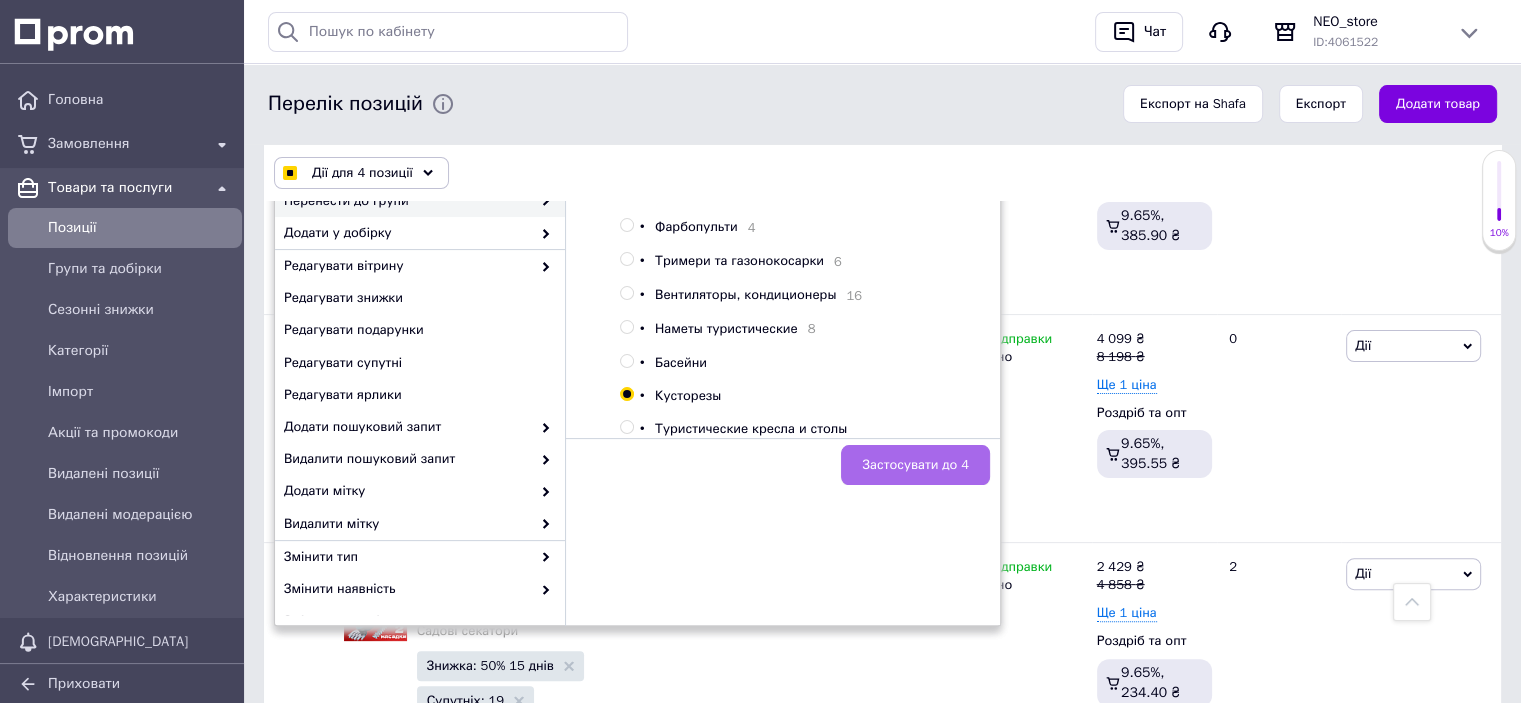 checkbox on "true" 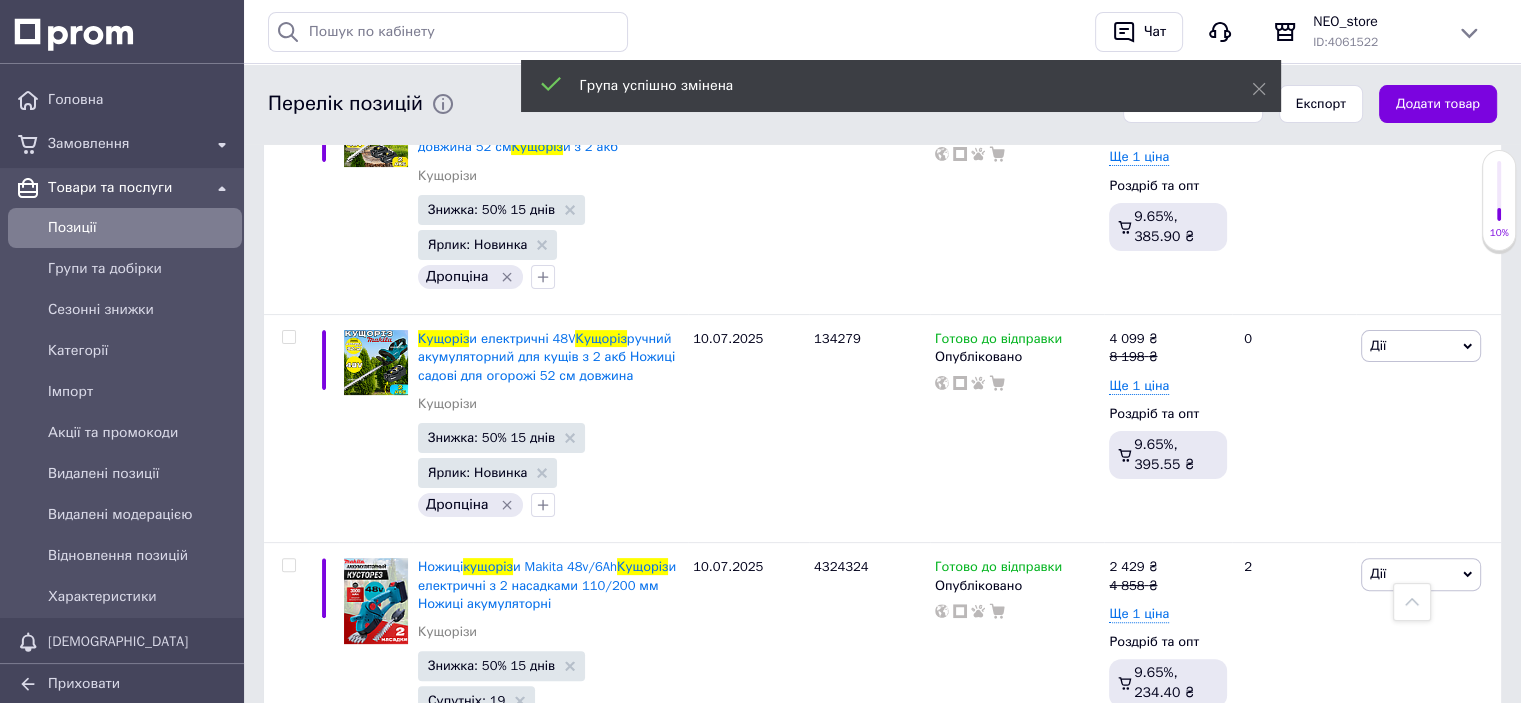 click on "Позиції" at bounding box center (141, 228) 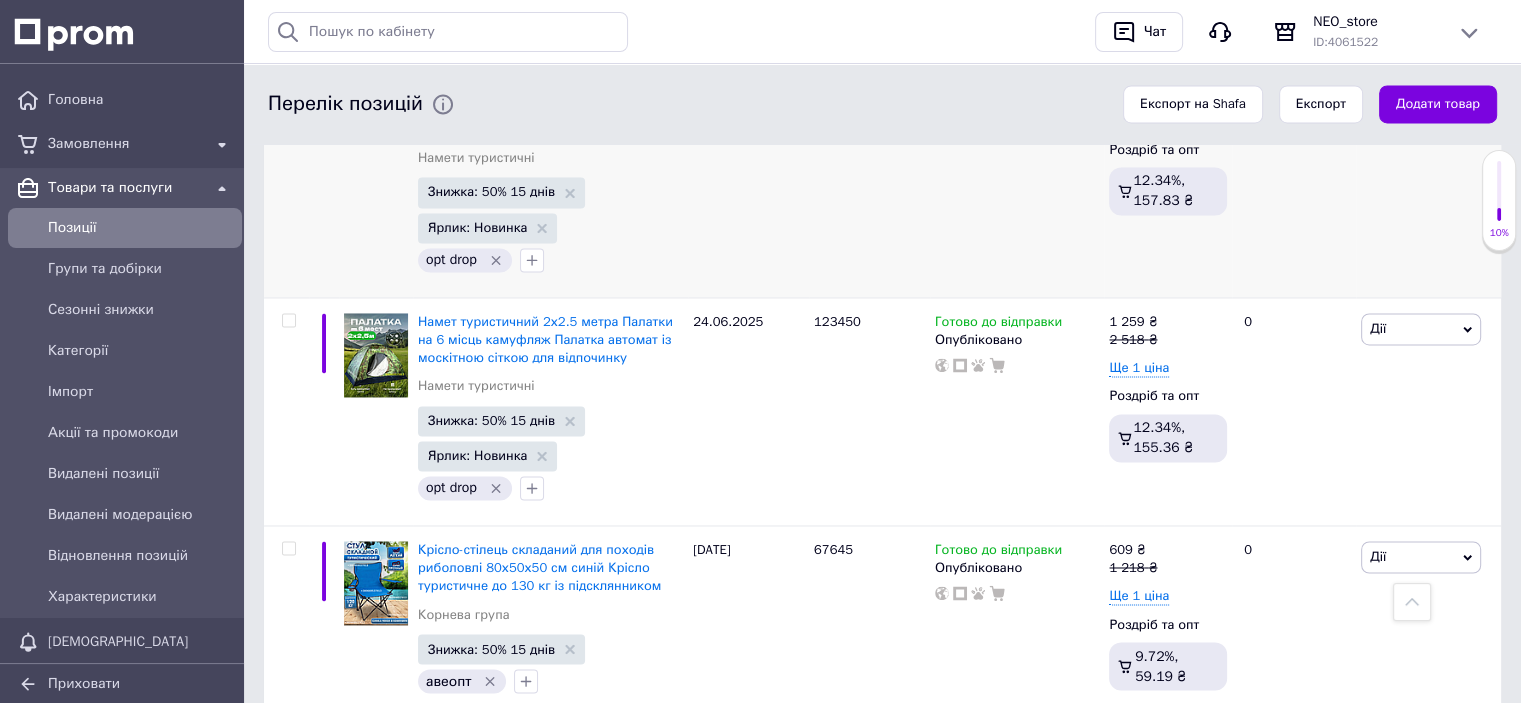 scroll, scrollTop: 3200, scrollLeft: 0, axis: vertical 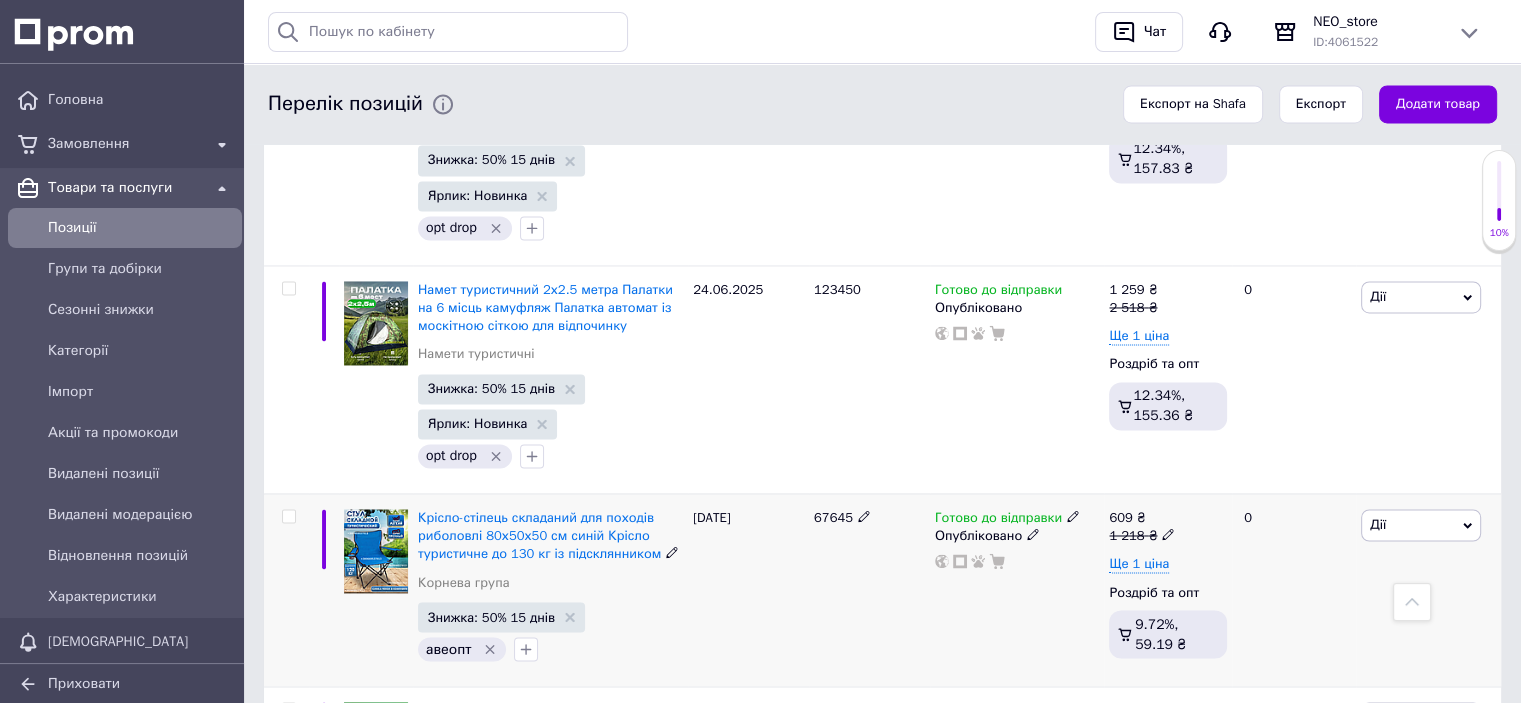 click at bounding box center (289, 516) 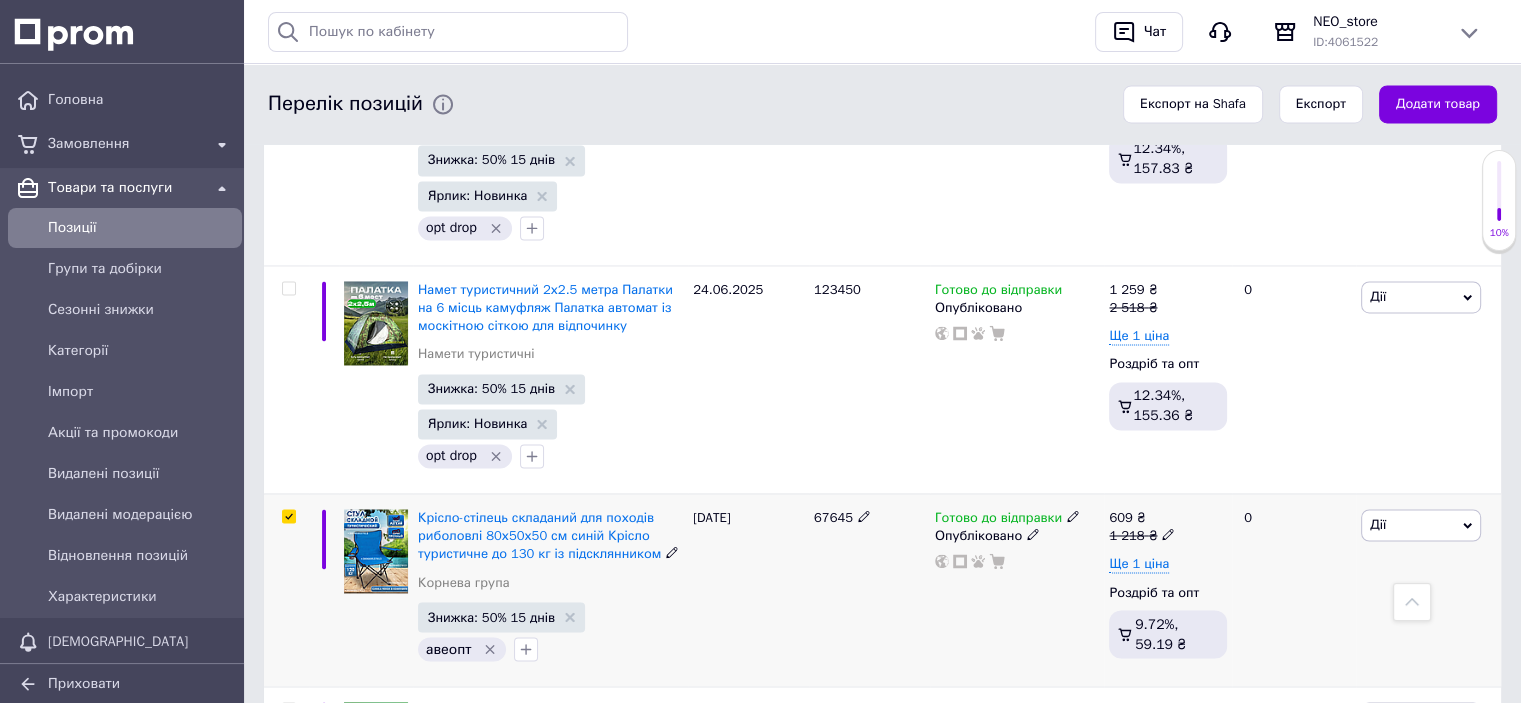 checkbox on "true" 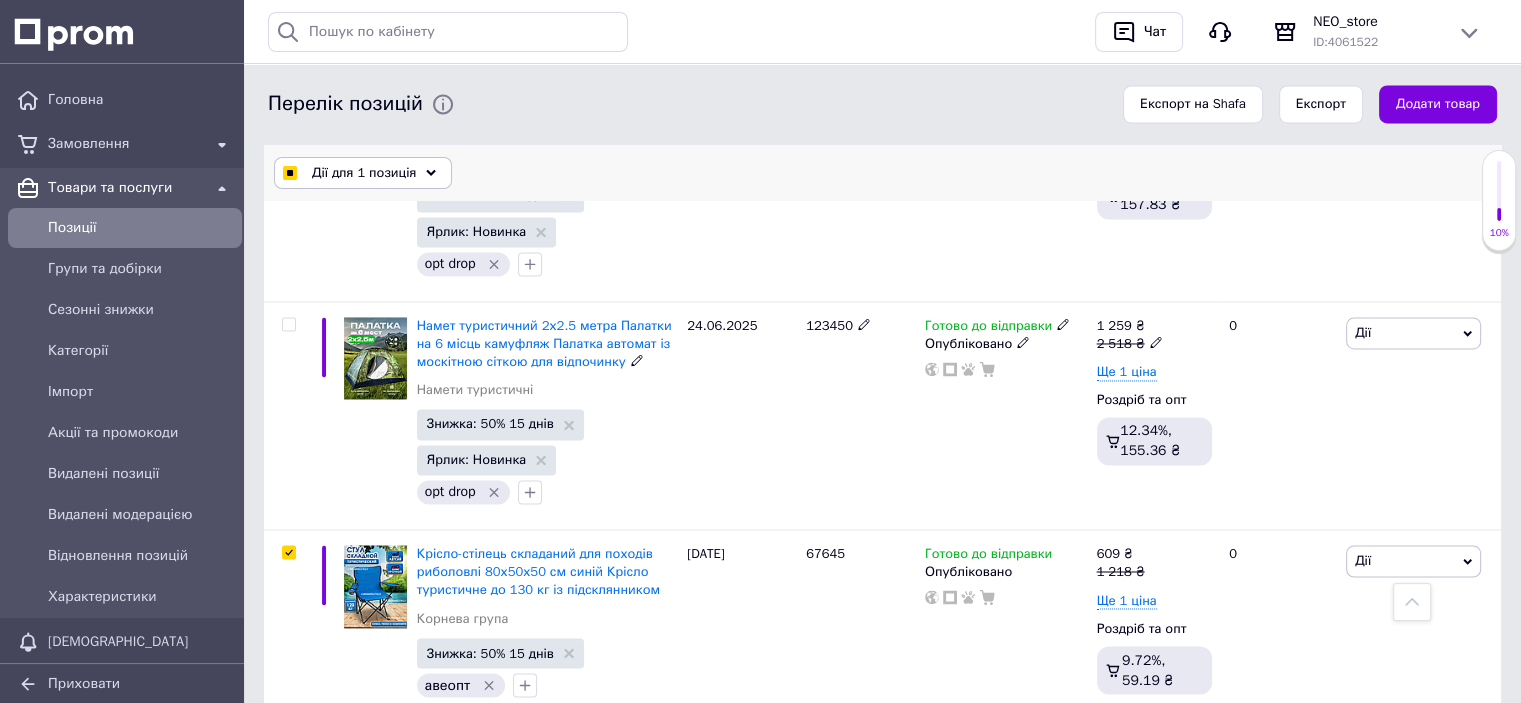 scroll, scrollTop: 3199, scrollLeft: 0, axis: vertical 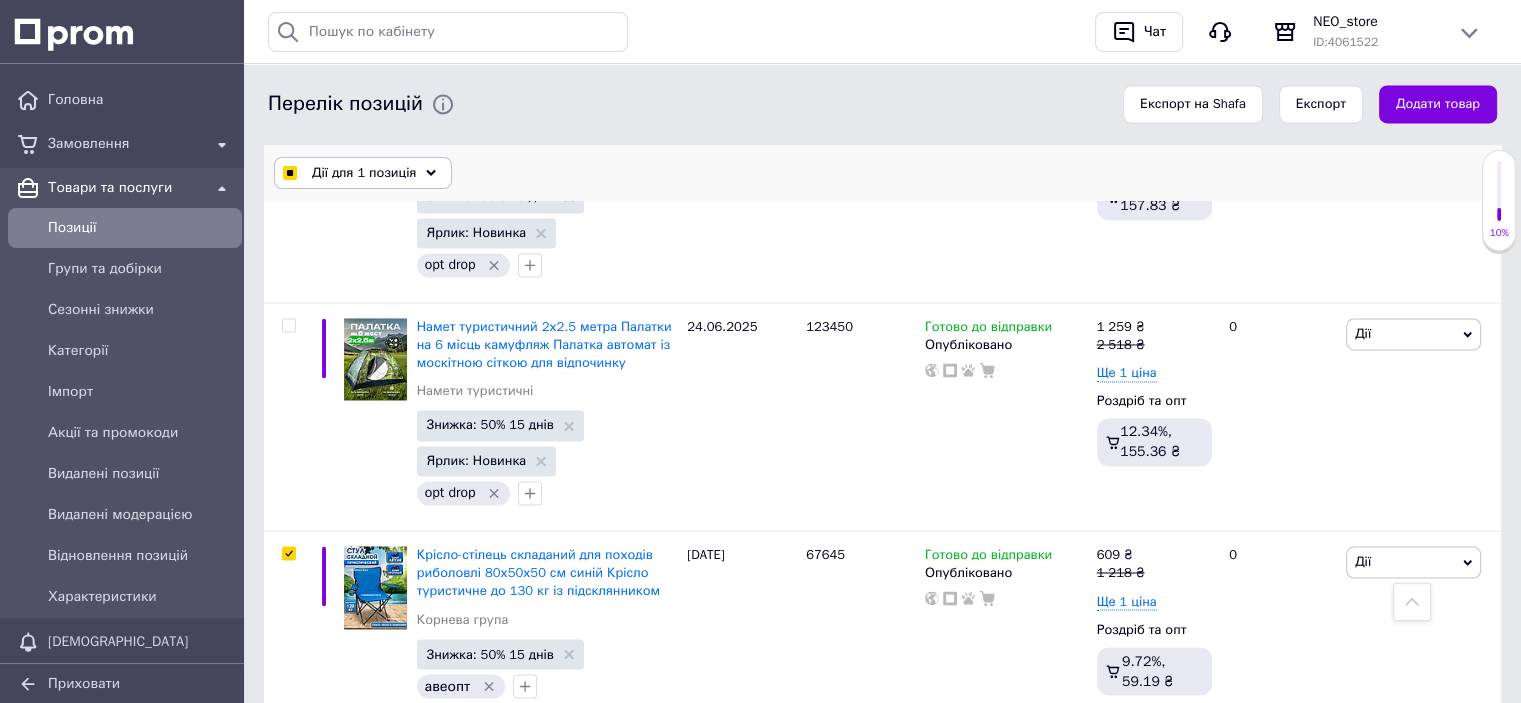 click on "Дії для 1 позиція" at bounding box center (363, 173) 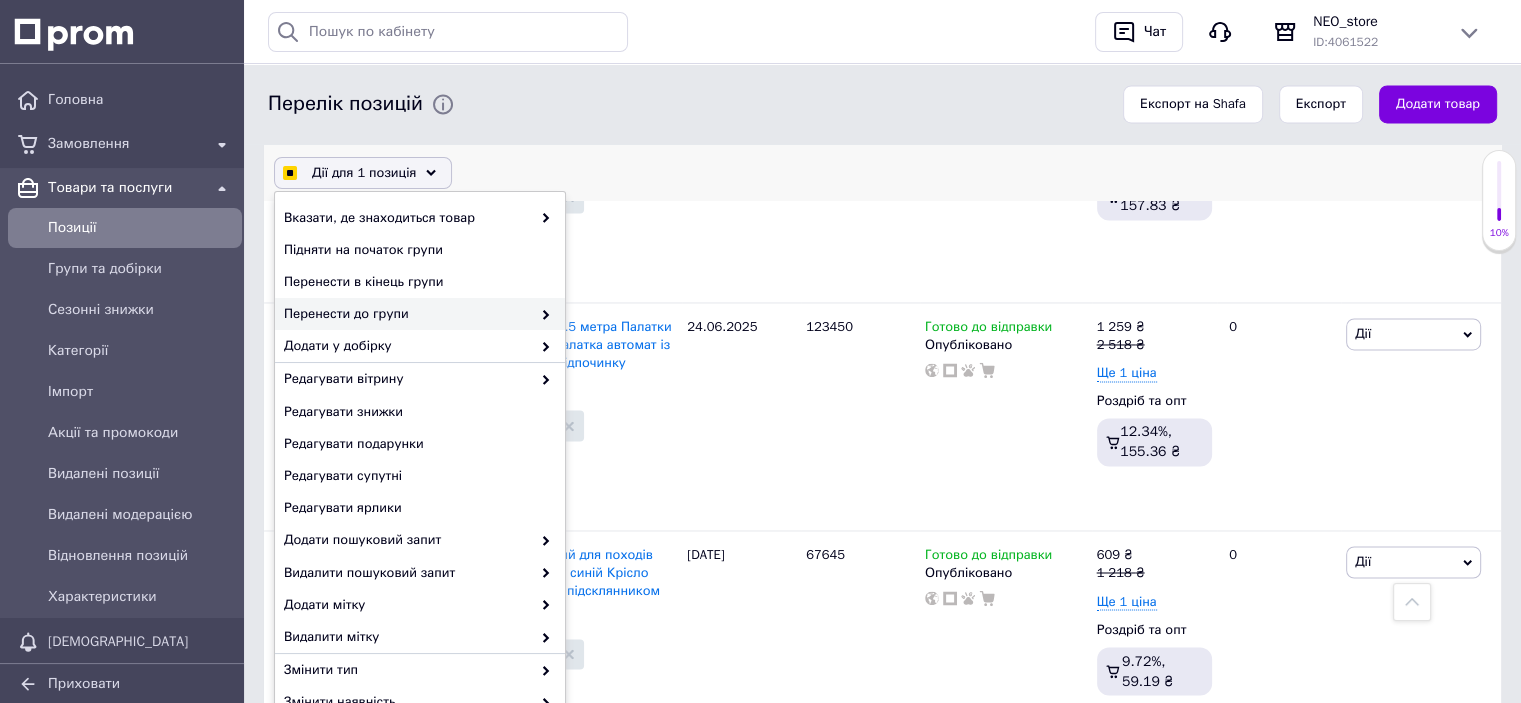 checkbox on "true" 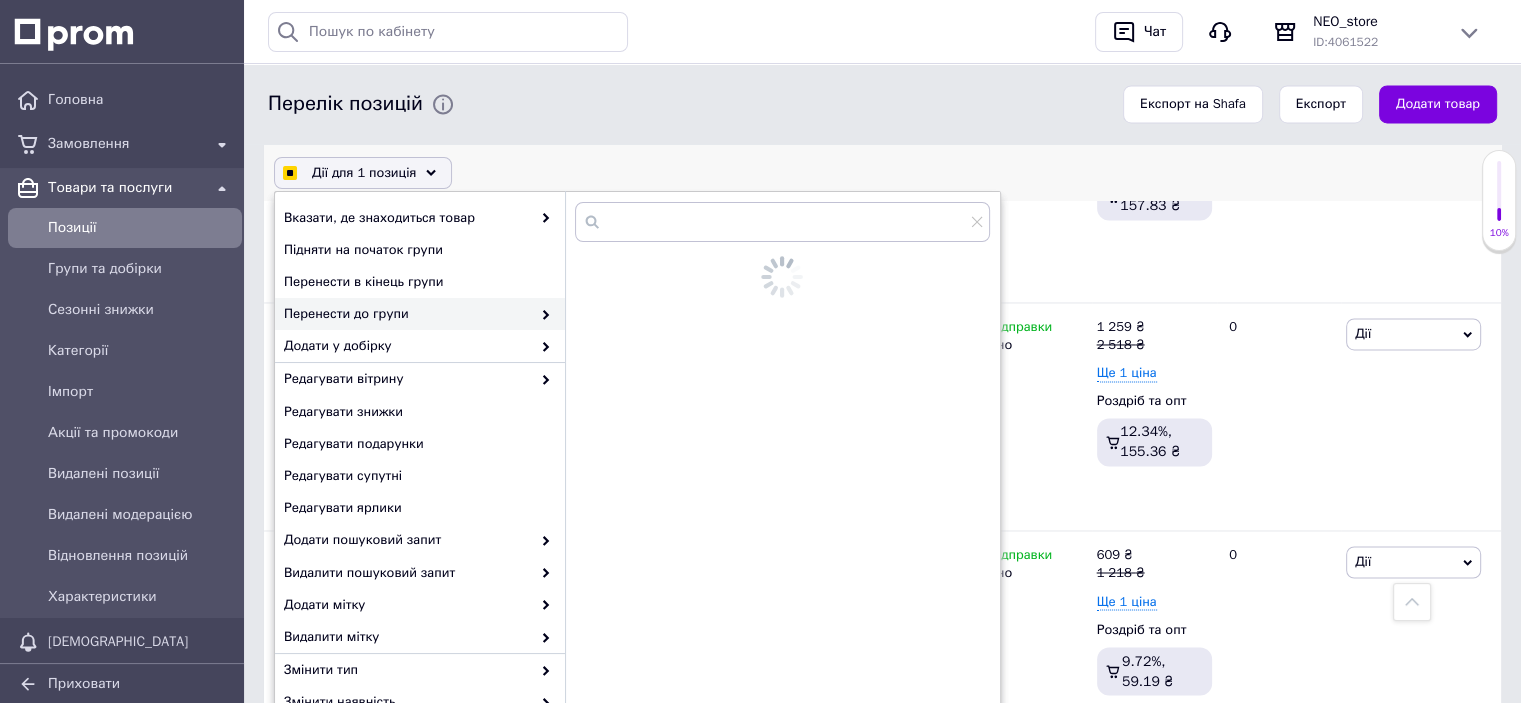 checkbox on "true" 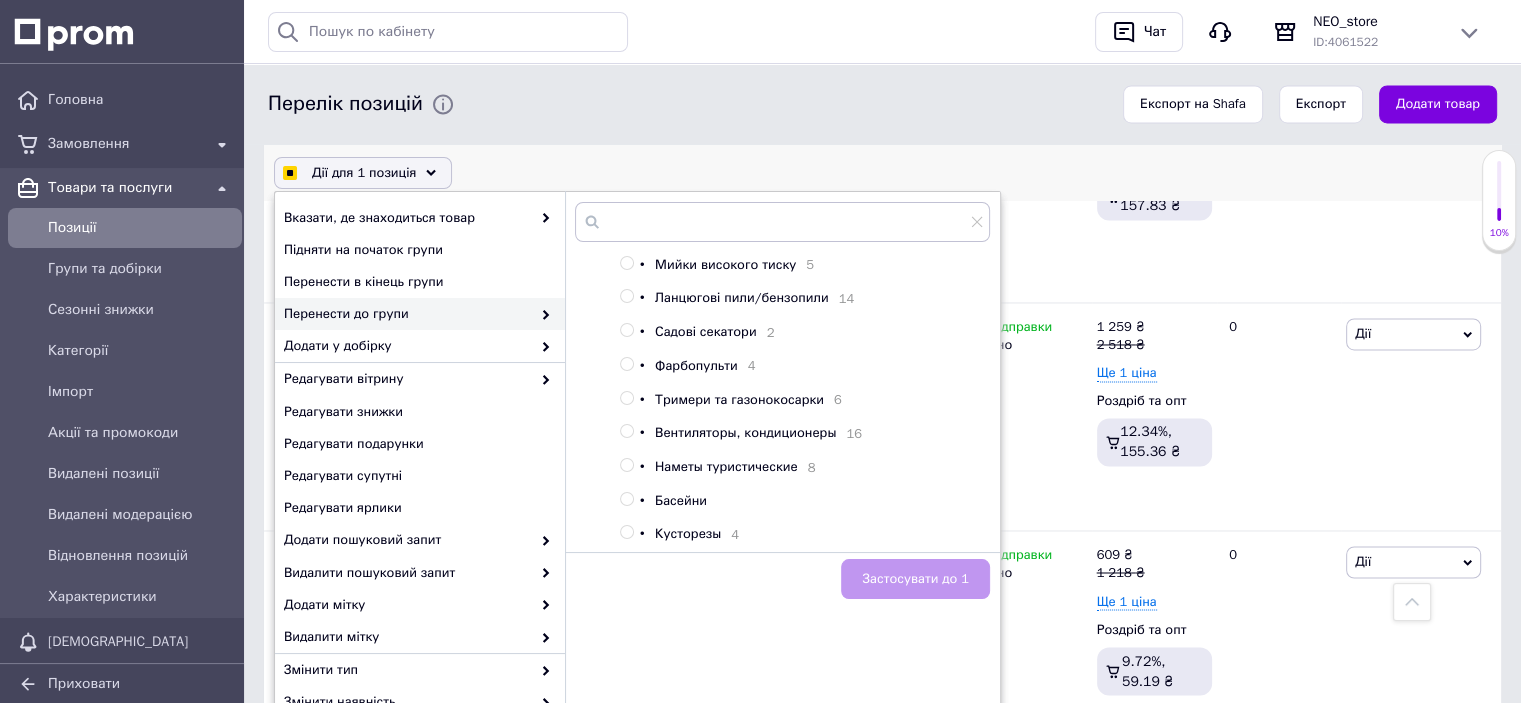 scroll, scrollTop: 350, scrollLeft: 0, axis: vertical 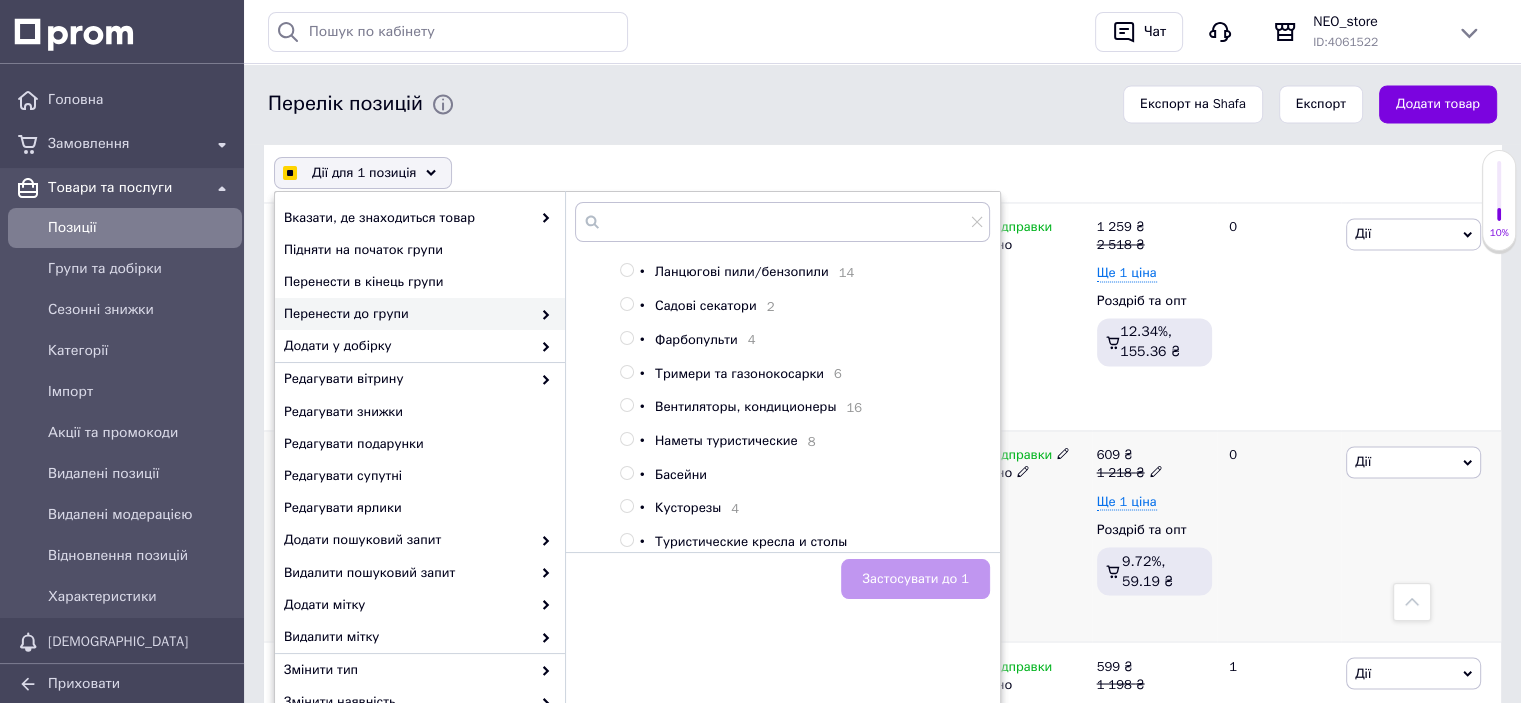 checkbox on "true" 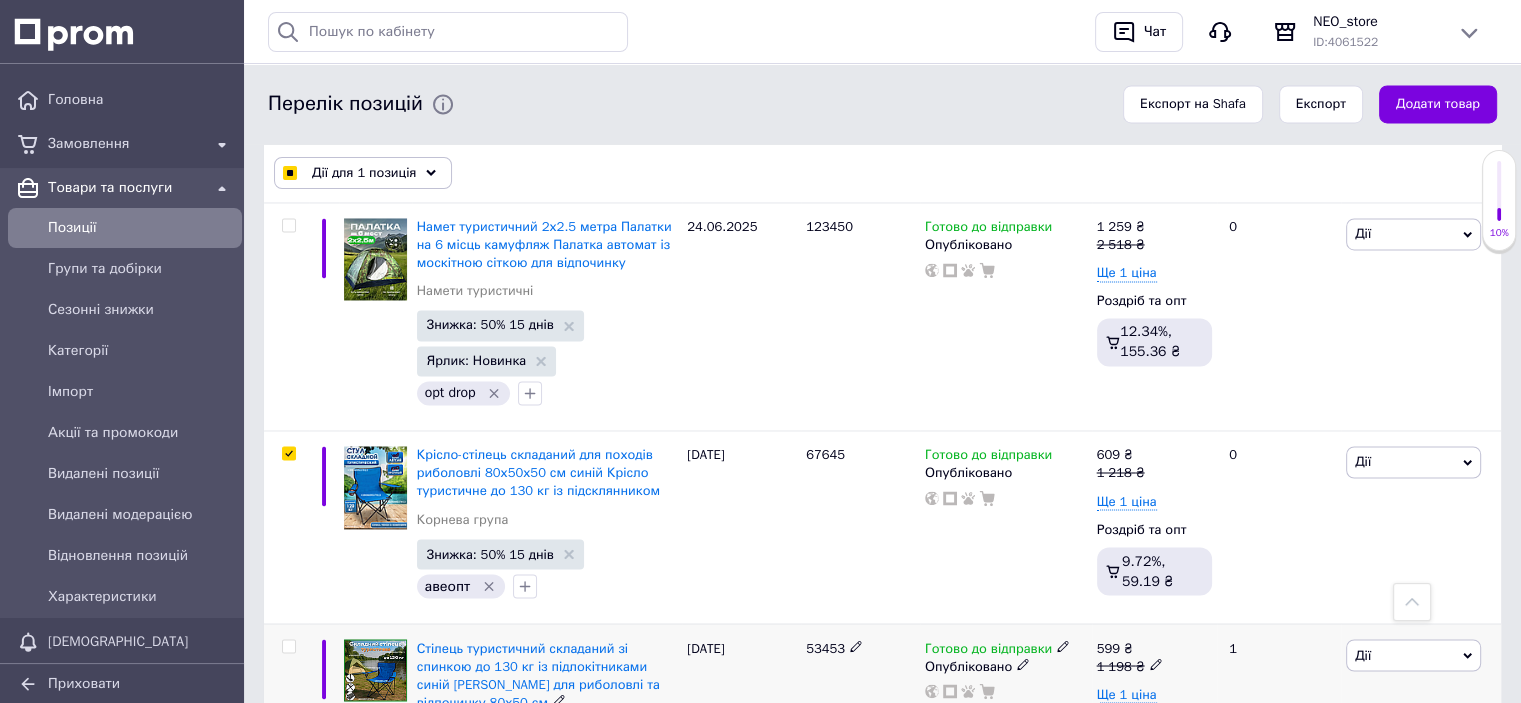 click at bounding box center (288, 646) 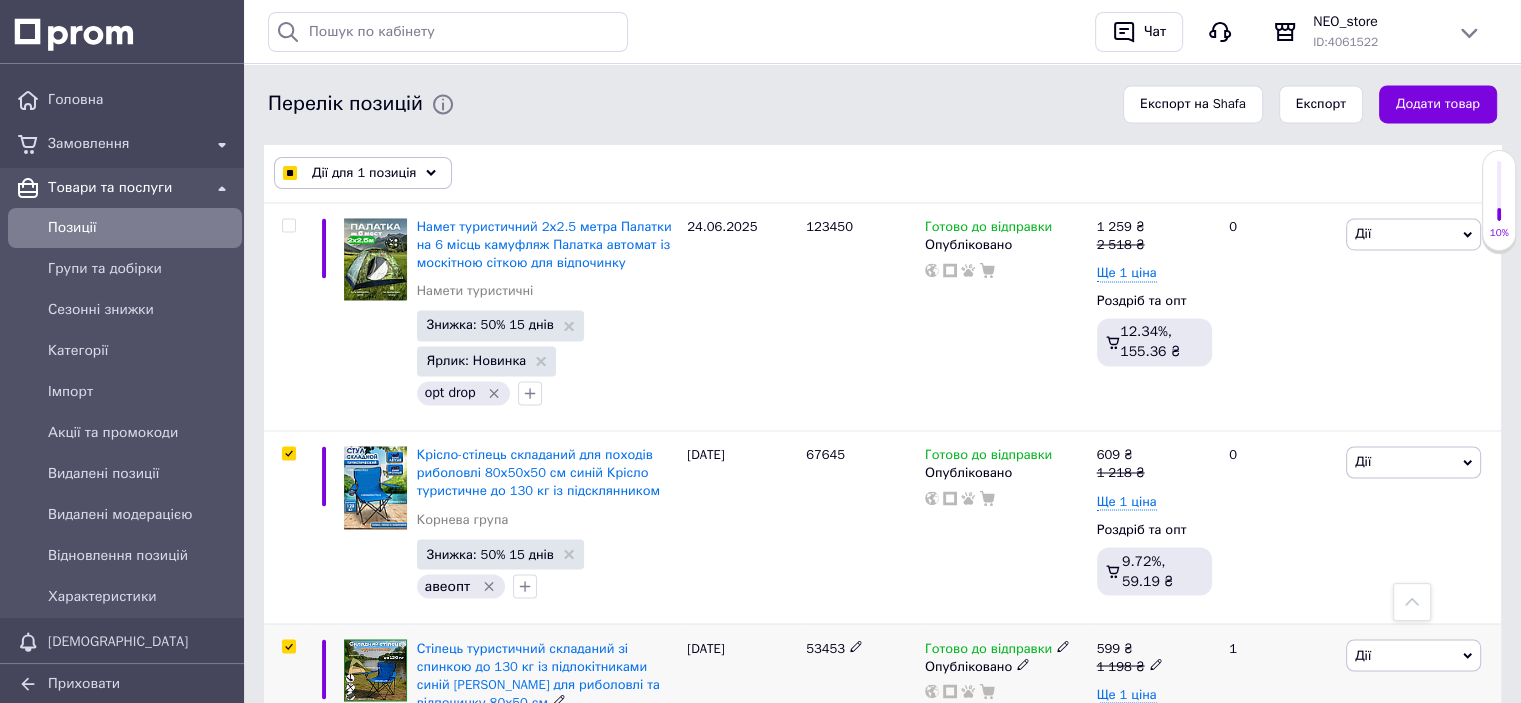checkbox on "true" 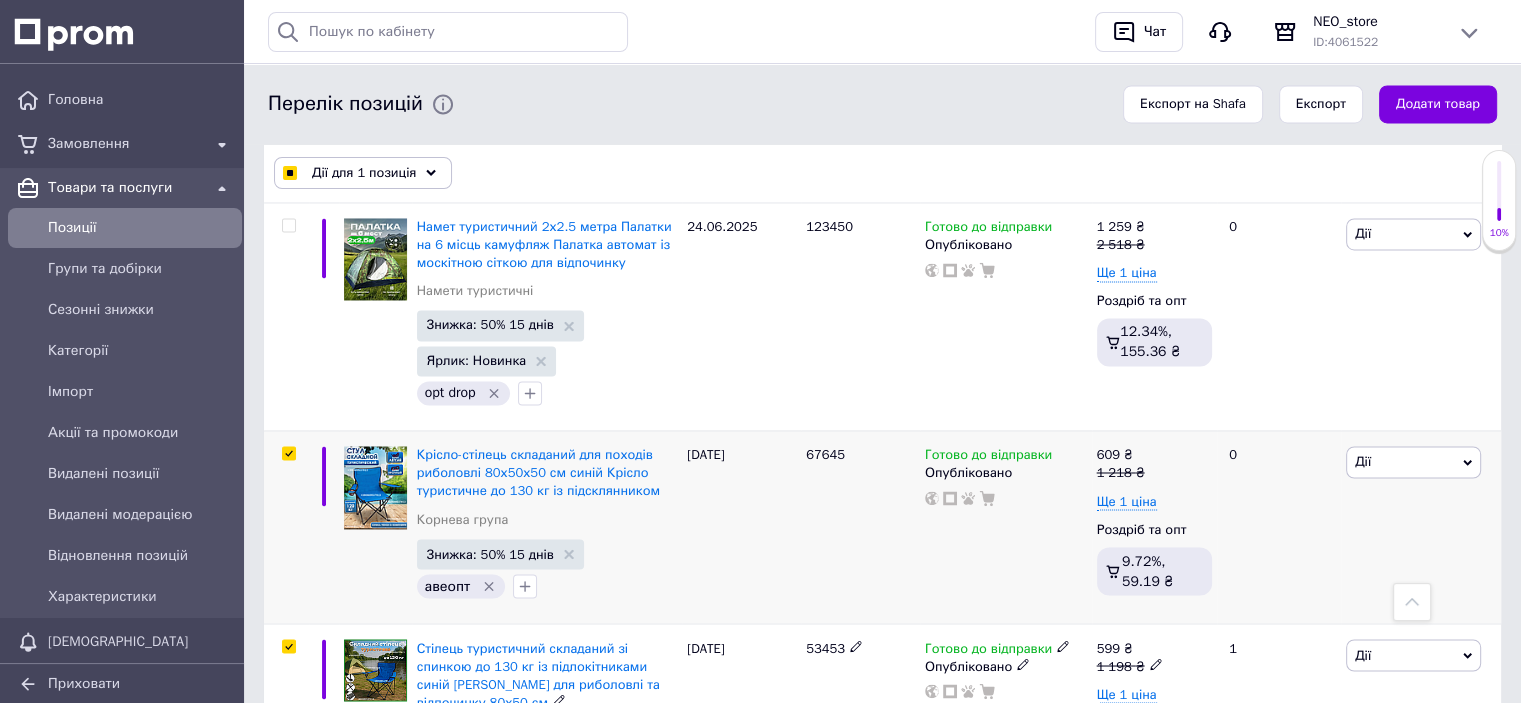 checkbox on "true" 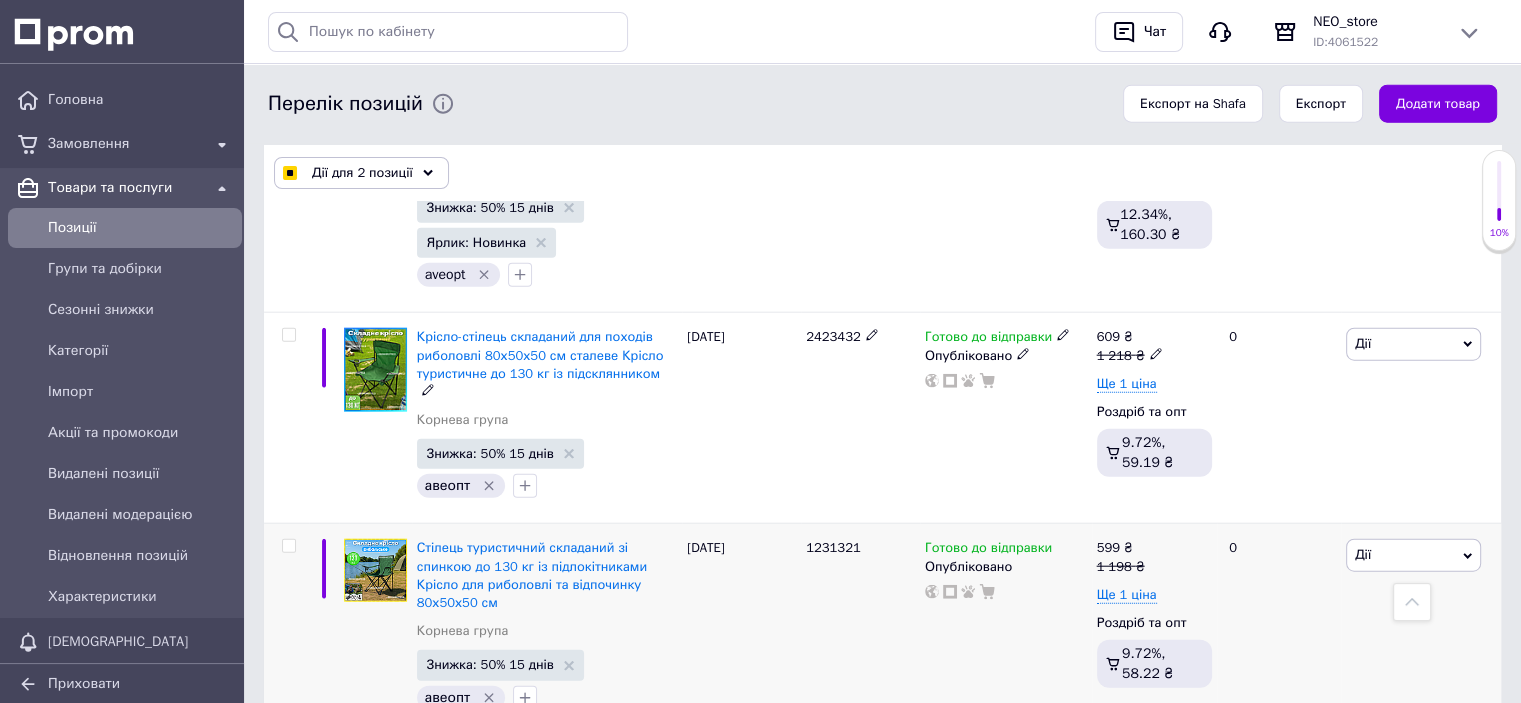 scroll, scrollTop: 4799, scrollLeft: 0, axis: vertical 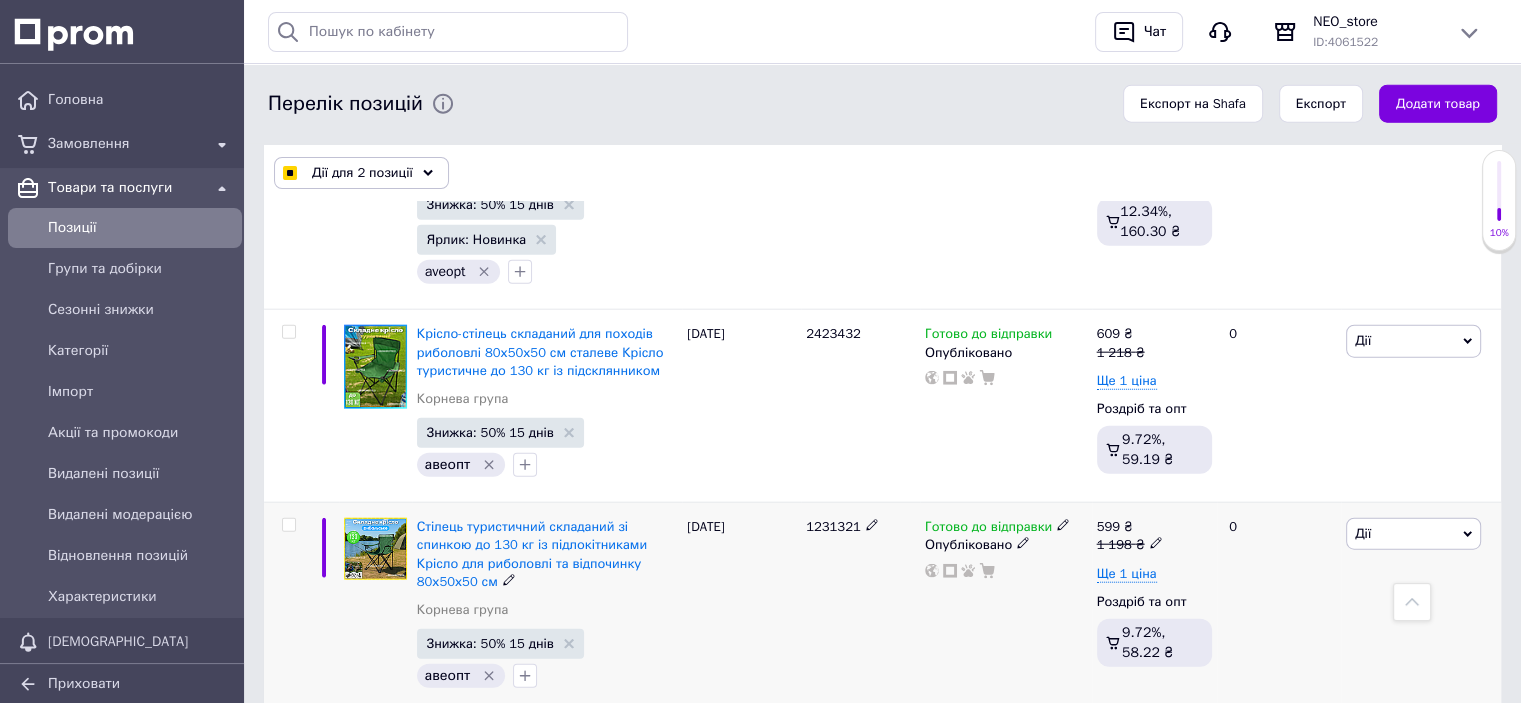 click at bounding box center (288, 525) 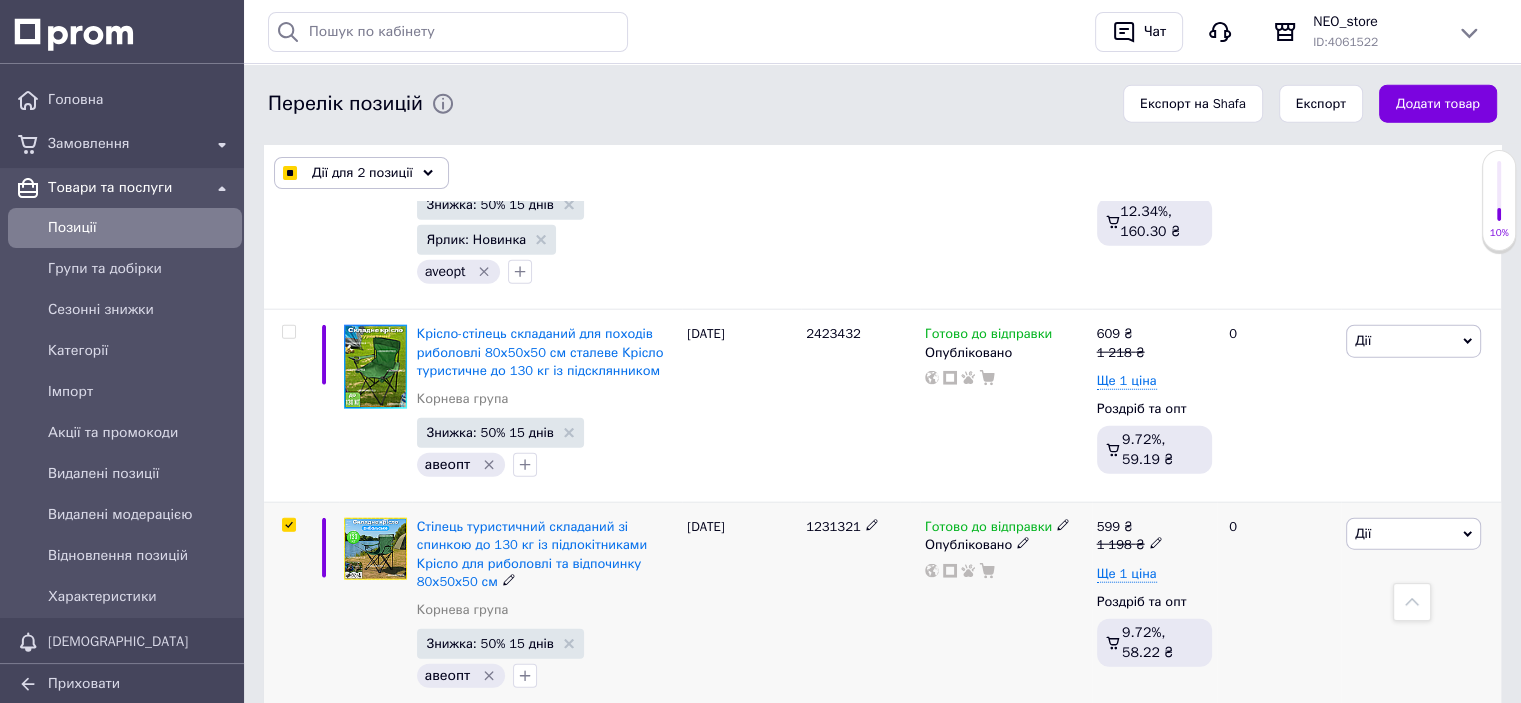 checkbox on "true" 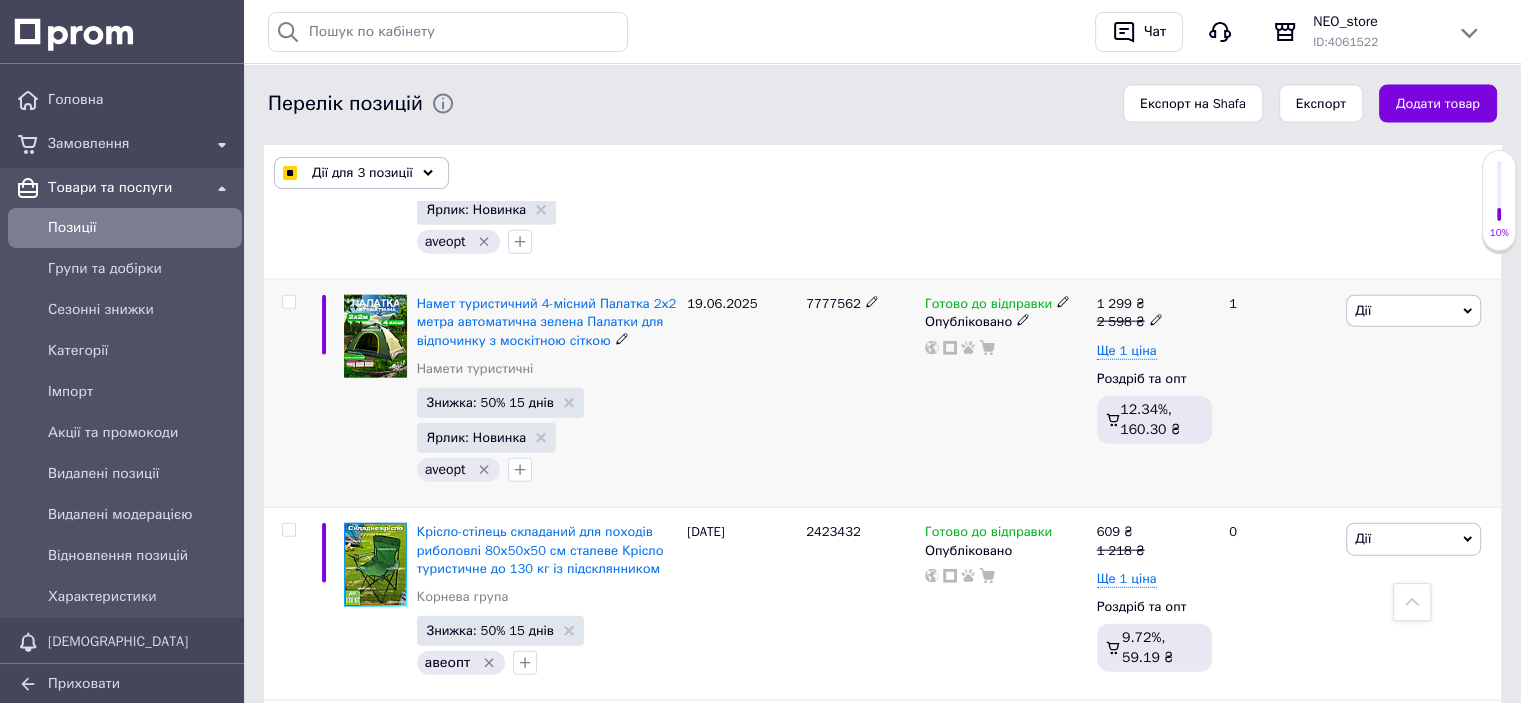 scroll, scrollTop: 4599, scrollLeft: 0, axis: vertical 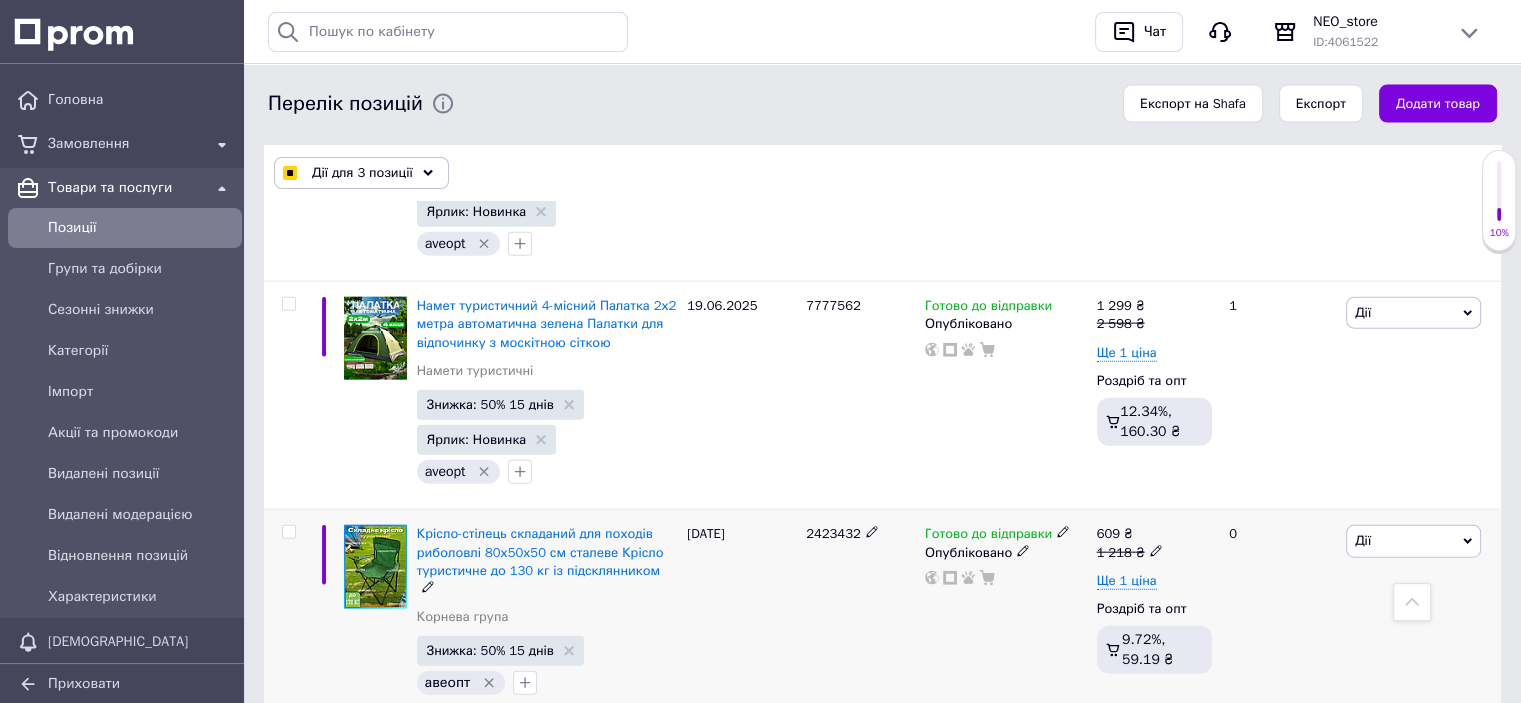 click at bounding box center (288, 532) 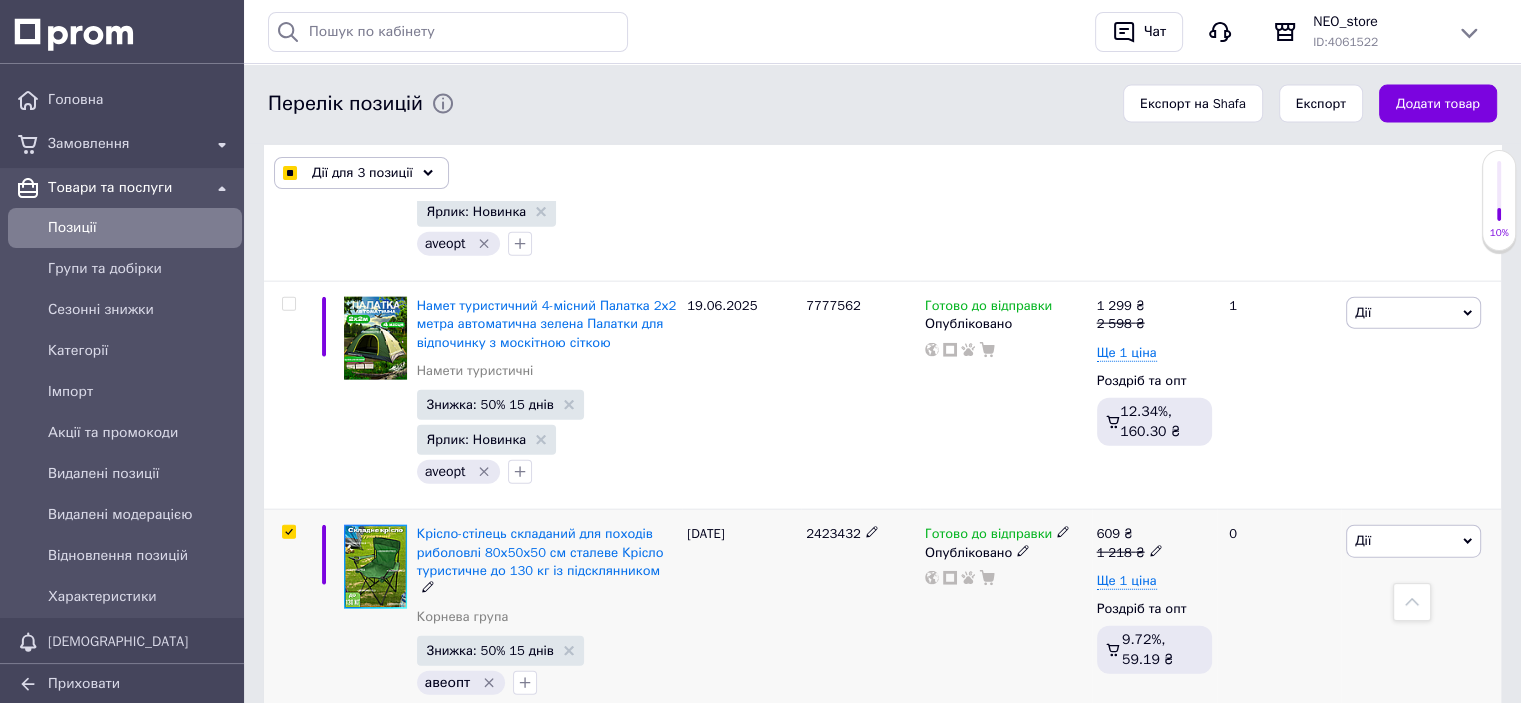 checkbox on "true" 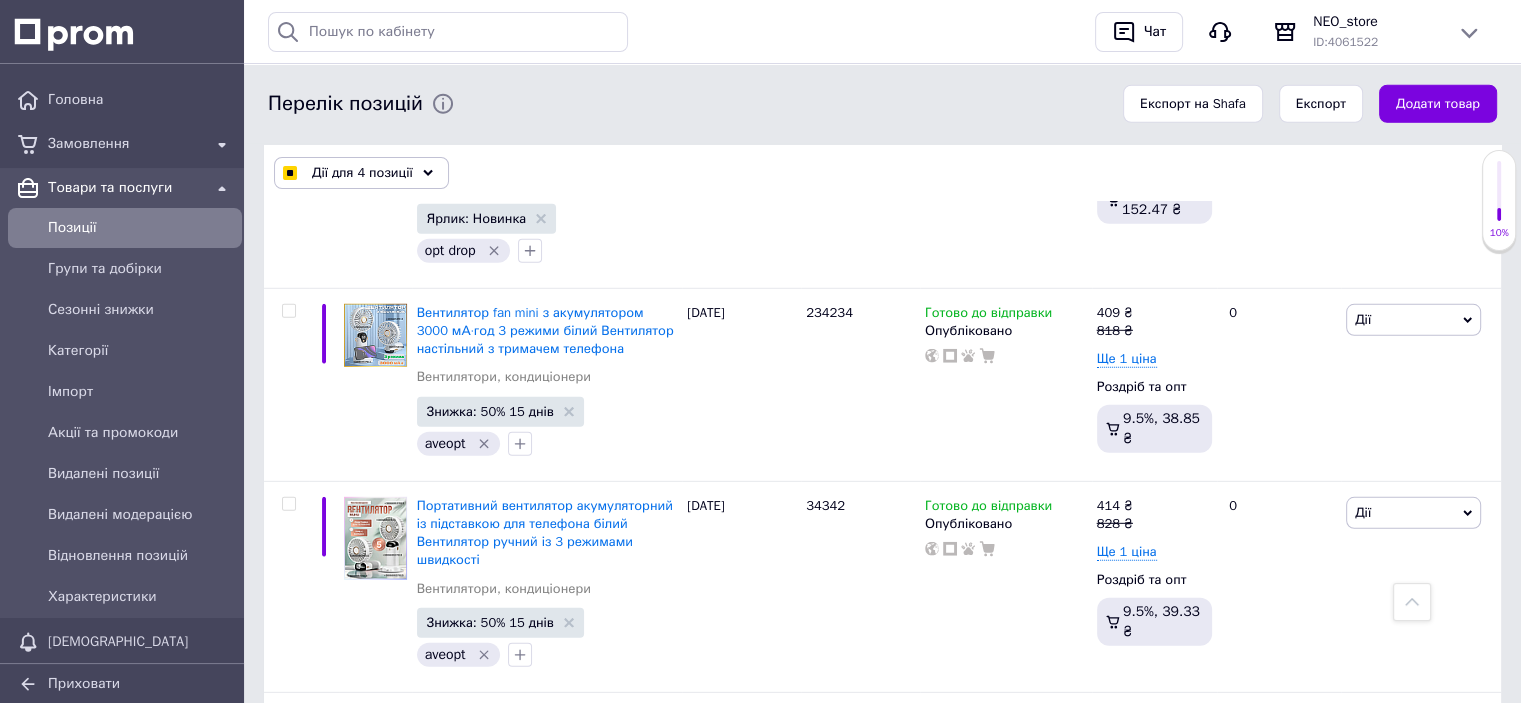 scroll, scrollTop: 6299, scrollLeft: 0, axis: vertical 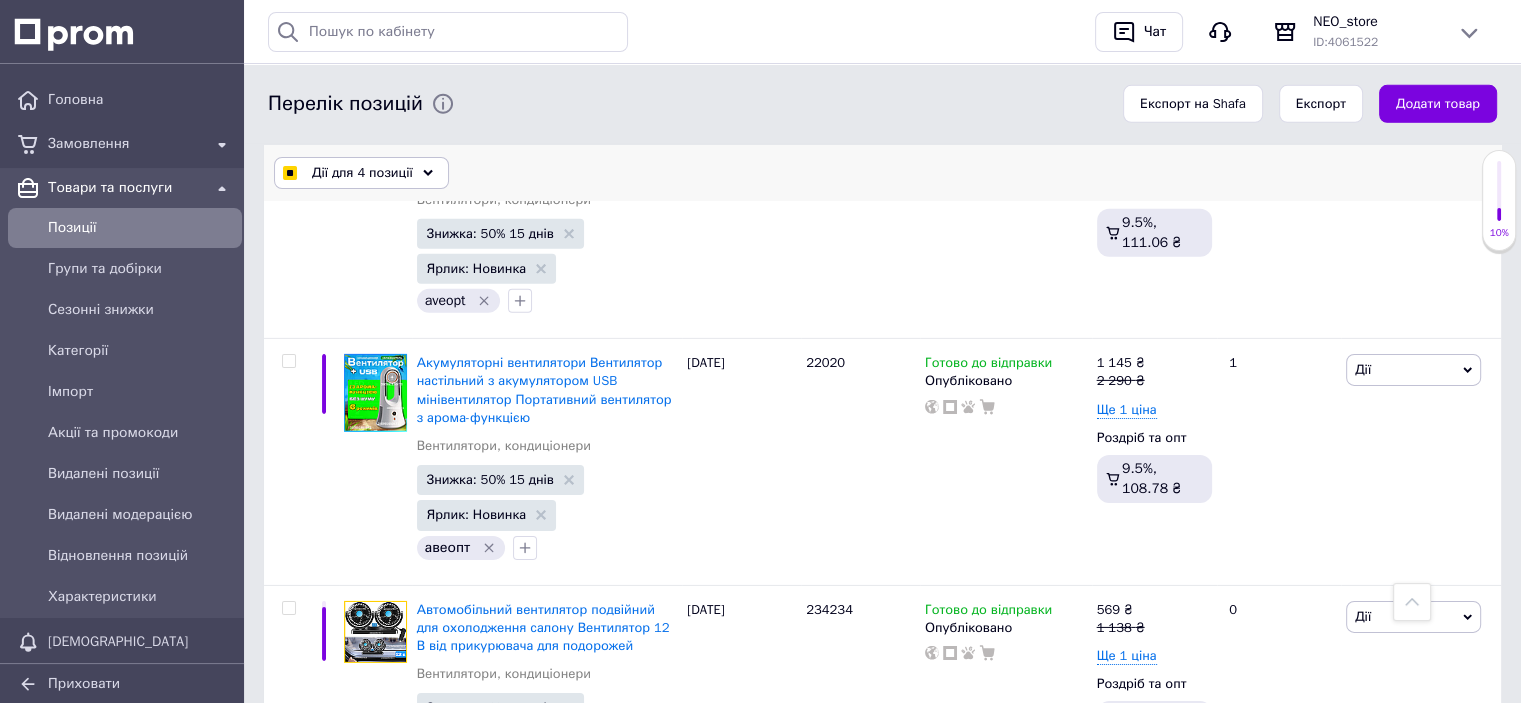 click on "Дії для 4 позиції" at bounding box center [361, 173] 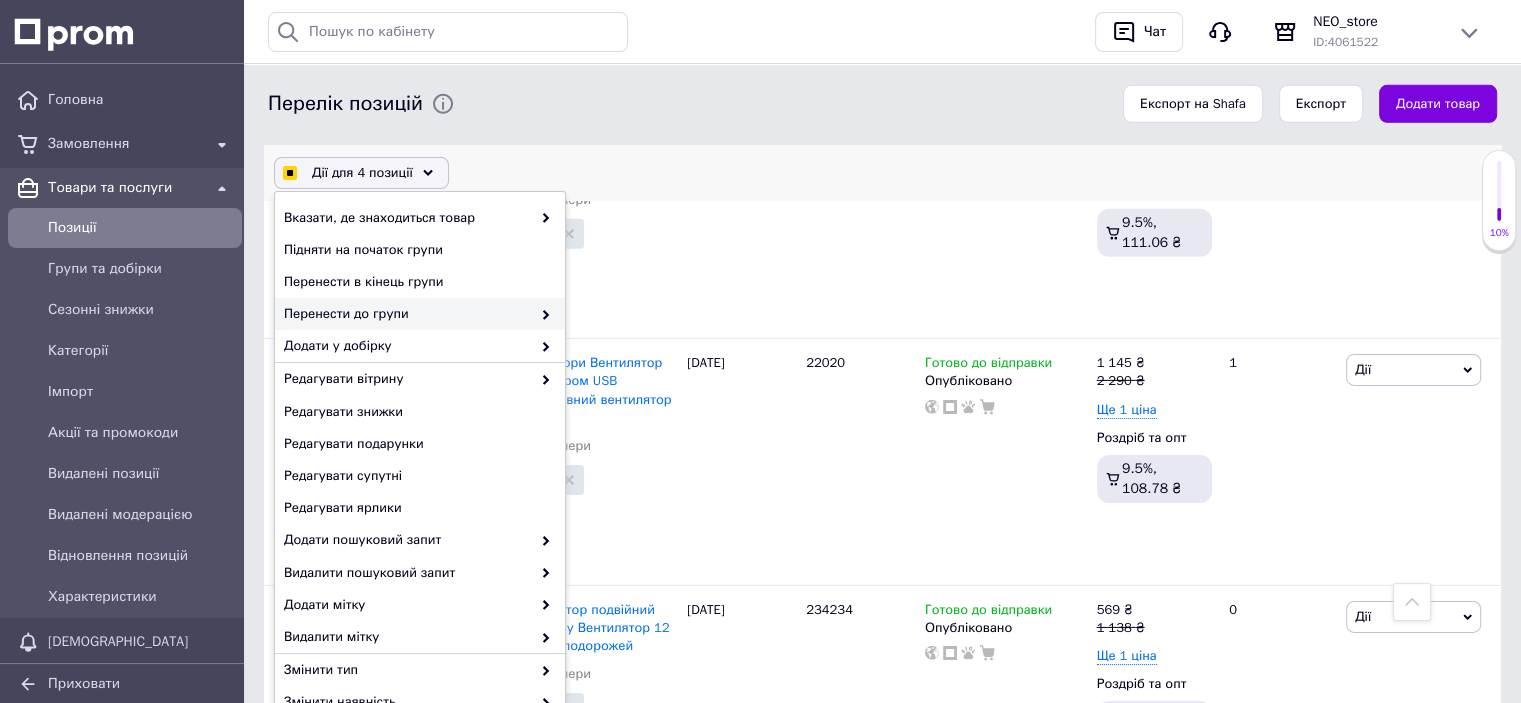 click on "Перенести до групи" at bounding box center [407, 314] 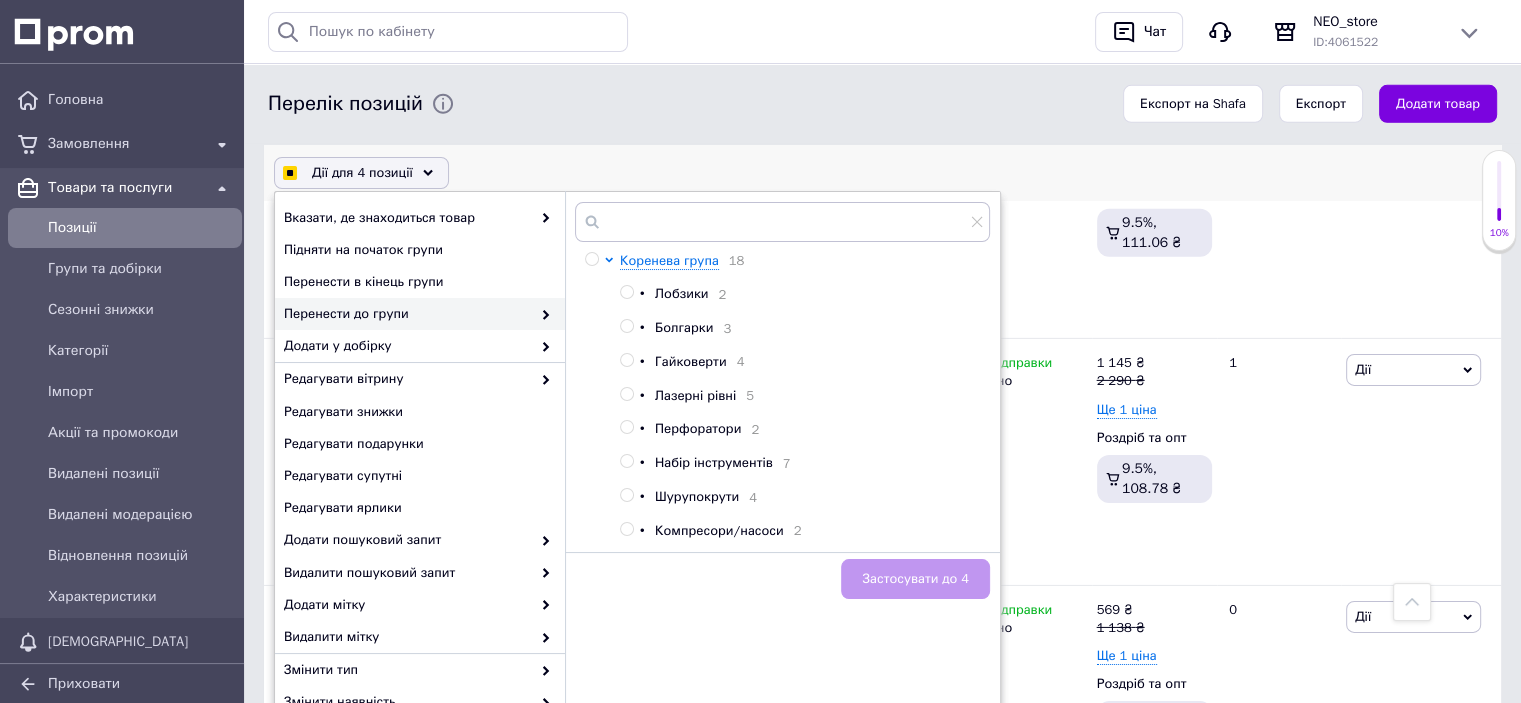 scroll, scrollTop: 350, scrollLeft: 0, axis: vertical 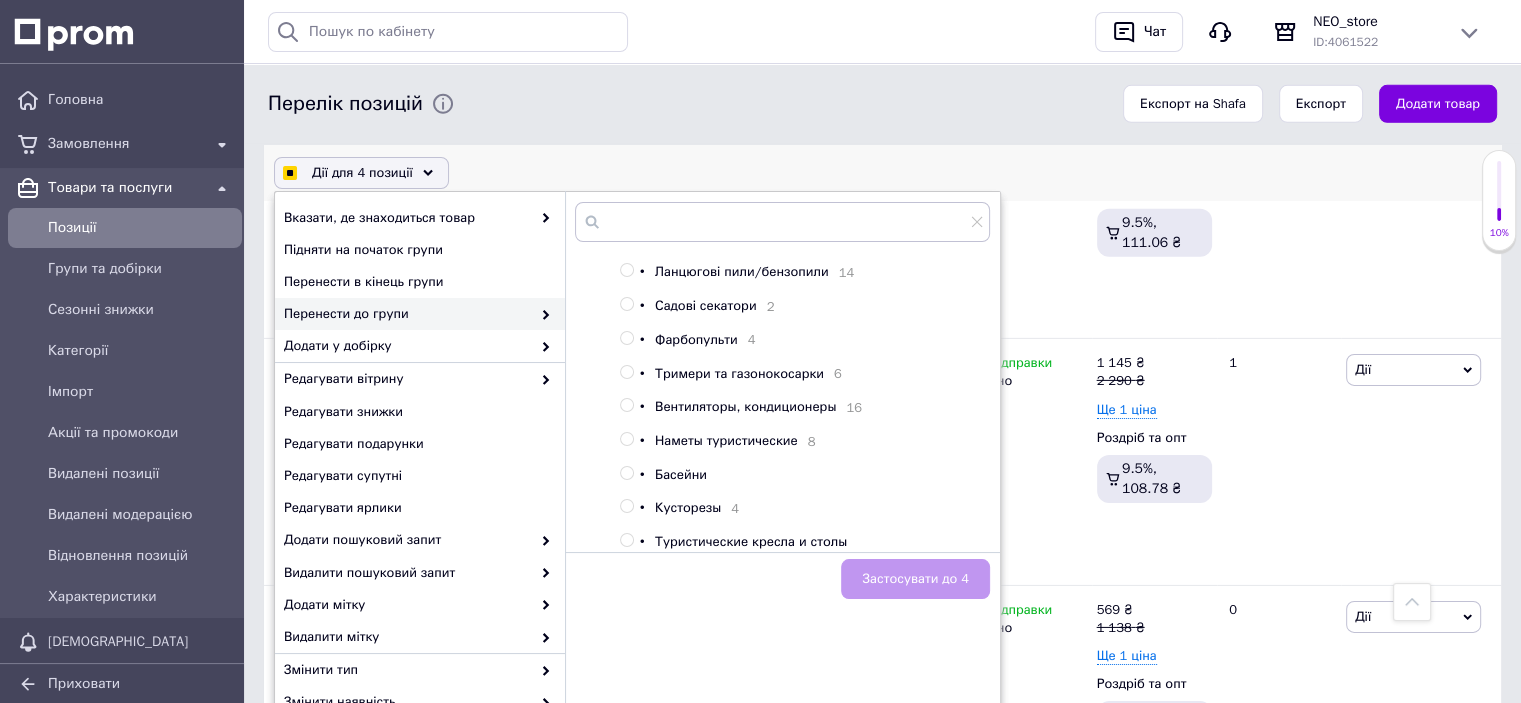 click on "Туристические кресла и столы" at bounding box center [751, 541] 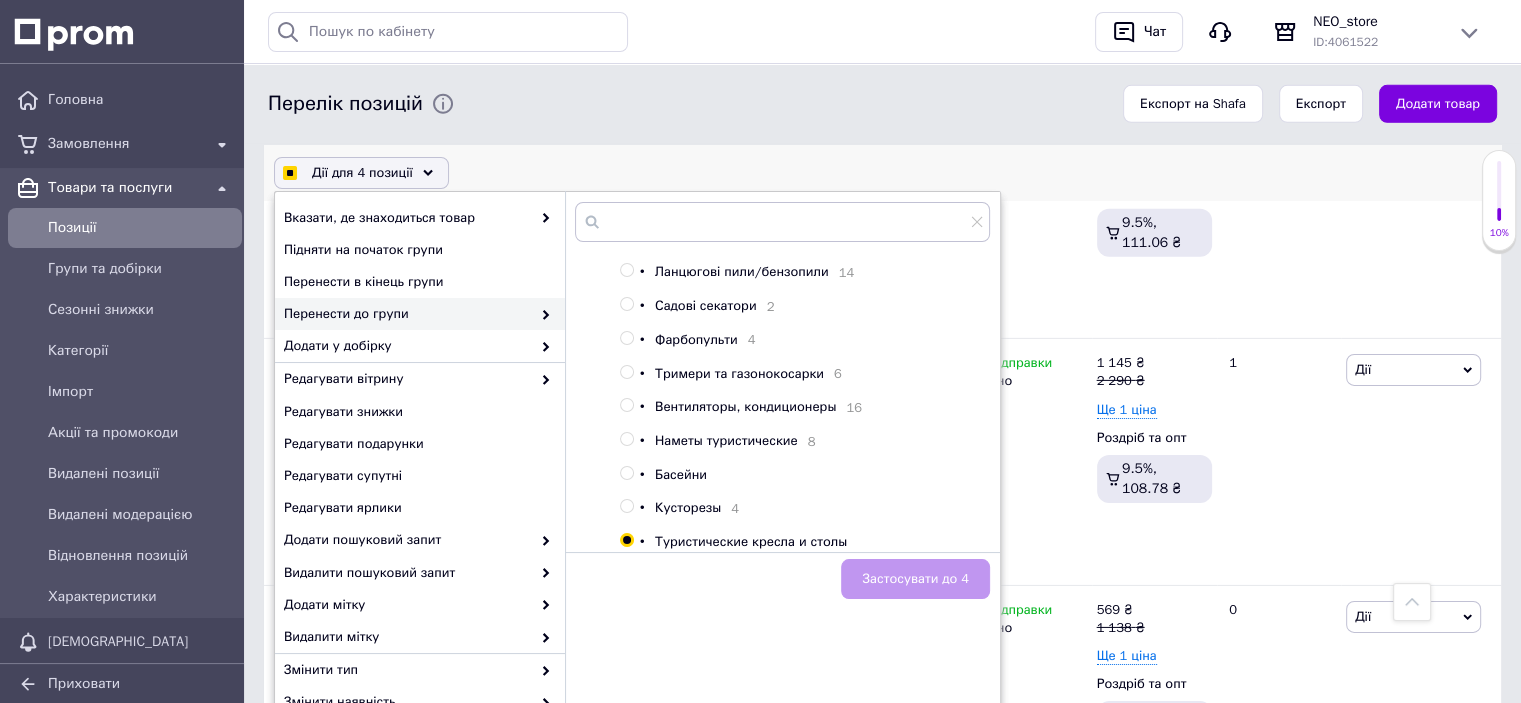 checkbox on "true" 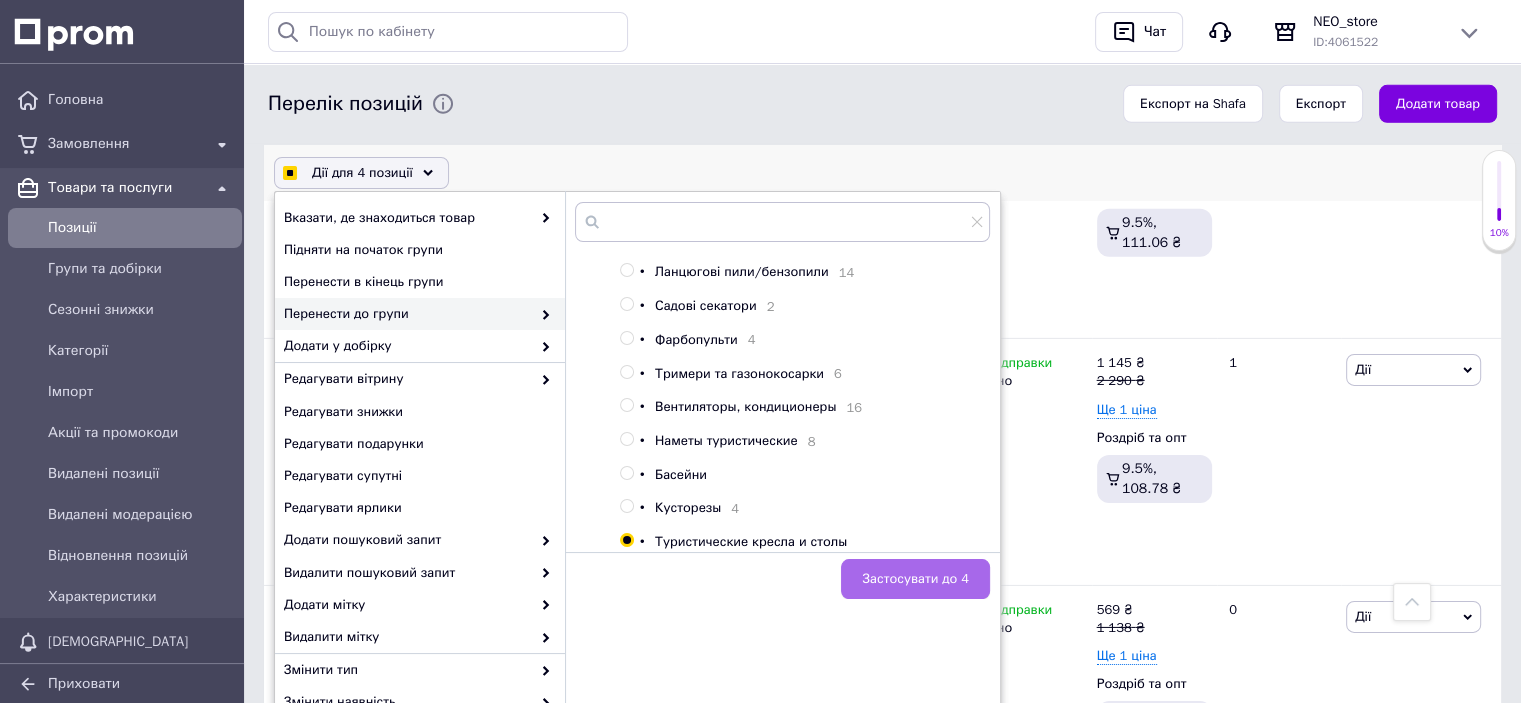 click on "Застосувати до 4" at bounding box center (915, 579) 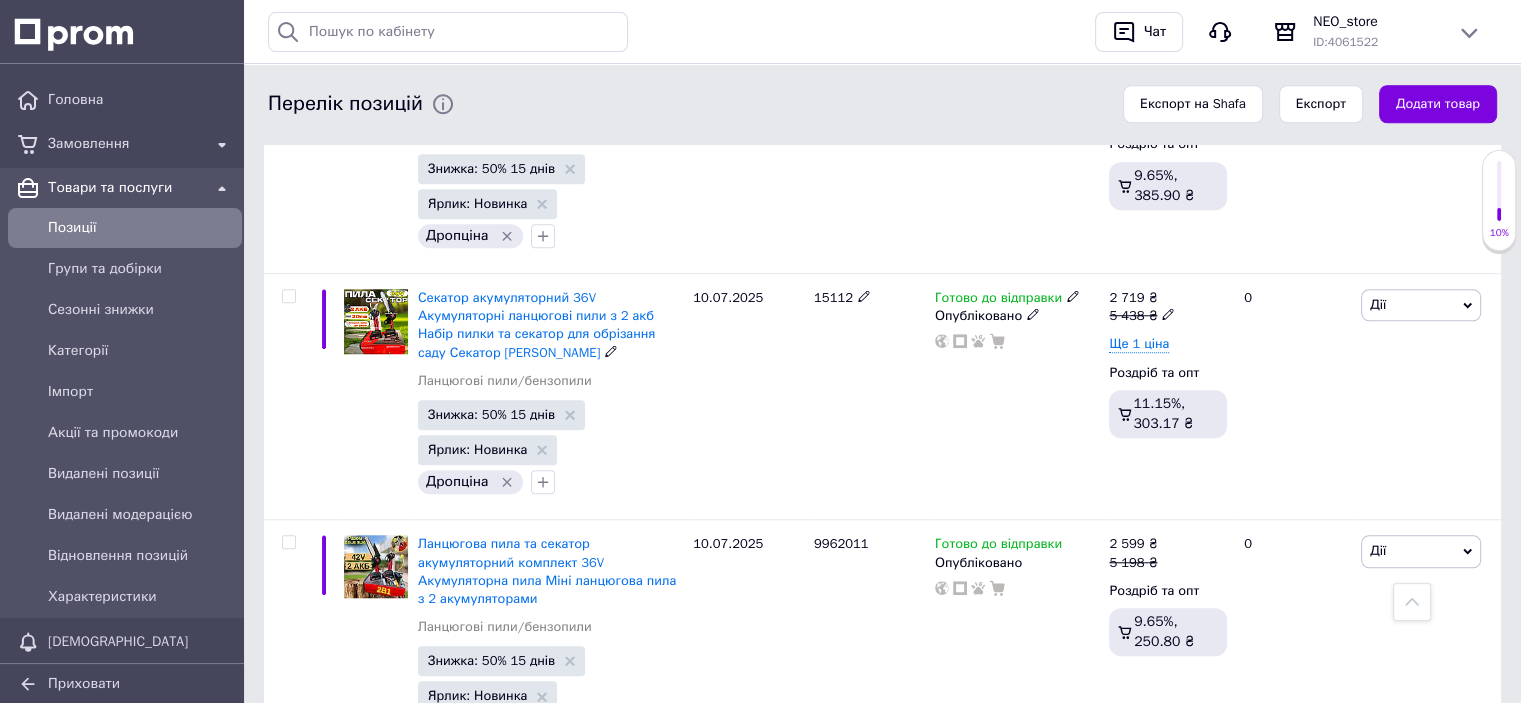 scroll, scrollTop: 2200, scrollLeft: 0, axis: vertical 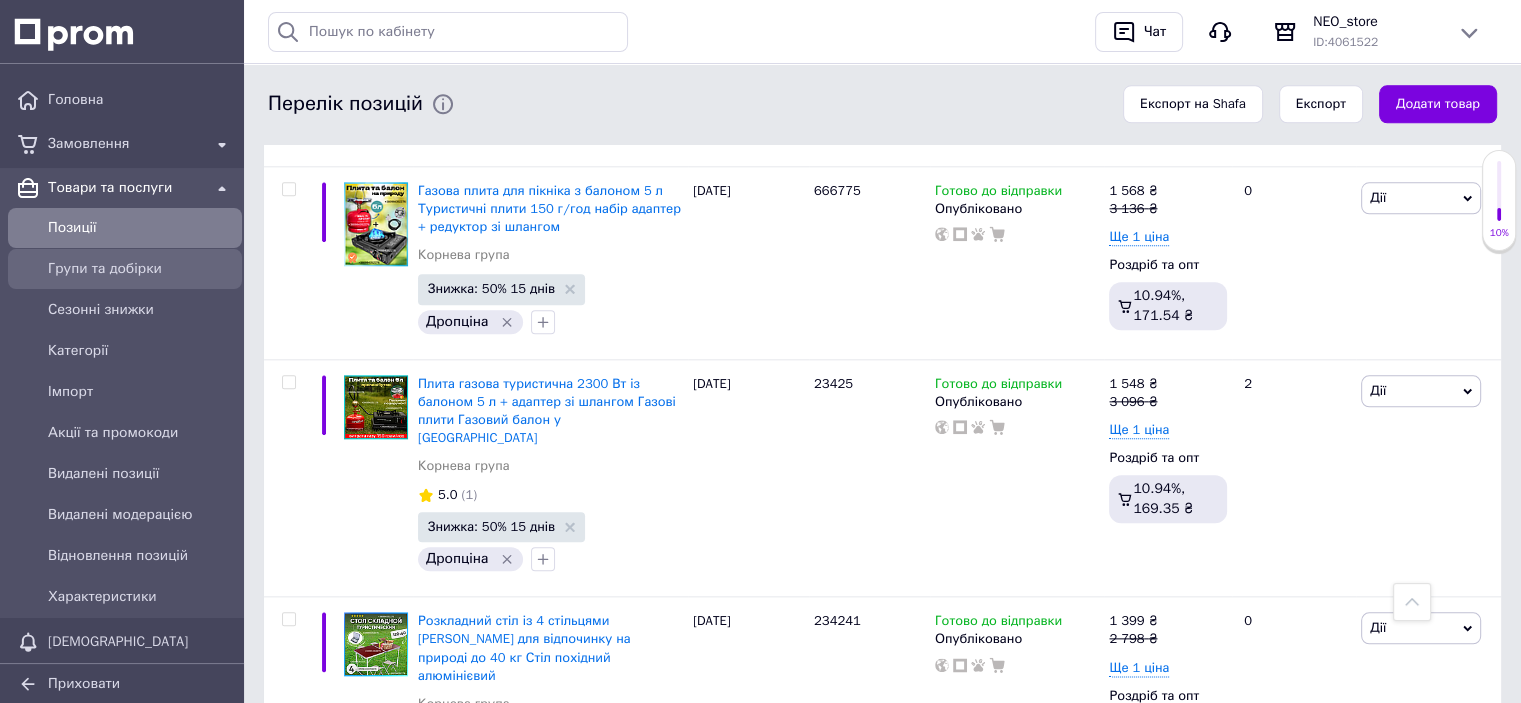 click on "Групи та добірки" at bounding box center (141, 269) 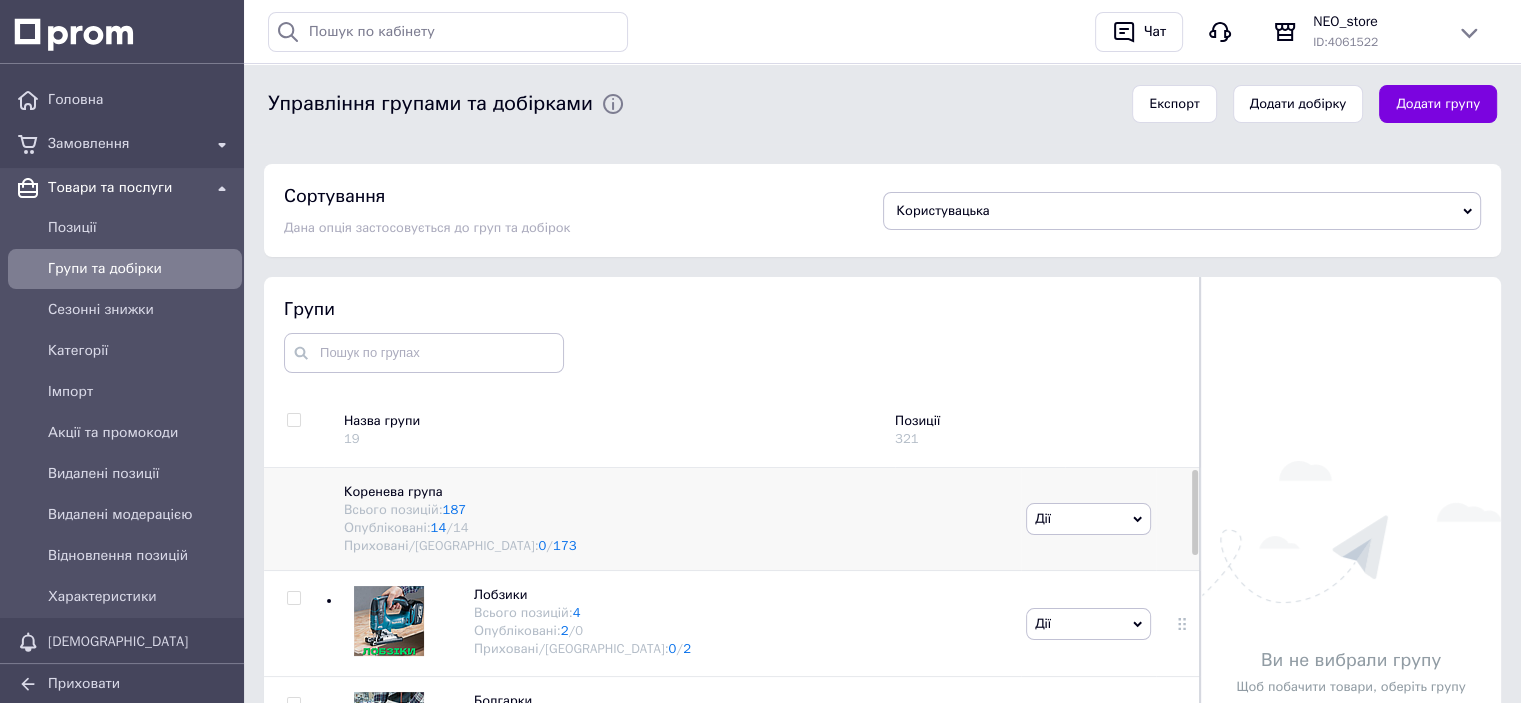 scroll, scrollTop: 237, scrollLeft: 0, axis: vertical 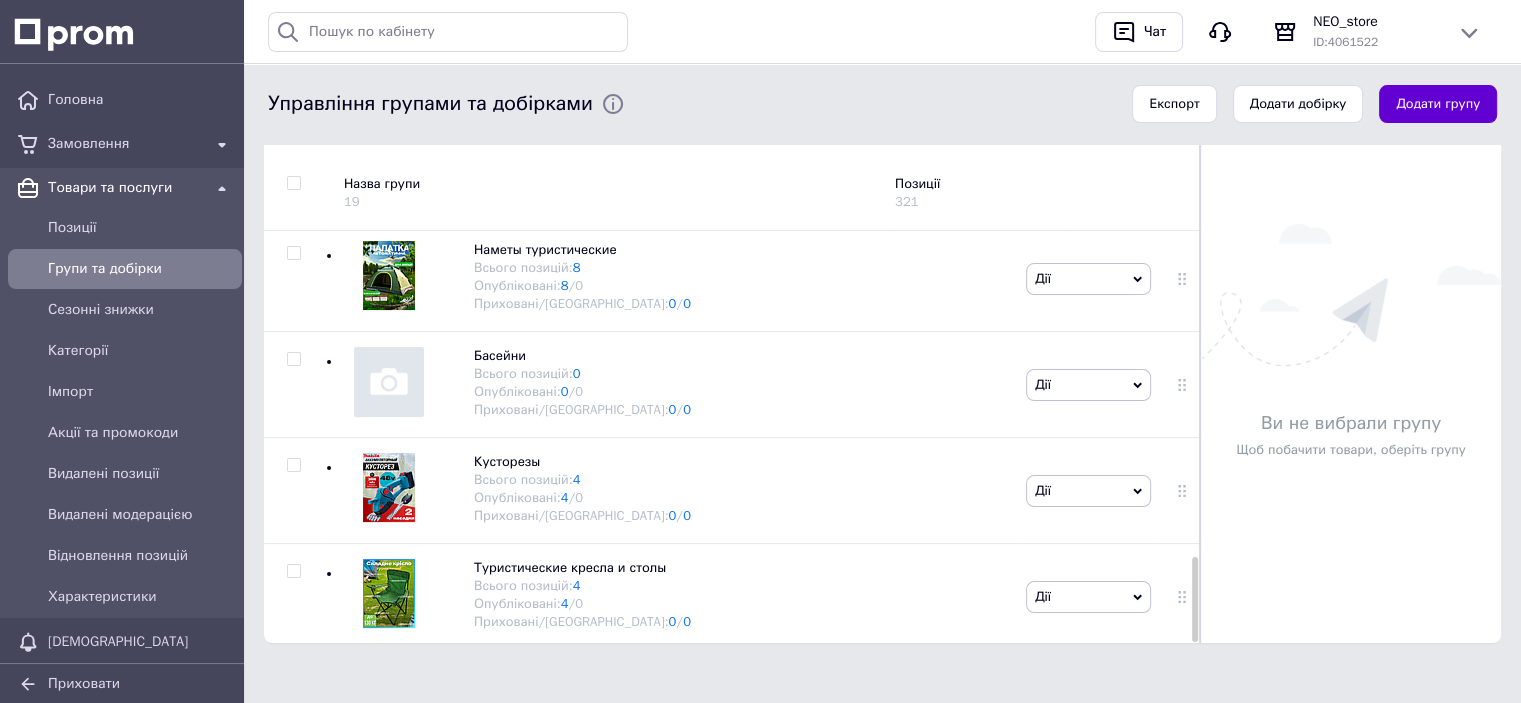 click on "Додати групу" at bounding box center [1438, 104] 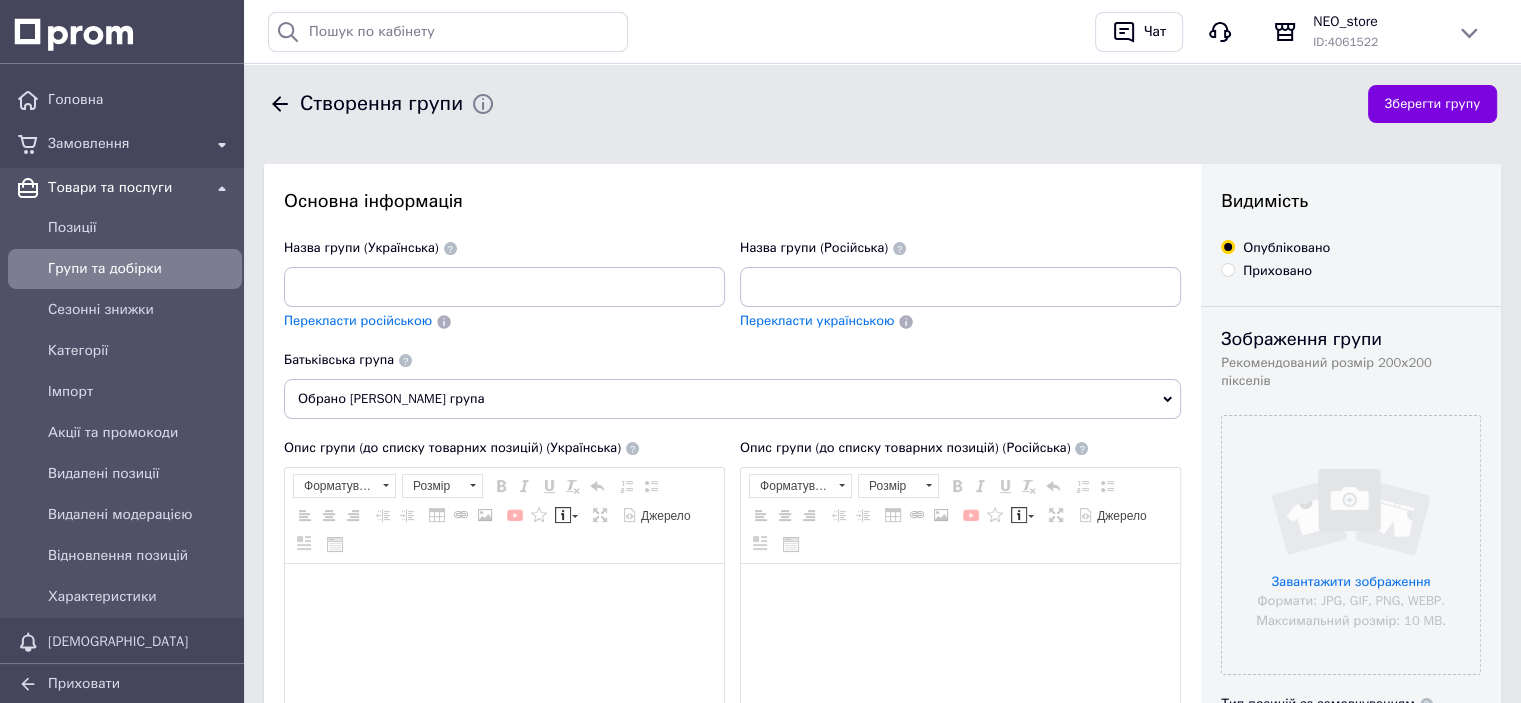 scroll, scrollTop: 0, scrollLeft: 0, axis: both 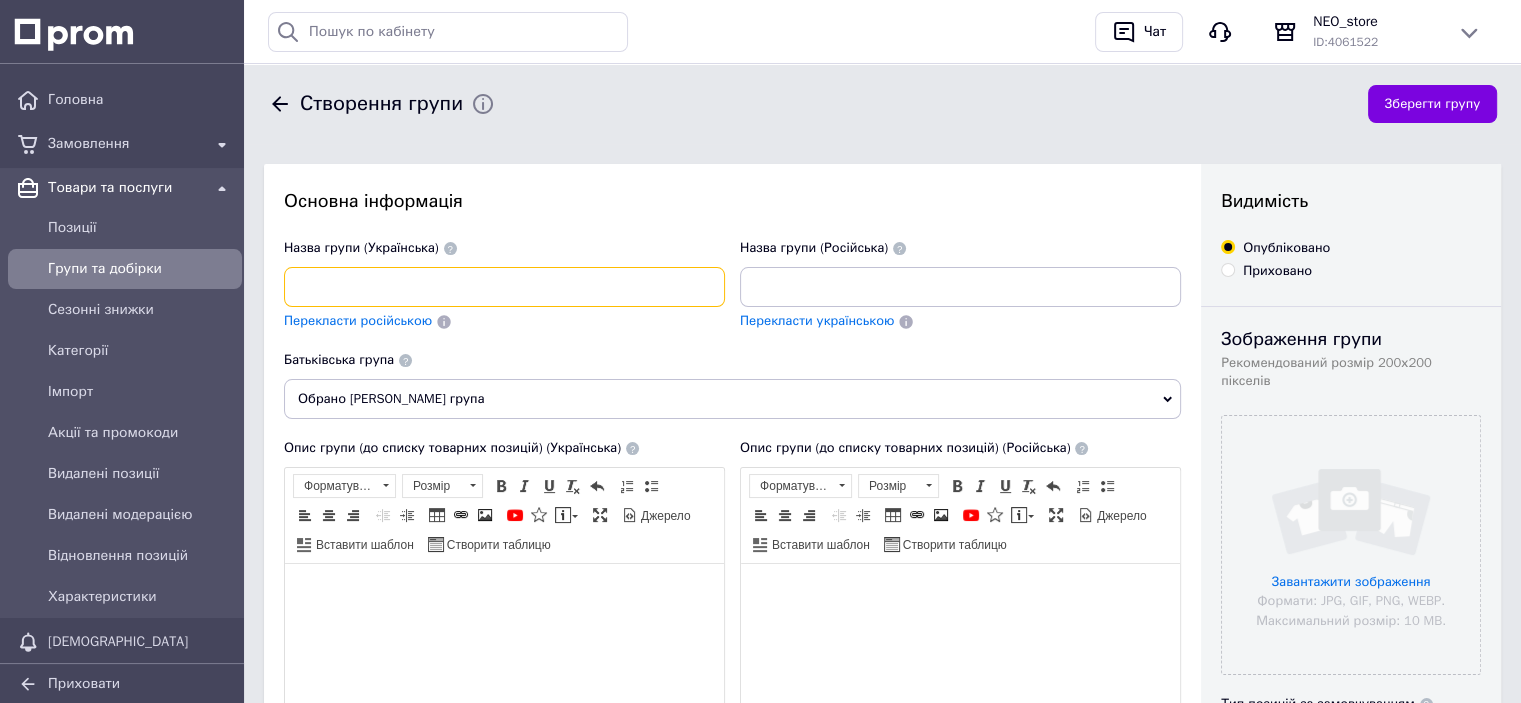 click at bounding box center [504, 287] 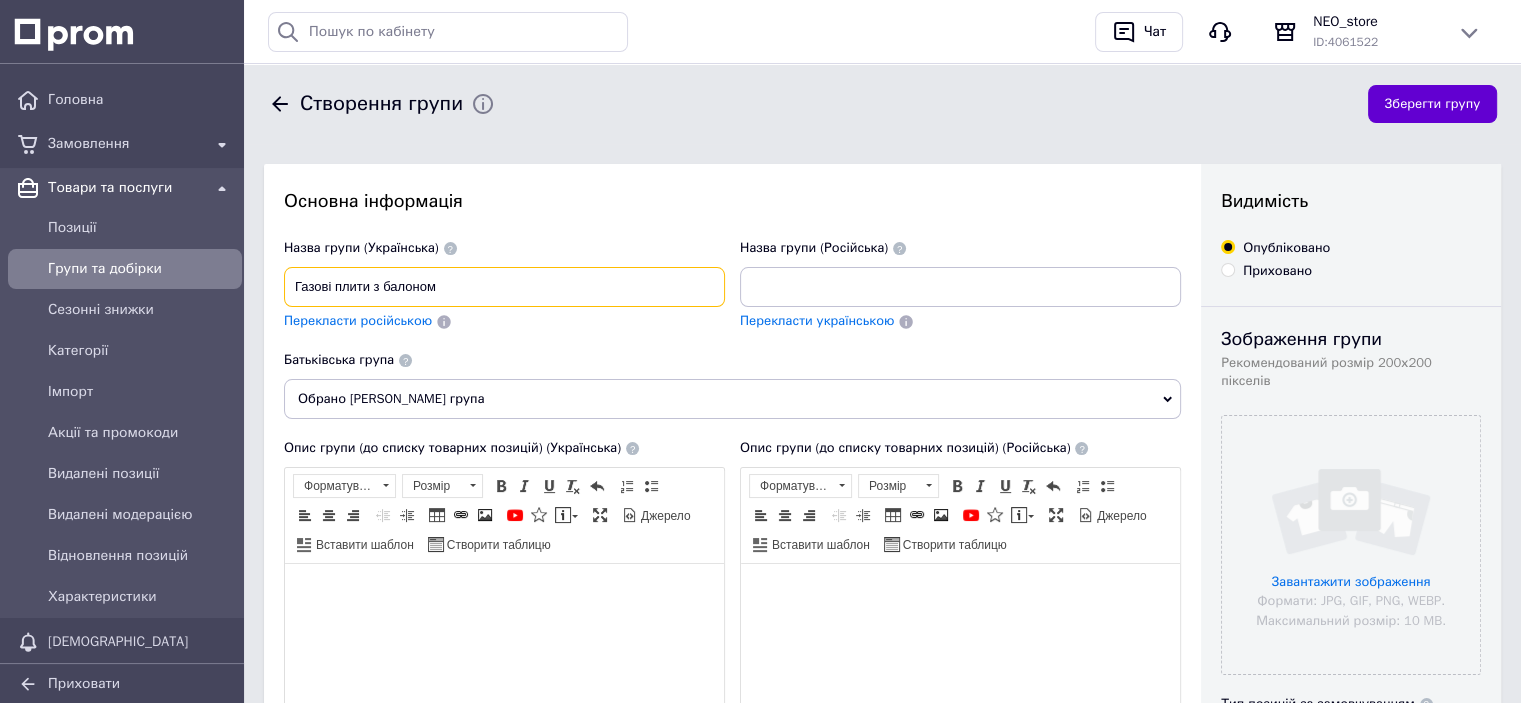 type on "Газові плити з балоном" 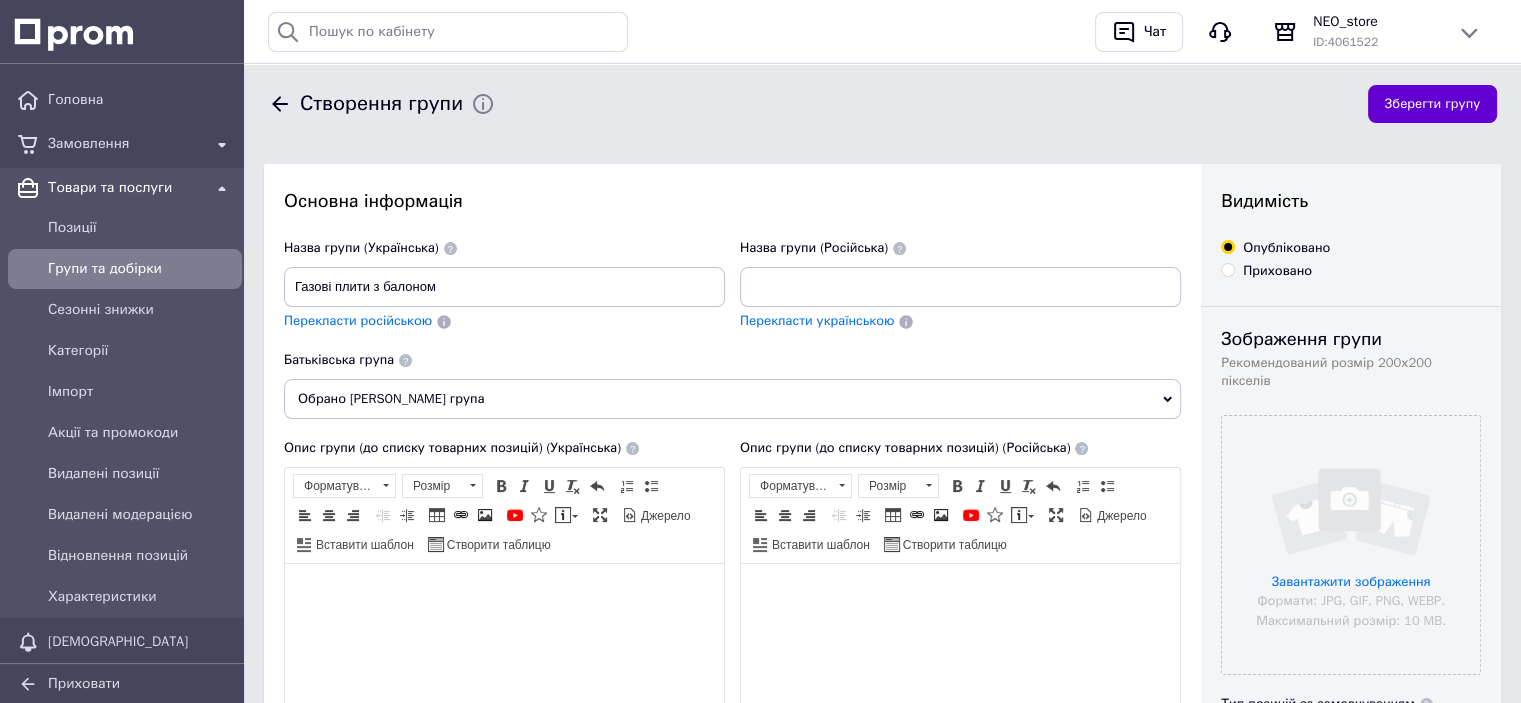 click on "Зберегти групу" at bounding box center (1432, 104) 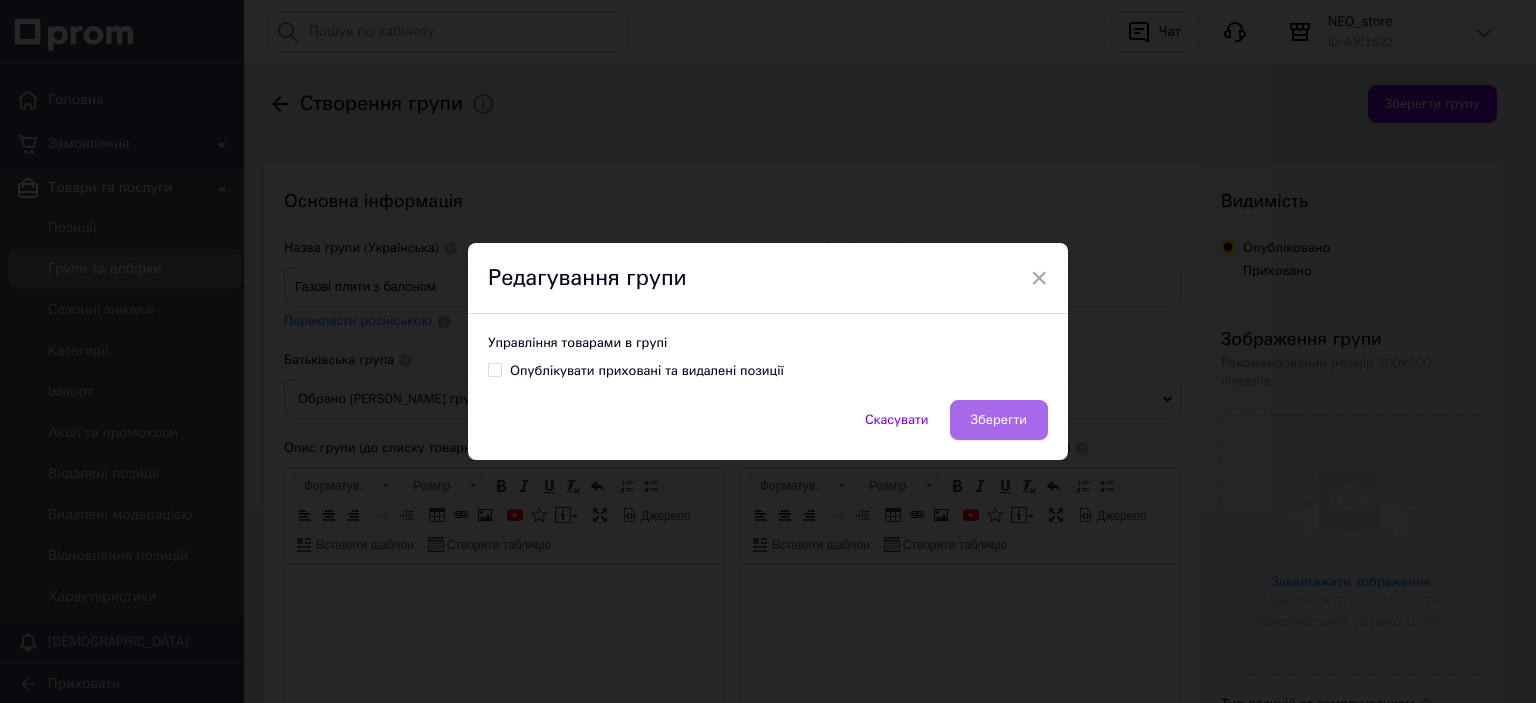 click on "Зберегти" at bounding box center [999, 420] 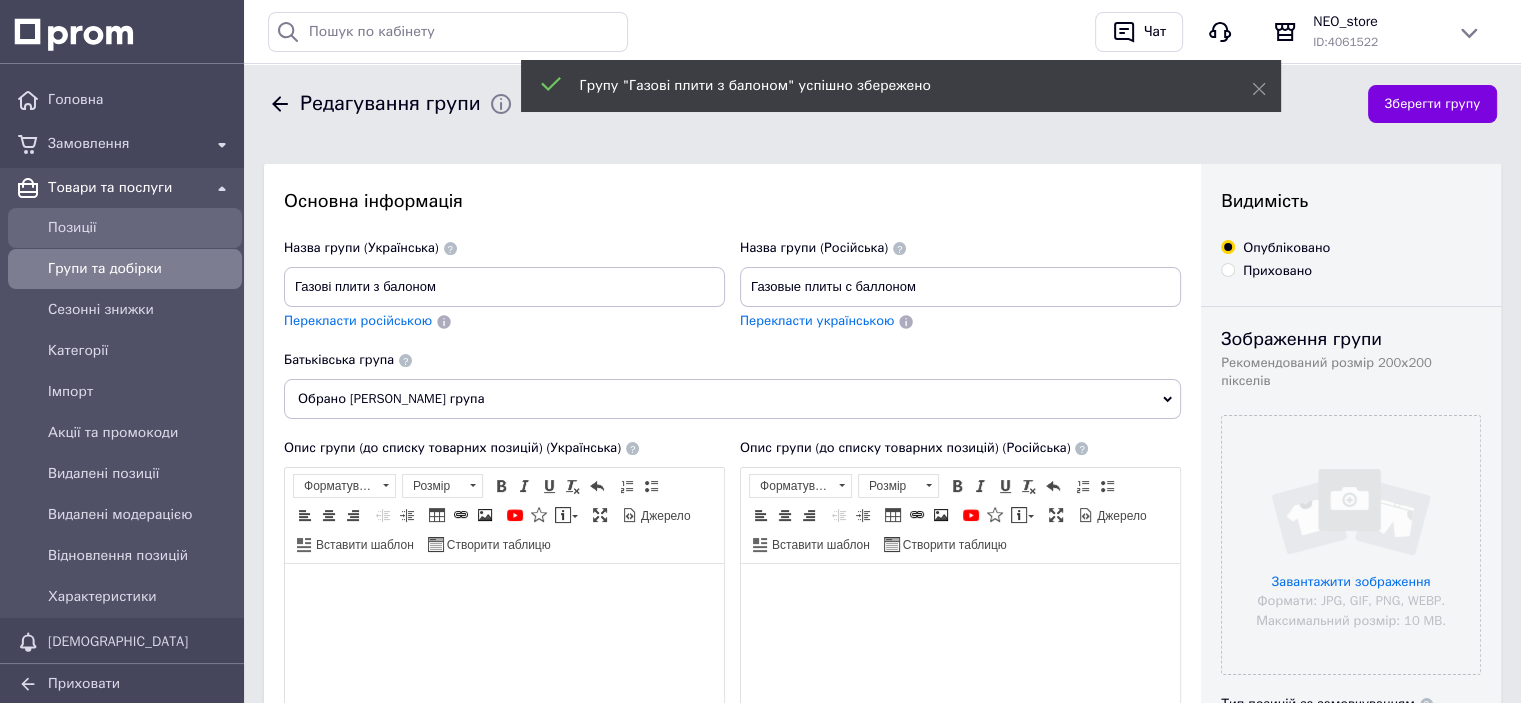 scroll, scrollTop: 0, scrollLeft: 0, axis: both 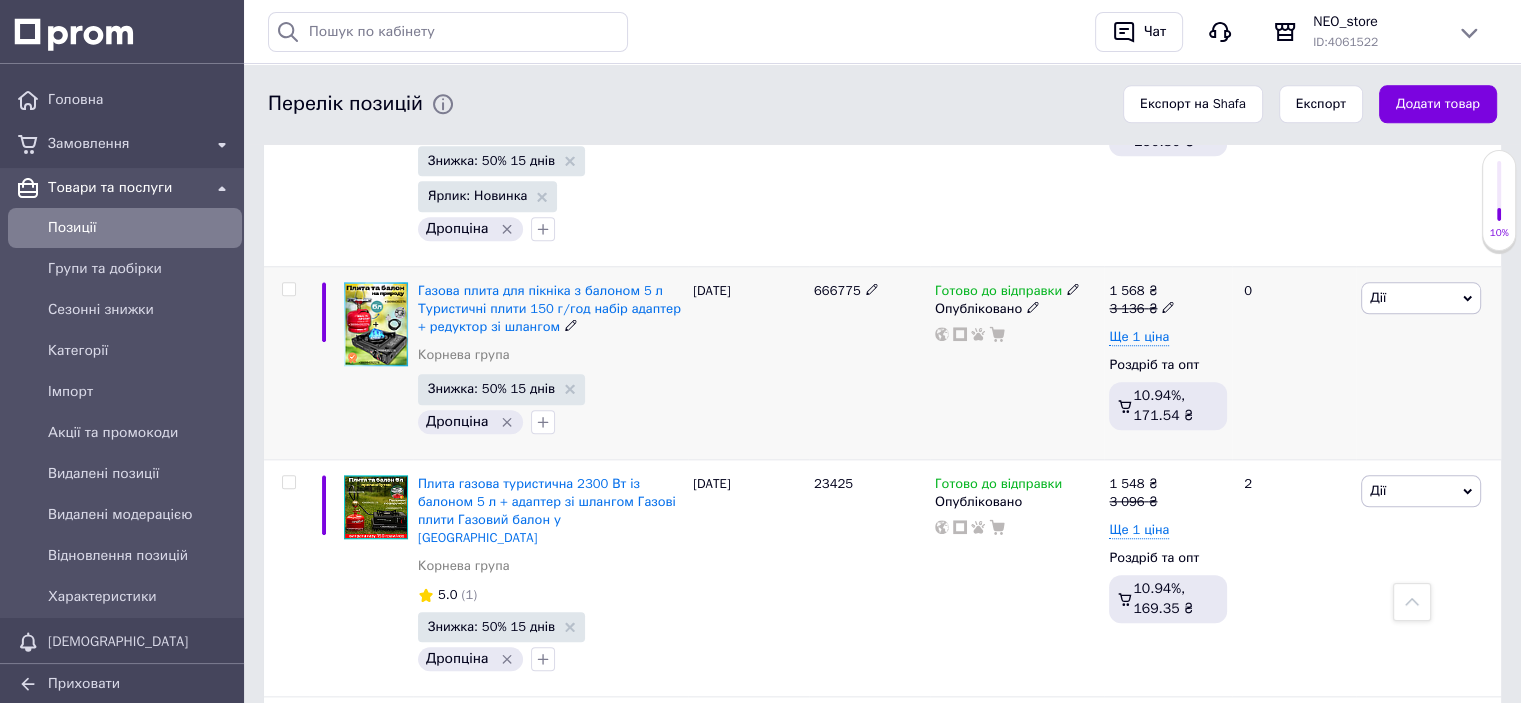 click at bounding box center [288, 289] 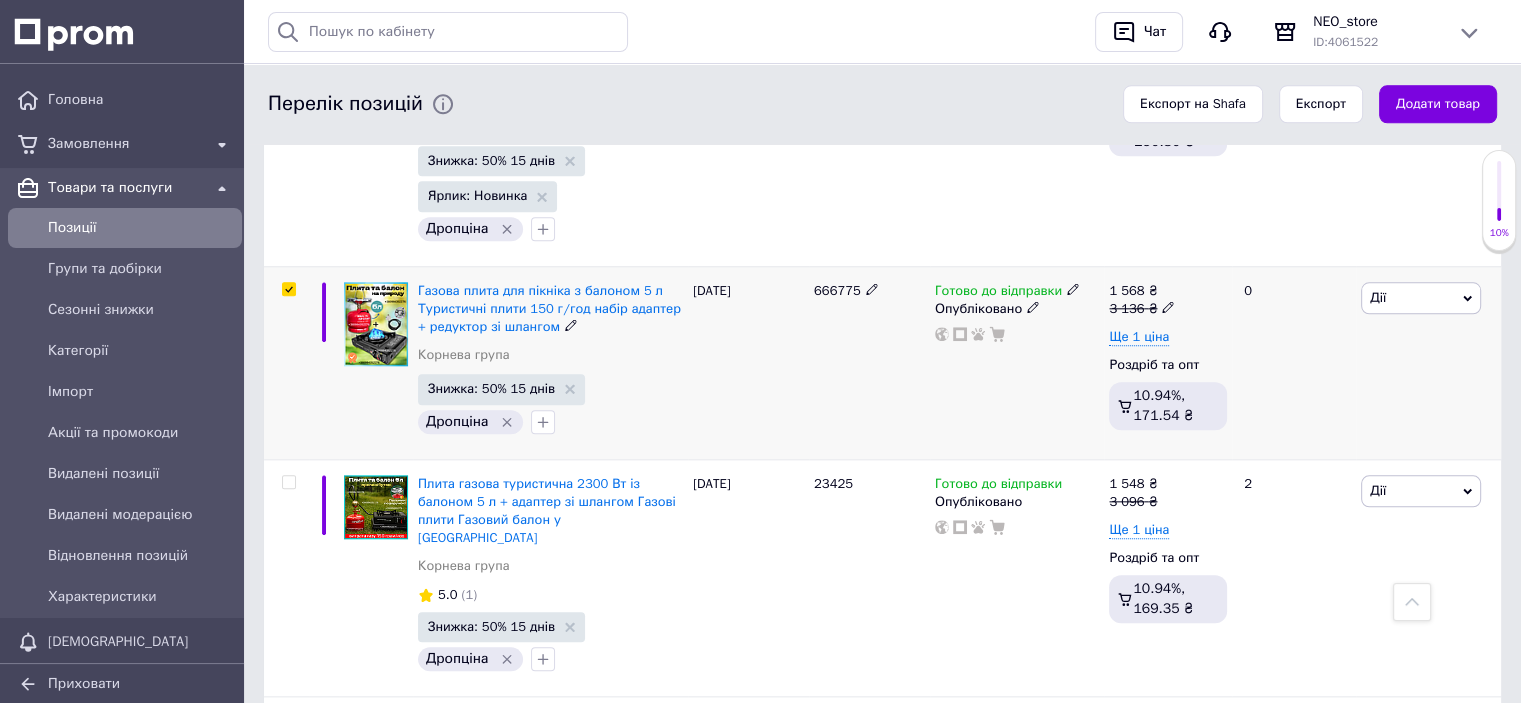 checkbox on "true" 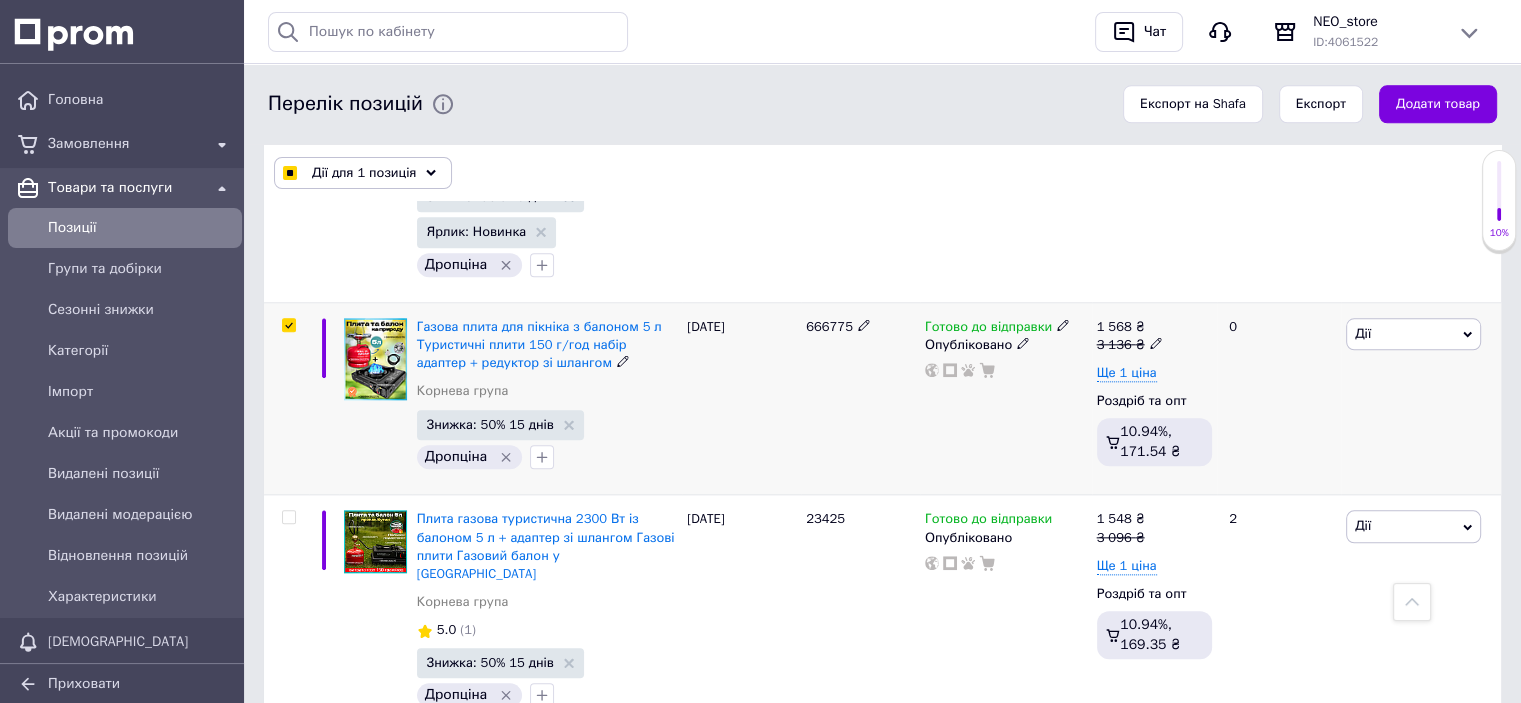 scroll, scrollTop: 2099, scrollLeft: 0, axis: vertical 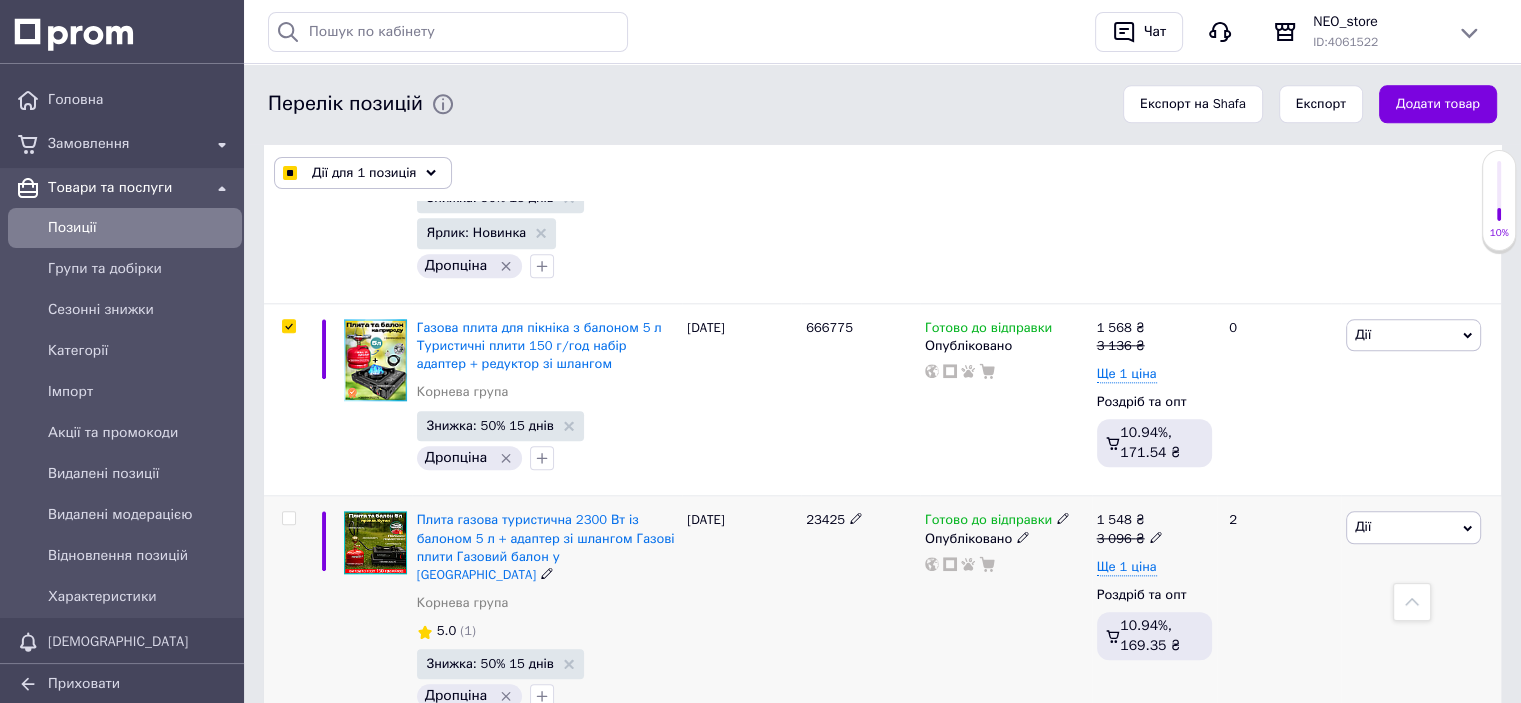 click at bounding box center (288, 518) 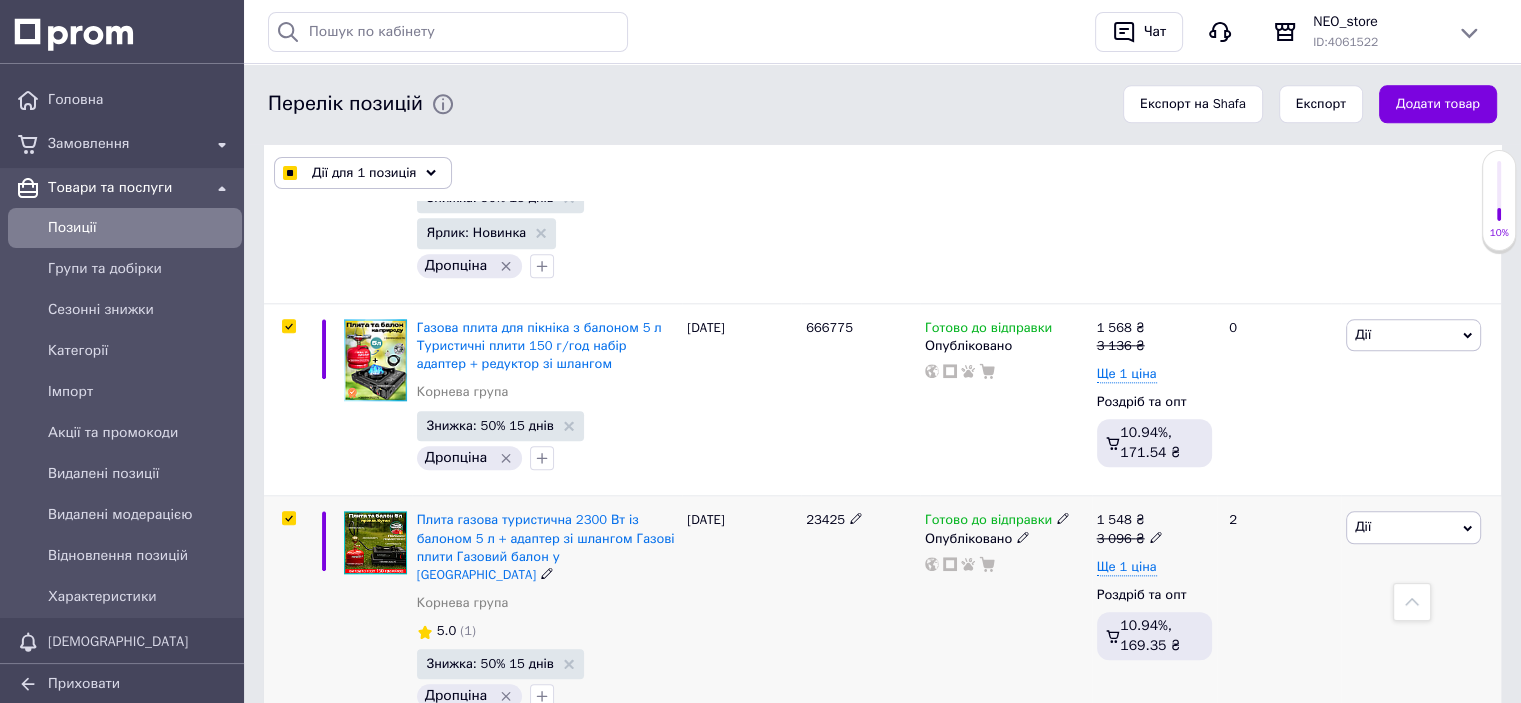 checkbox on "true" 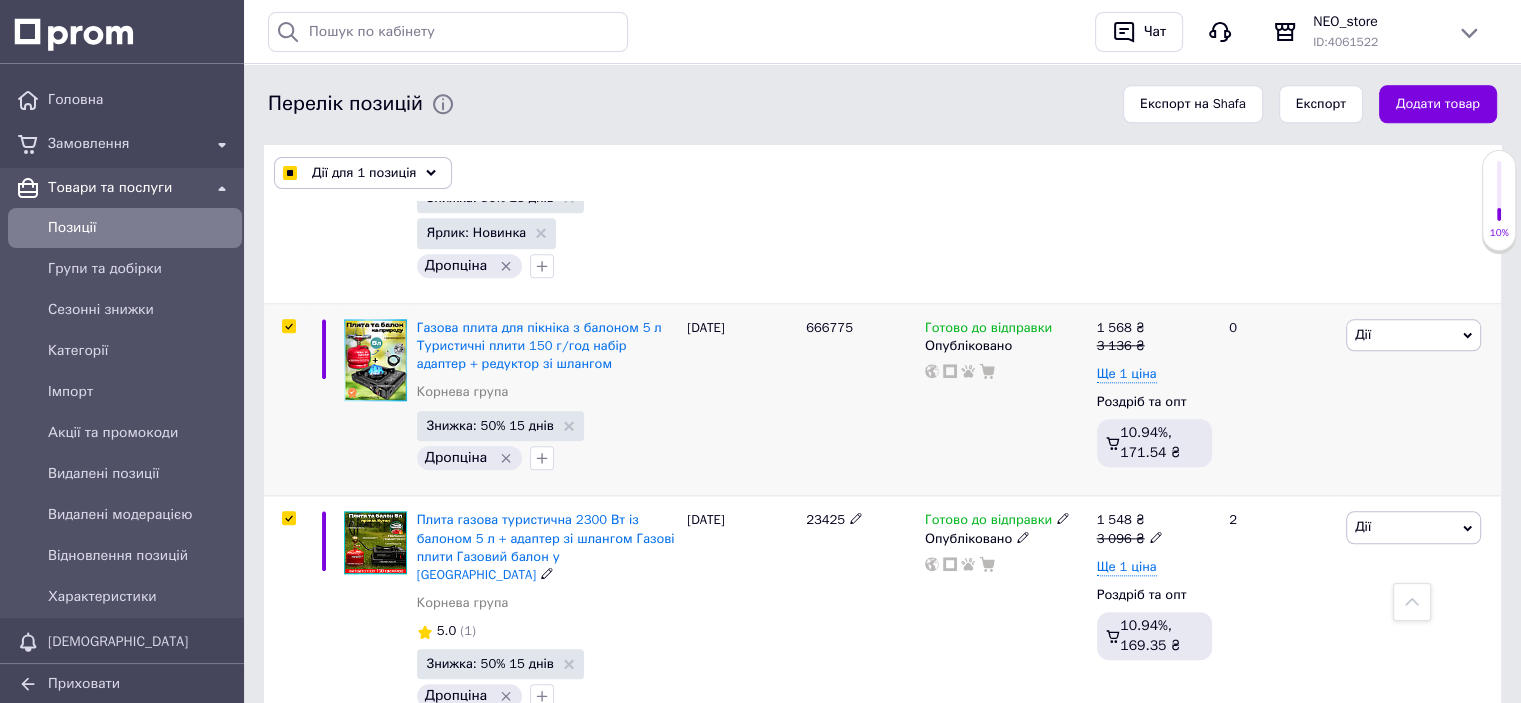 checkbox on "true" 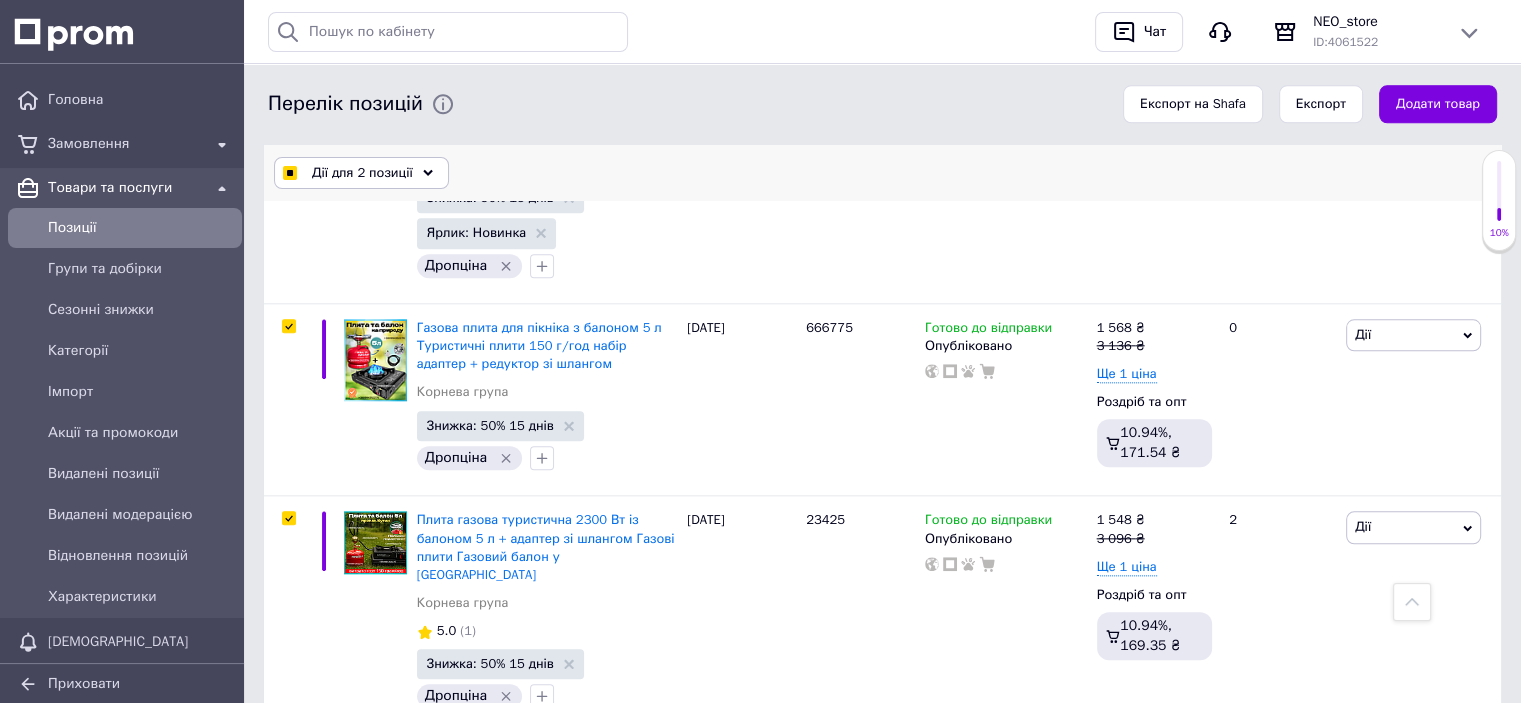 click on "Дії для 2 позиції" at bounding box center [362, 173] 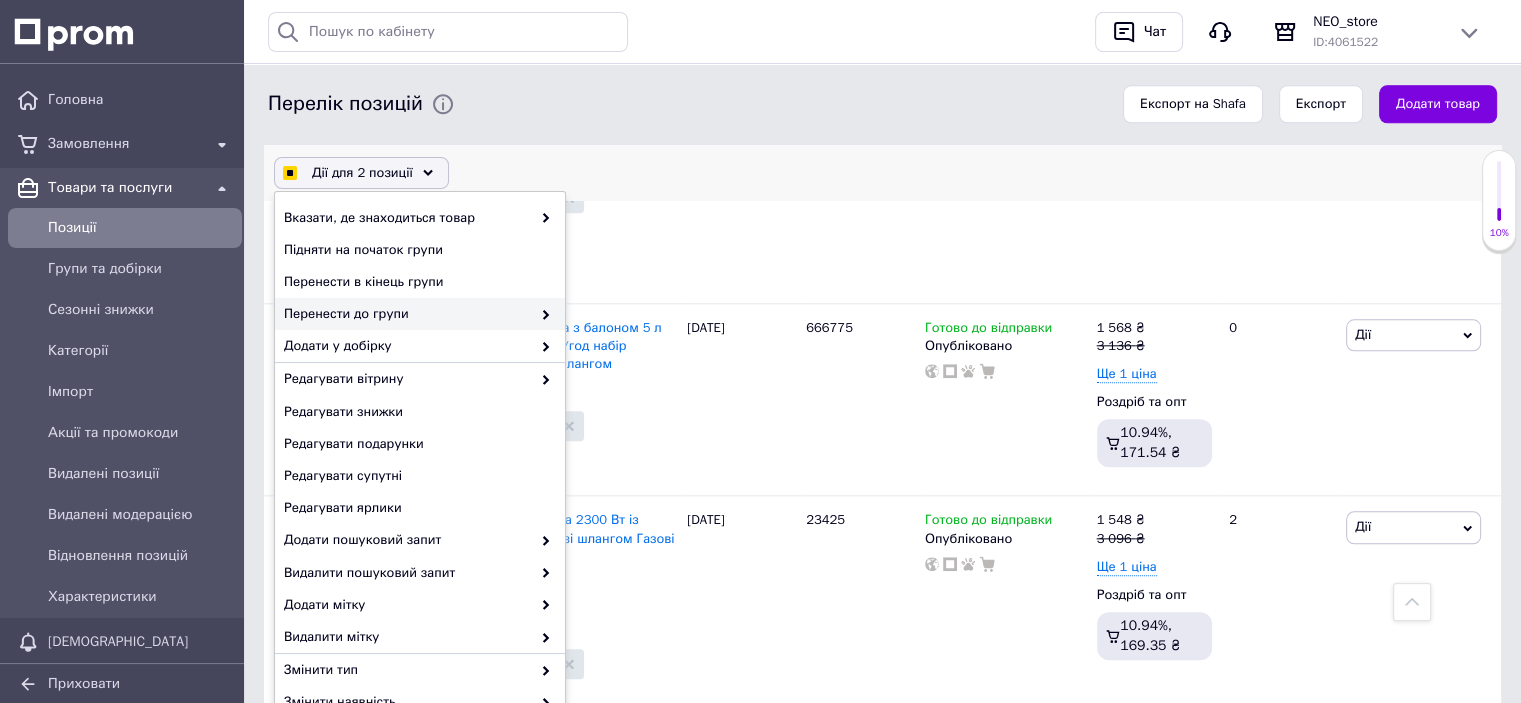 checkbox on "true" 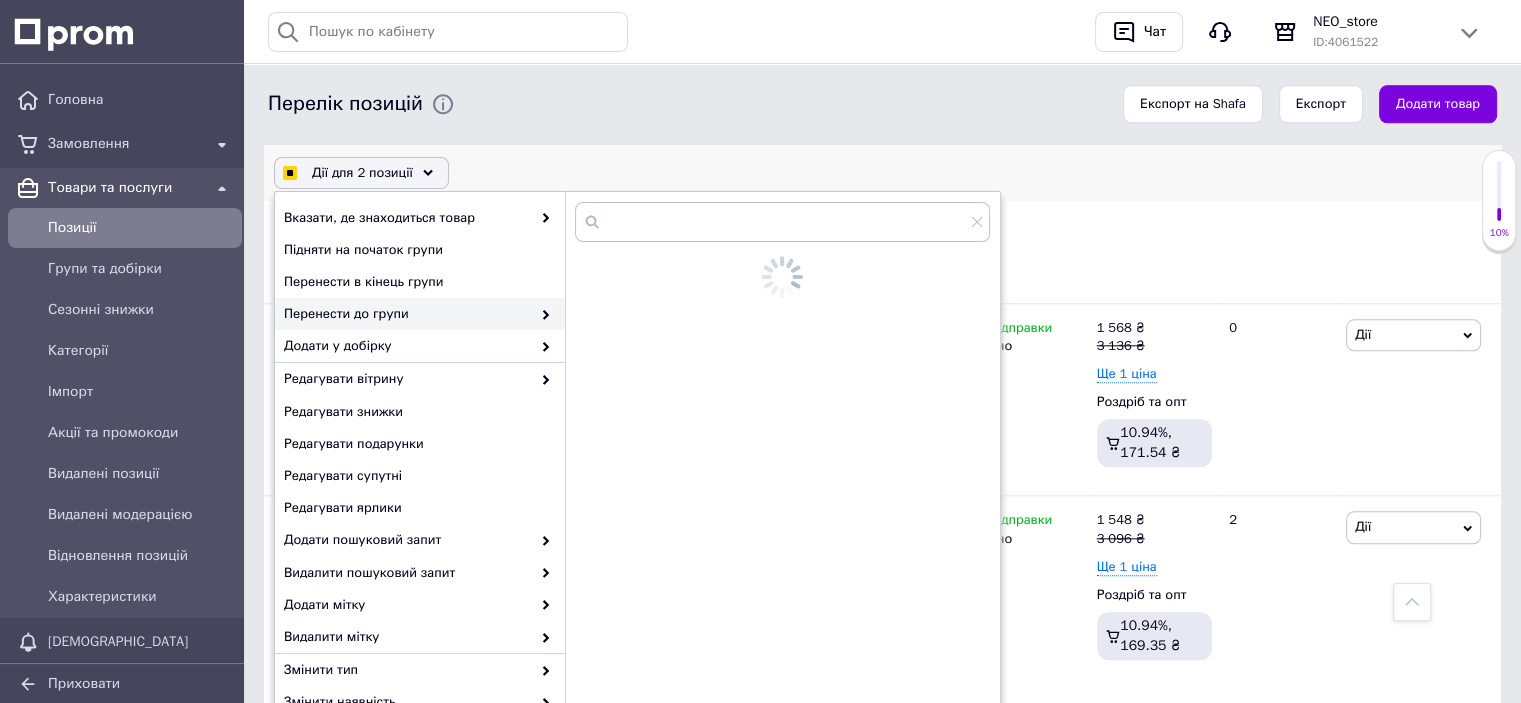checkbox on "true" 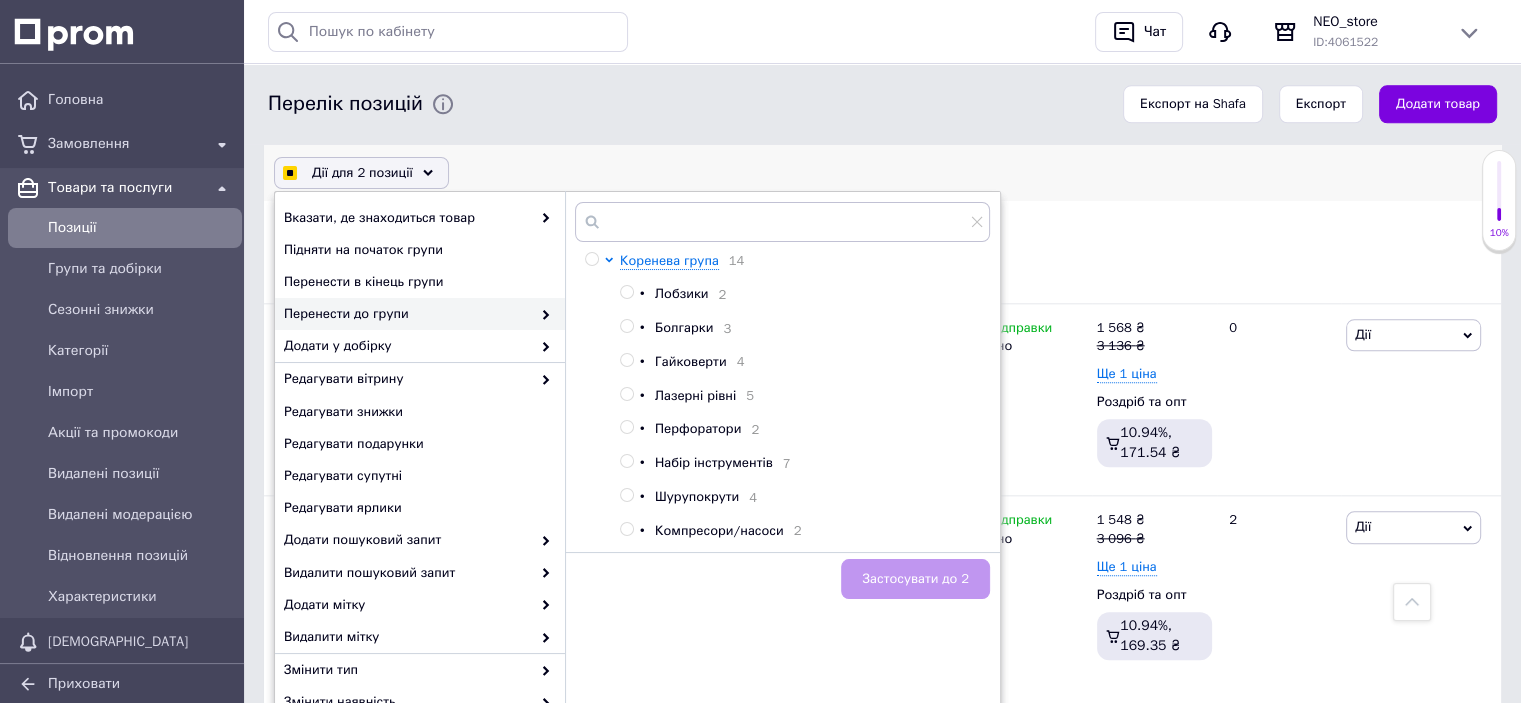scroll, scrollTop: 385, scrollLeft: 0, axis: vertical 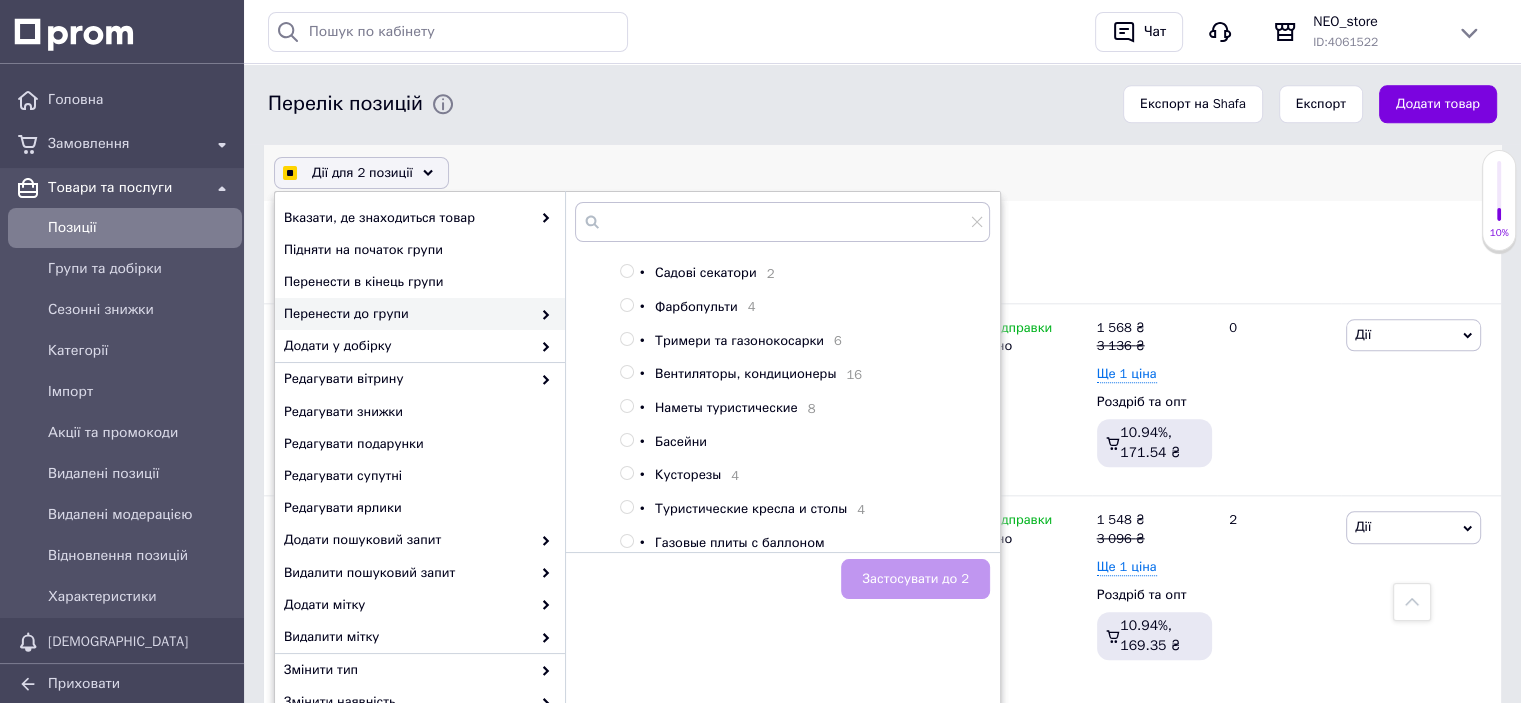 checkbox on "true" 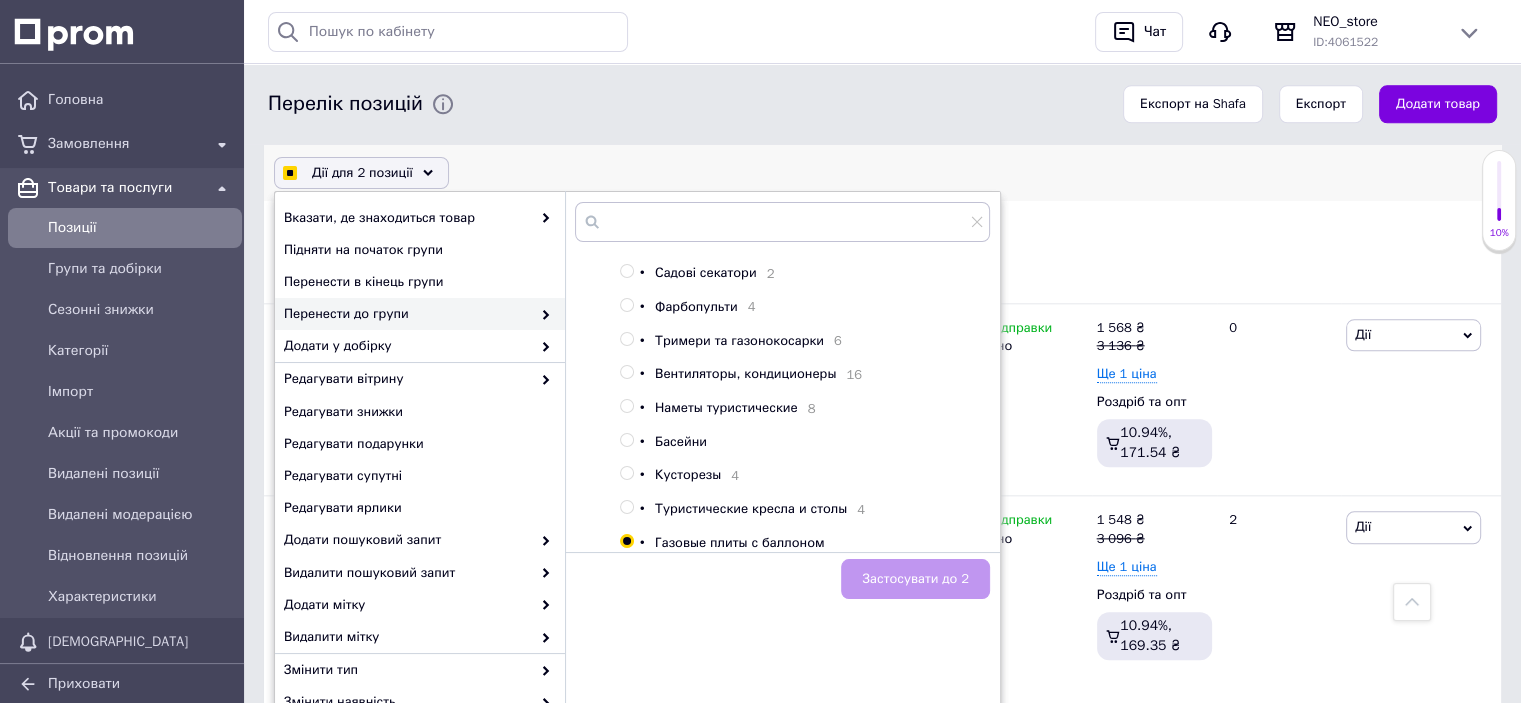 checkbox on "true" 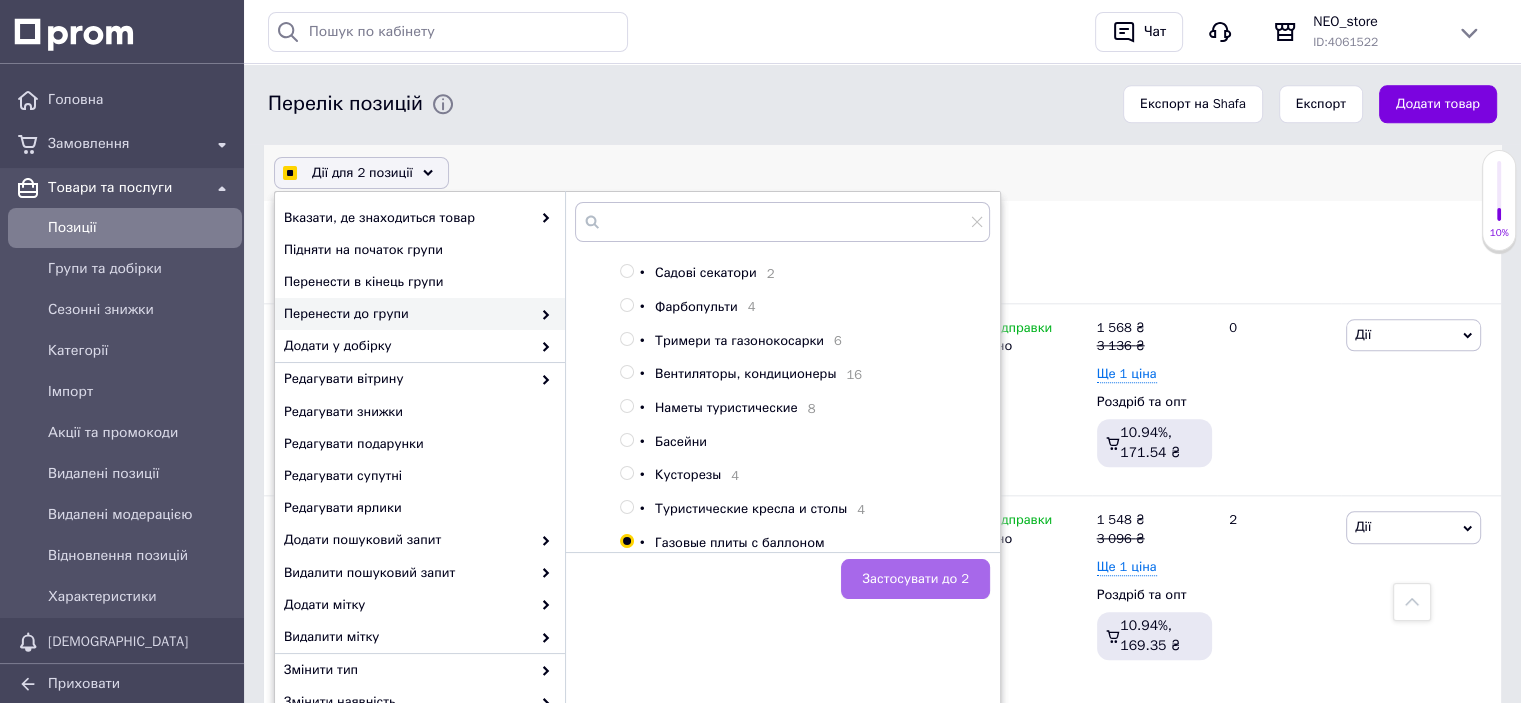 checkbox on "true" 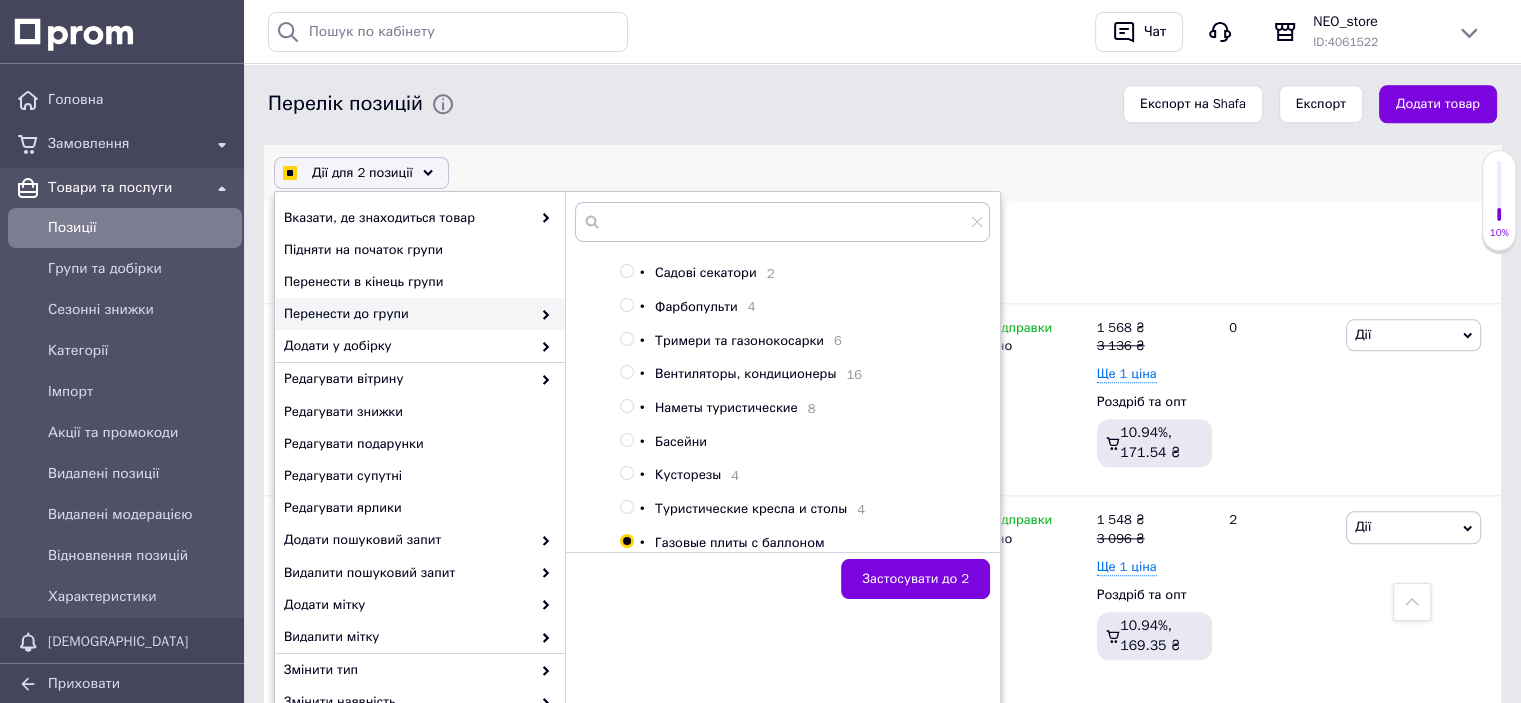 checkbox on "false" 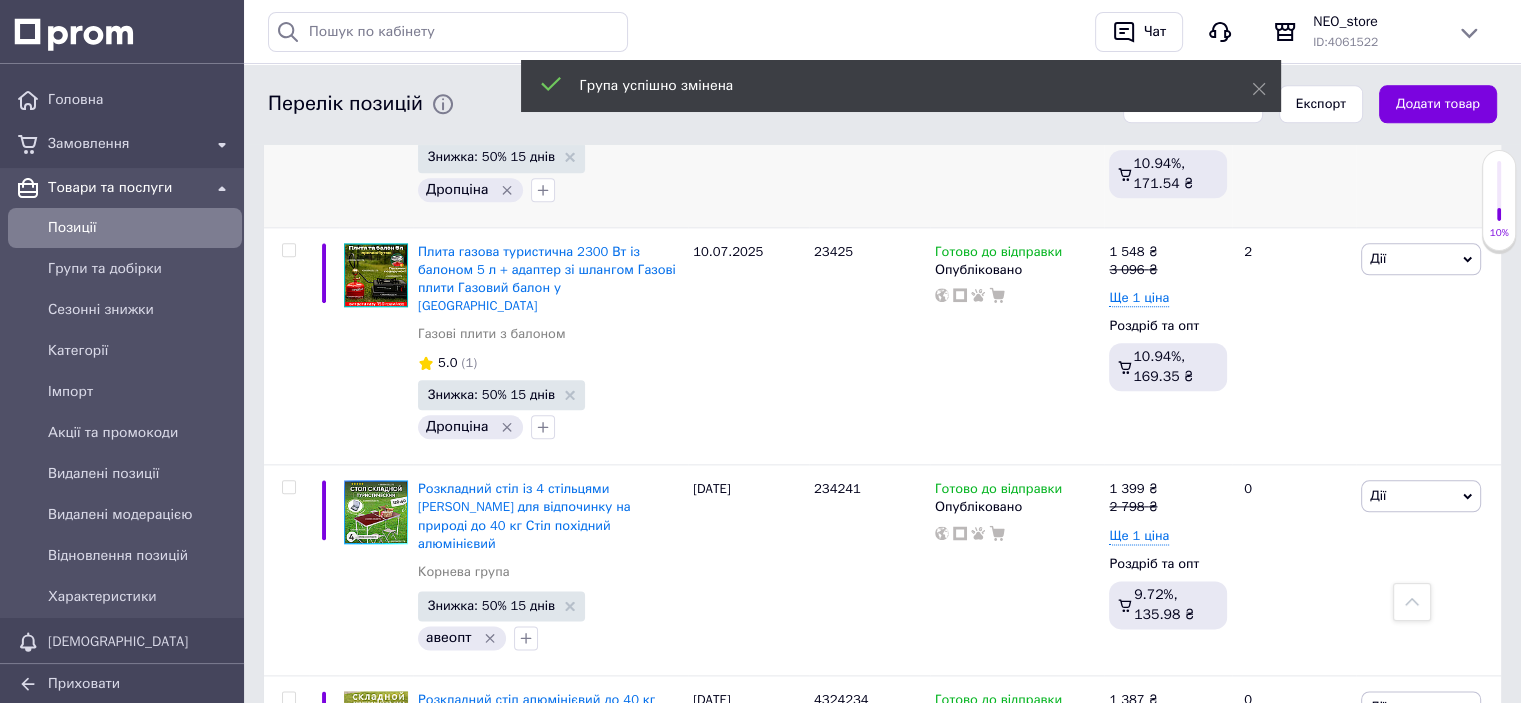 scroll, scrollTop: 2400, scrollLeft: 0, axis: vertical 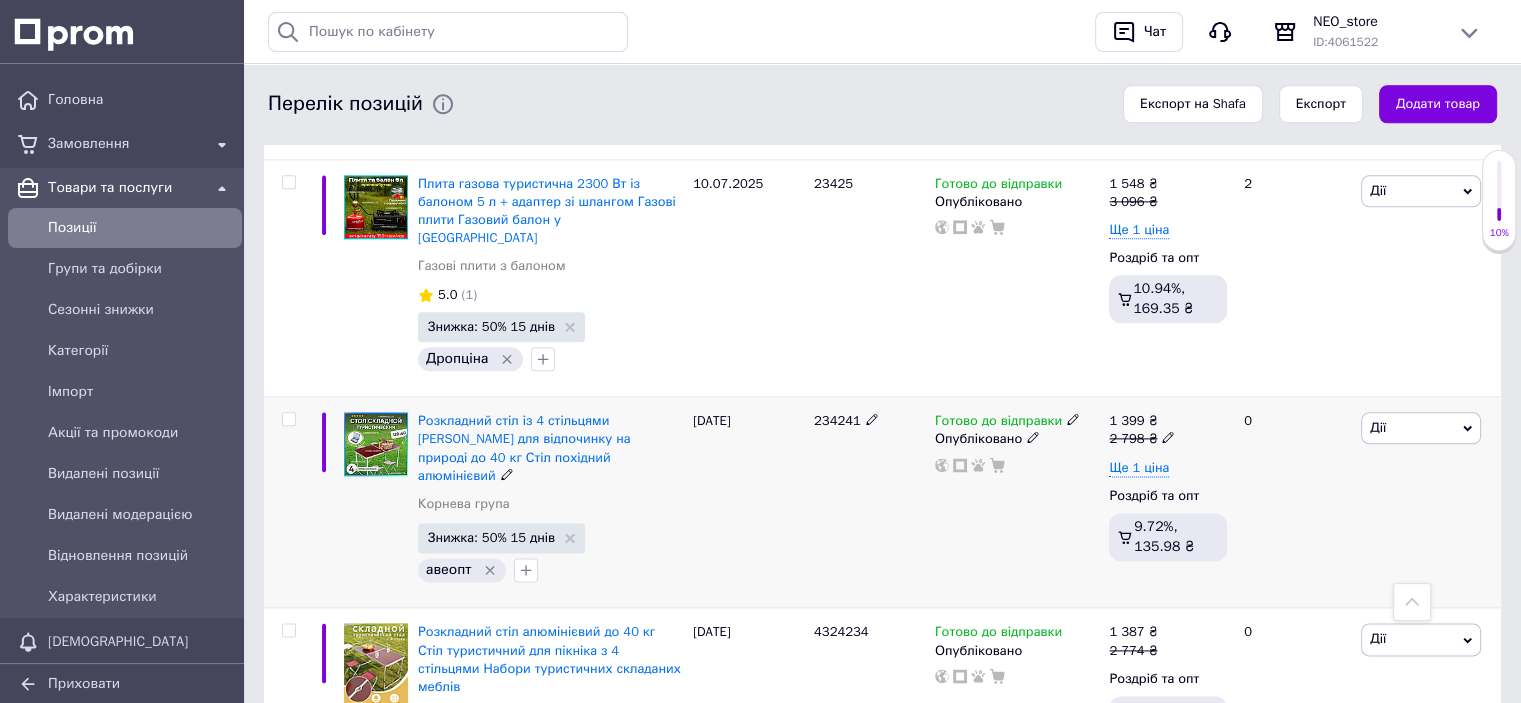click at bounding box center (288, 419) 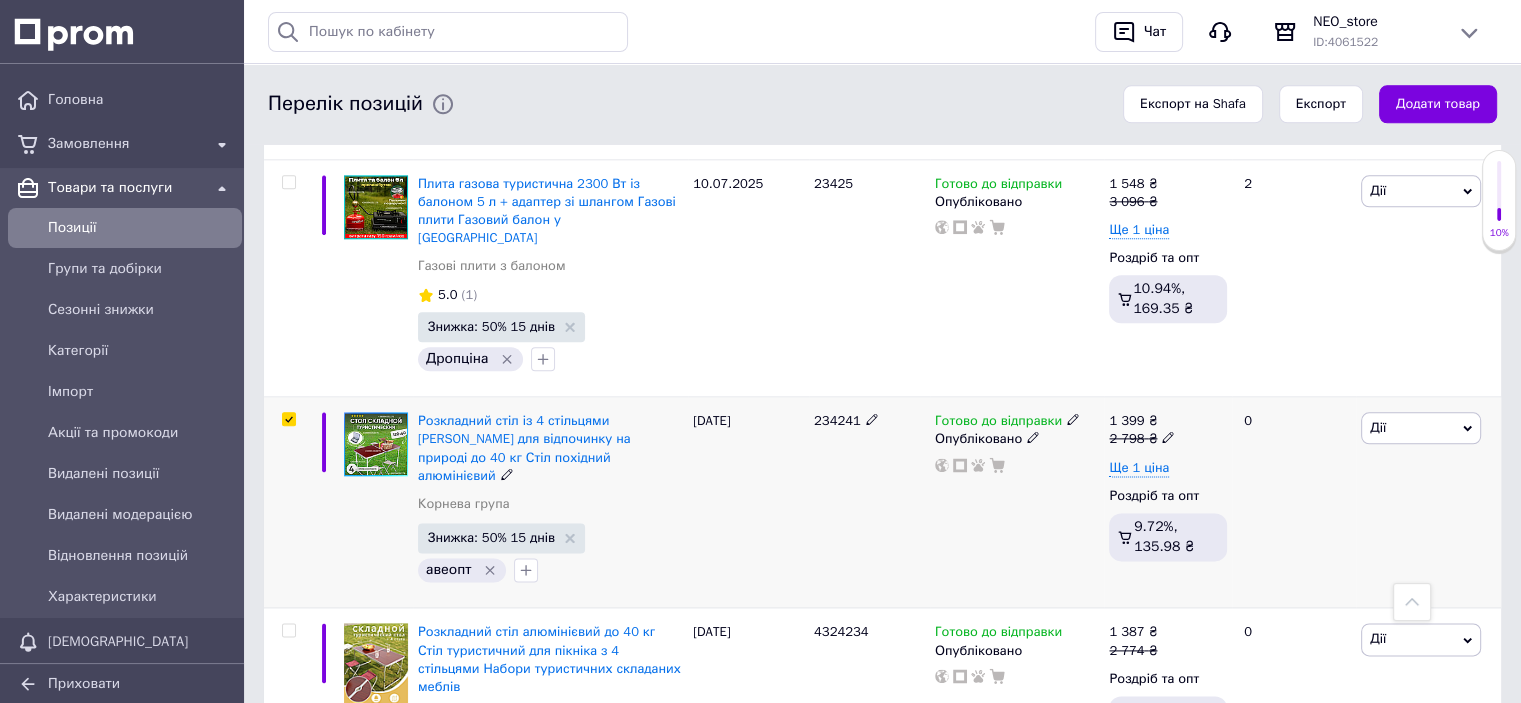 checkbox on "true" 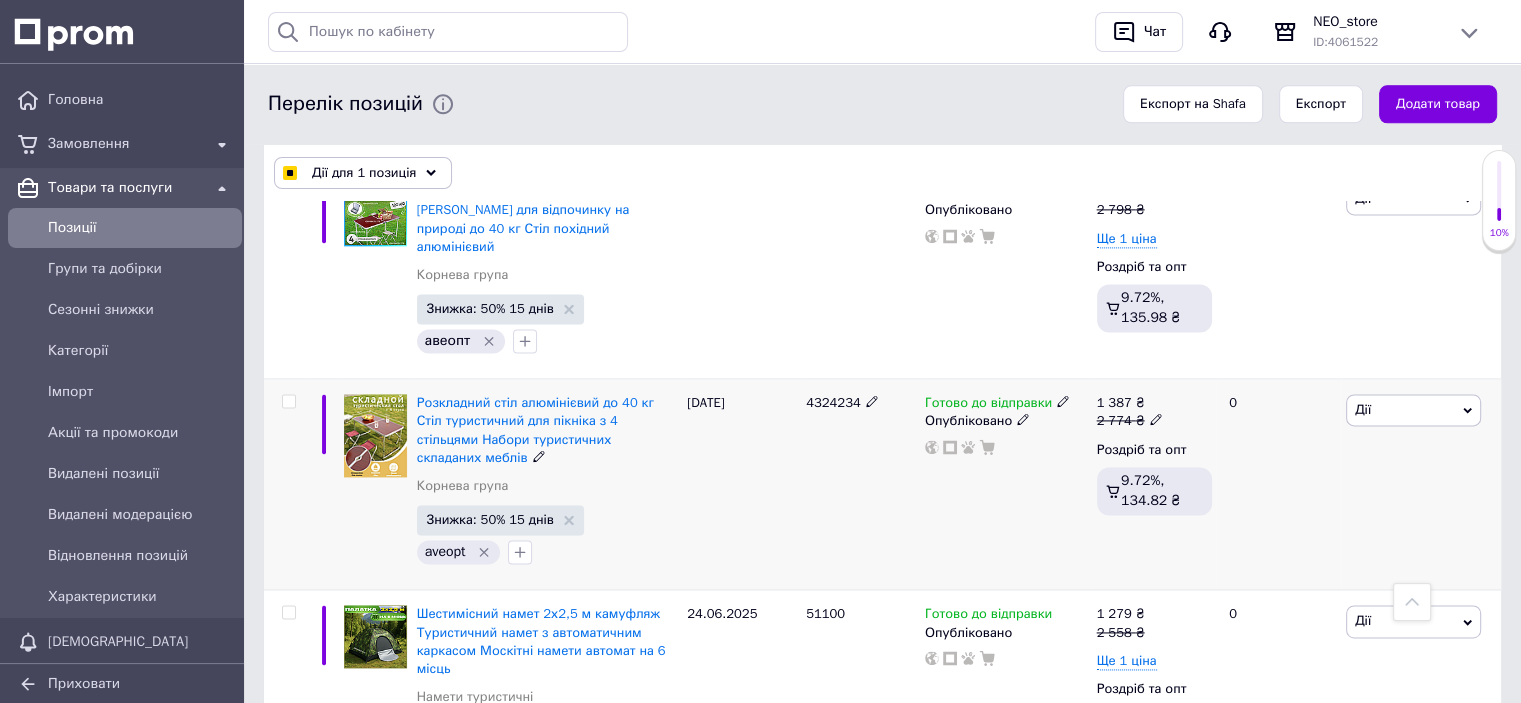 scroll, scrollTop: 2699, scrollLeft: 0, axis: vertical 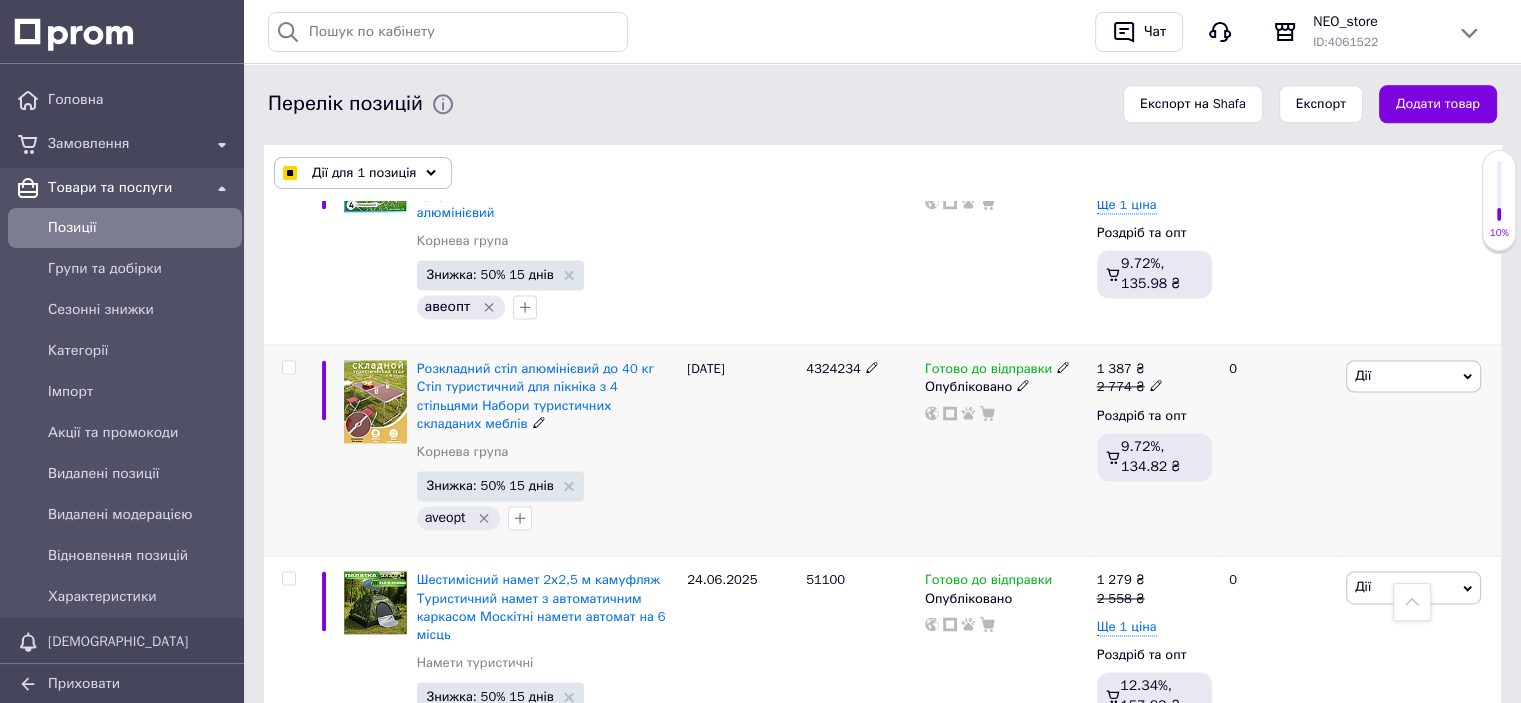 click at bounding box center (288, 367) 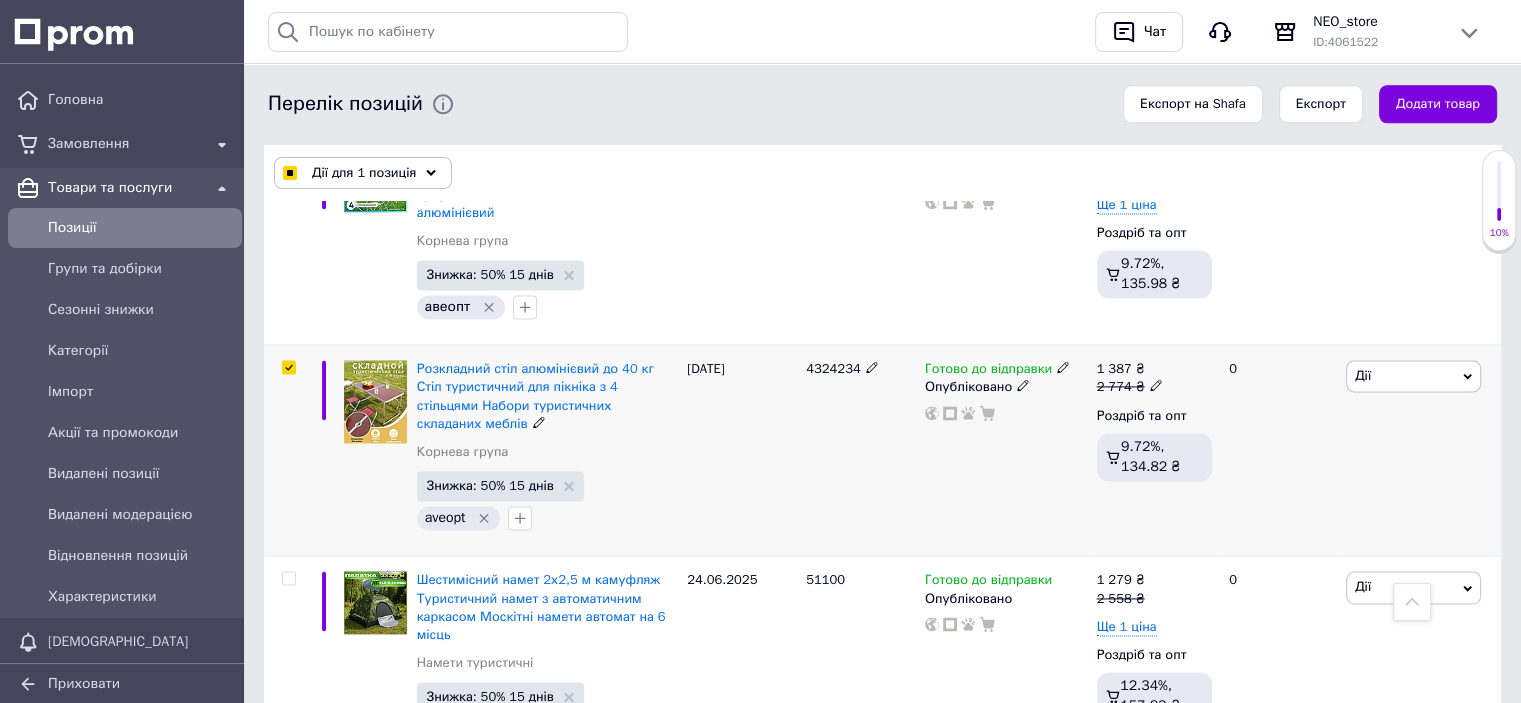 checkbox on "true" 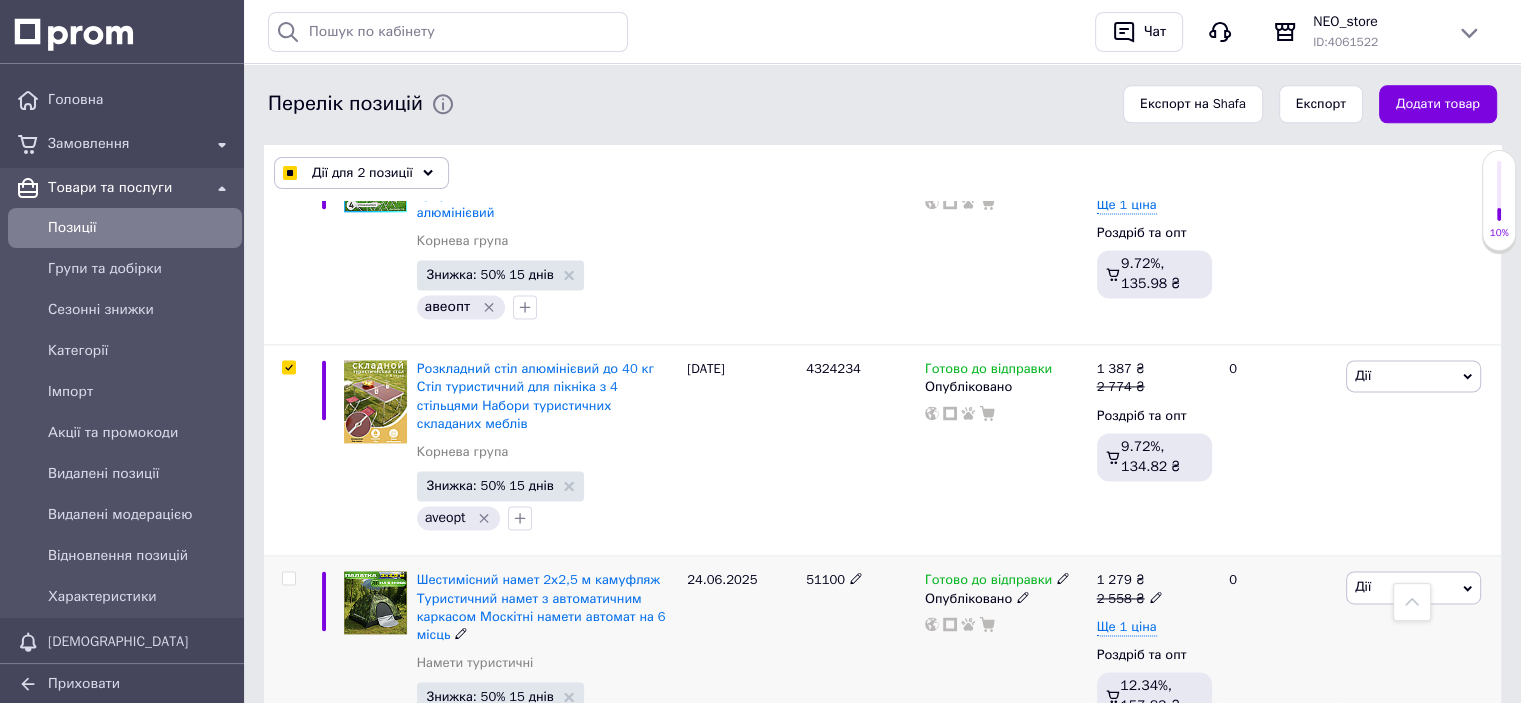 scroll, scrollTop: 3299, scrollLeft: 0, axis: vertical 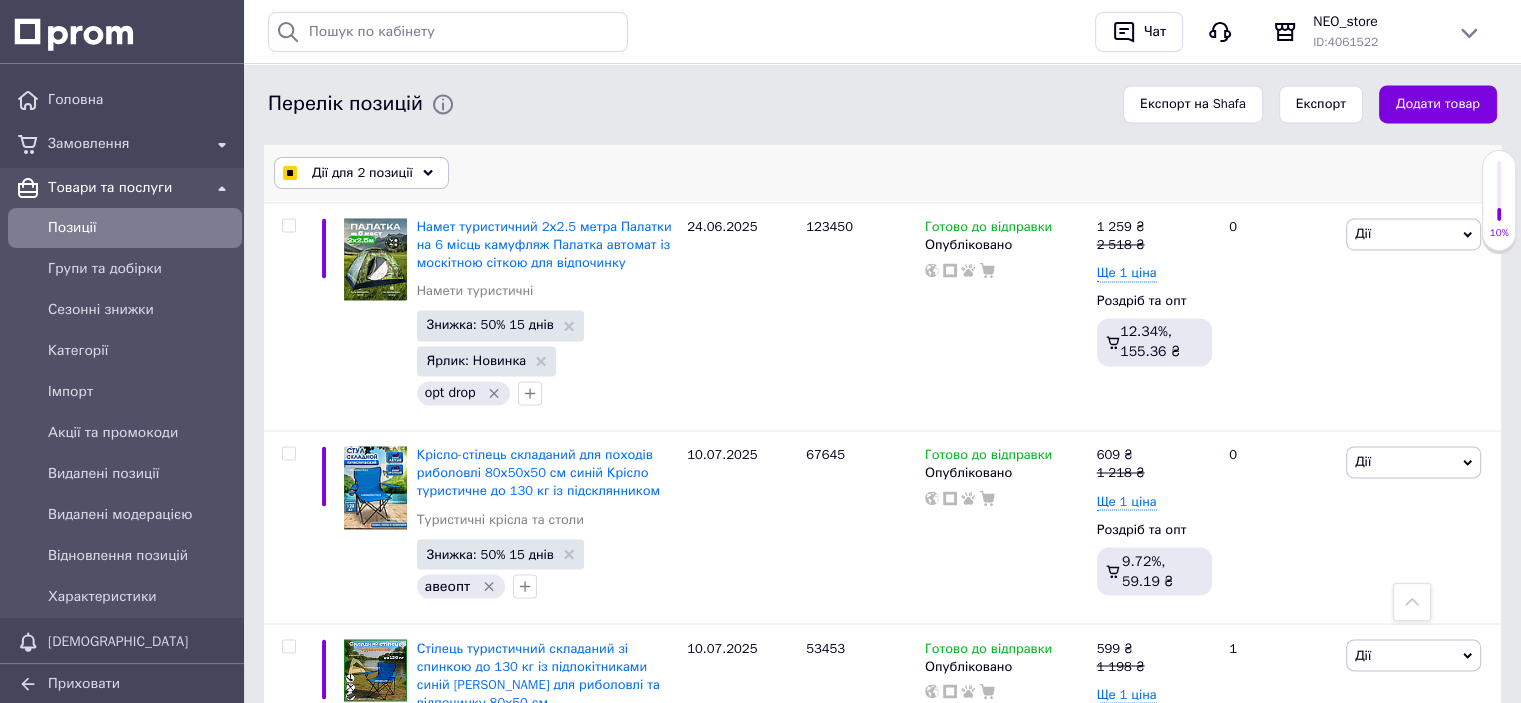 click on "Дії для 2 позиції" at bounding box center (361, 173) 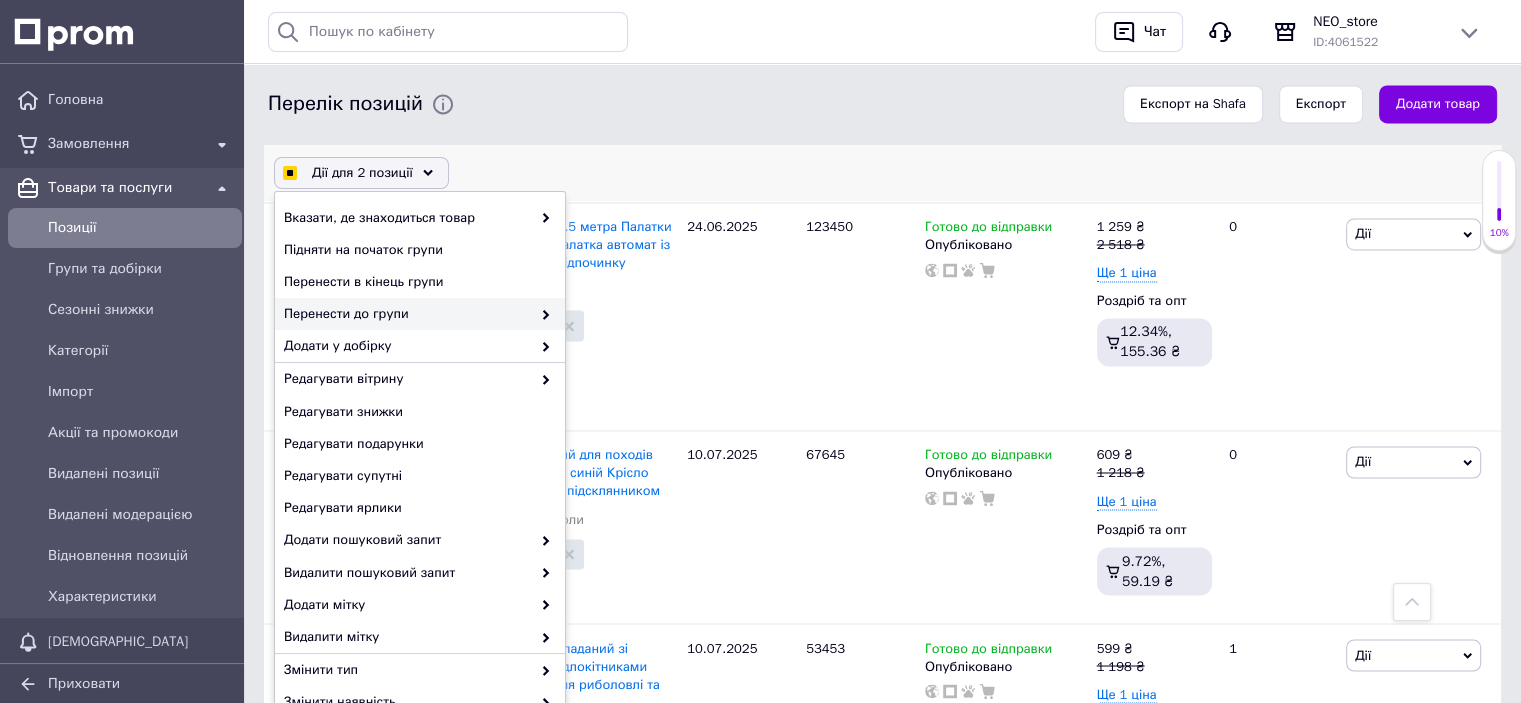 click on "Перенести до групи" at bounding box center [407, 314] 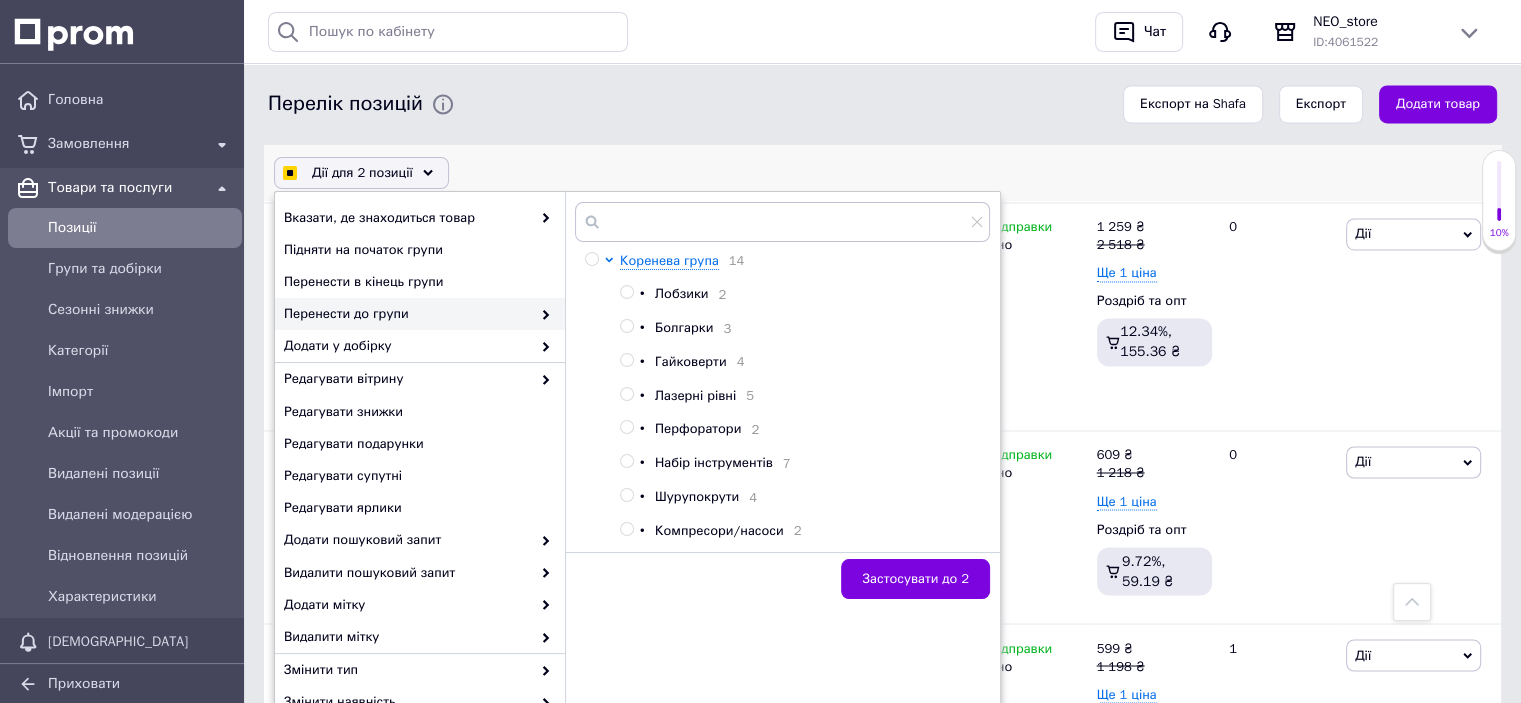 scroll, scrollTop: 385, scrollLeft: 0, axis: vertical 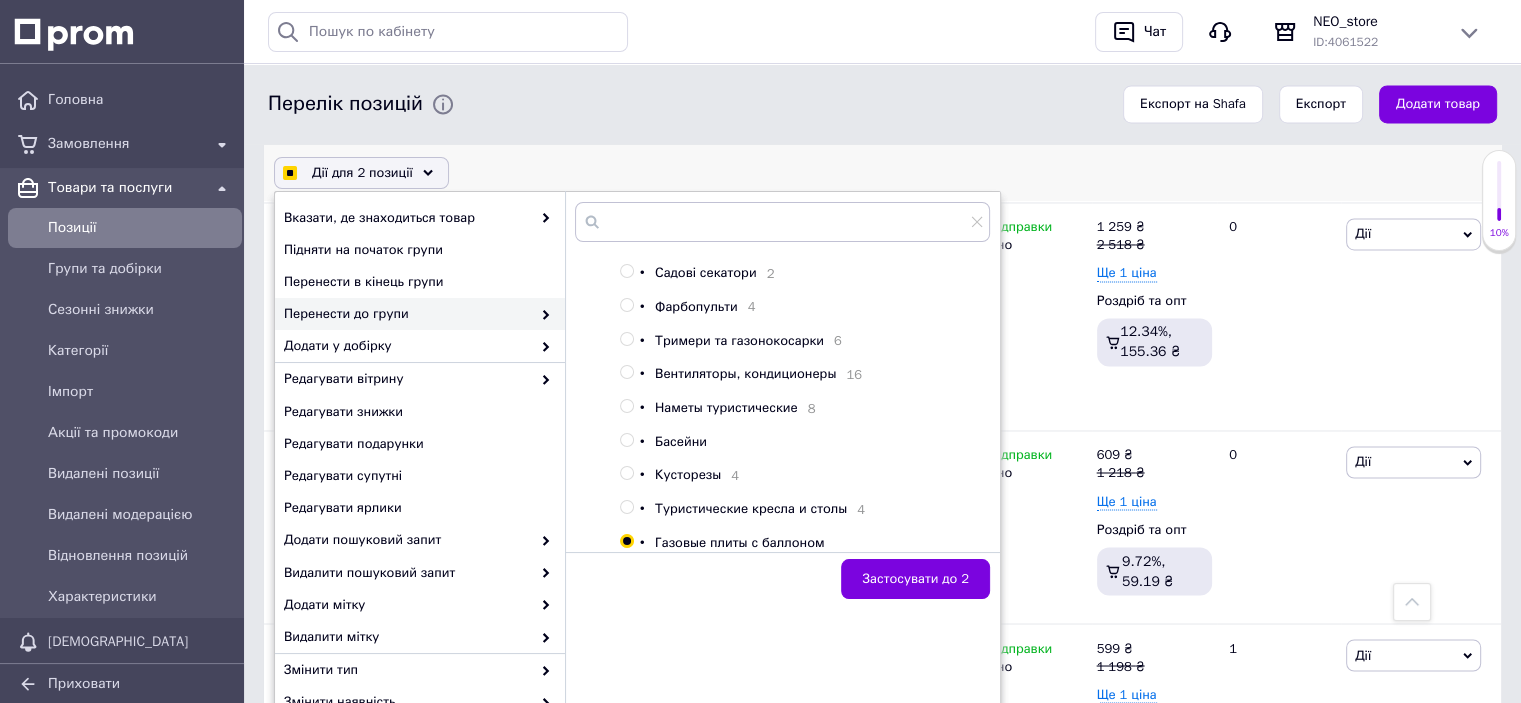 click on "Туристические кресла и столы" at bounding box center (751, 508) 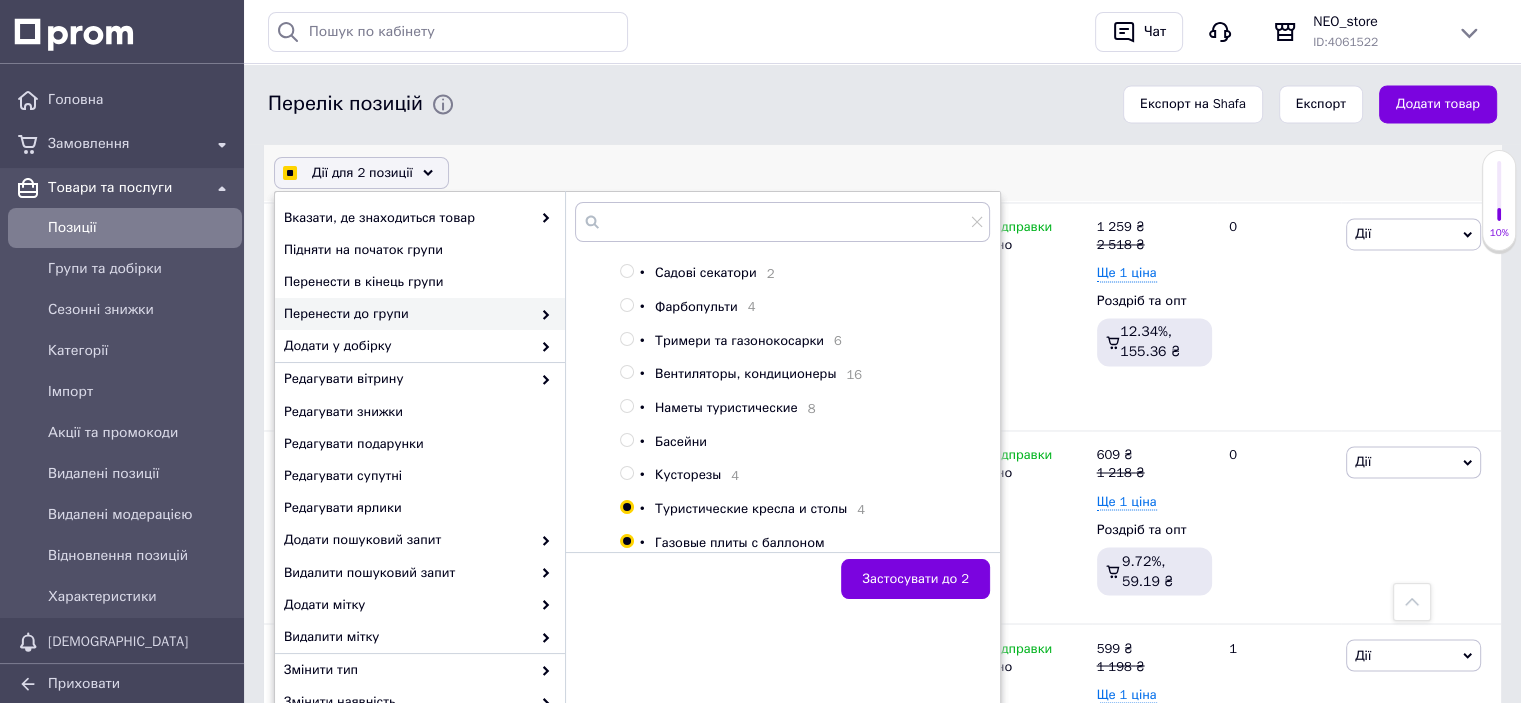 checkbox on "true" 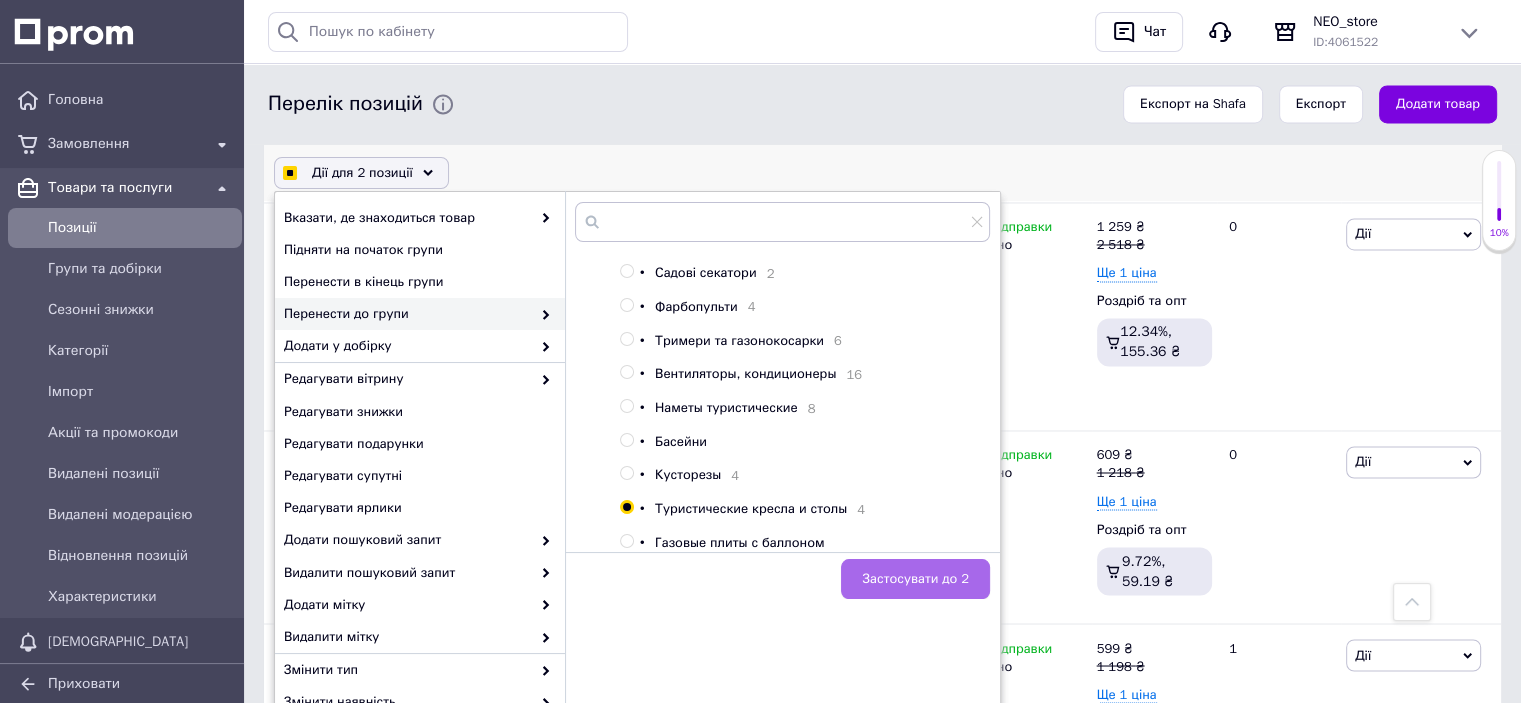 click on "Застосувати до 2" at bounding box center (915, 579) 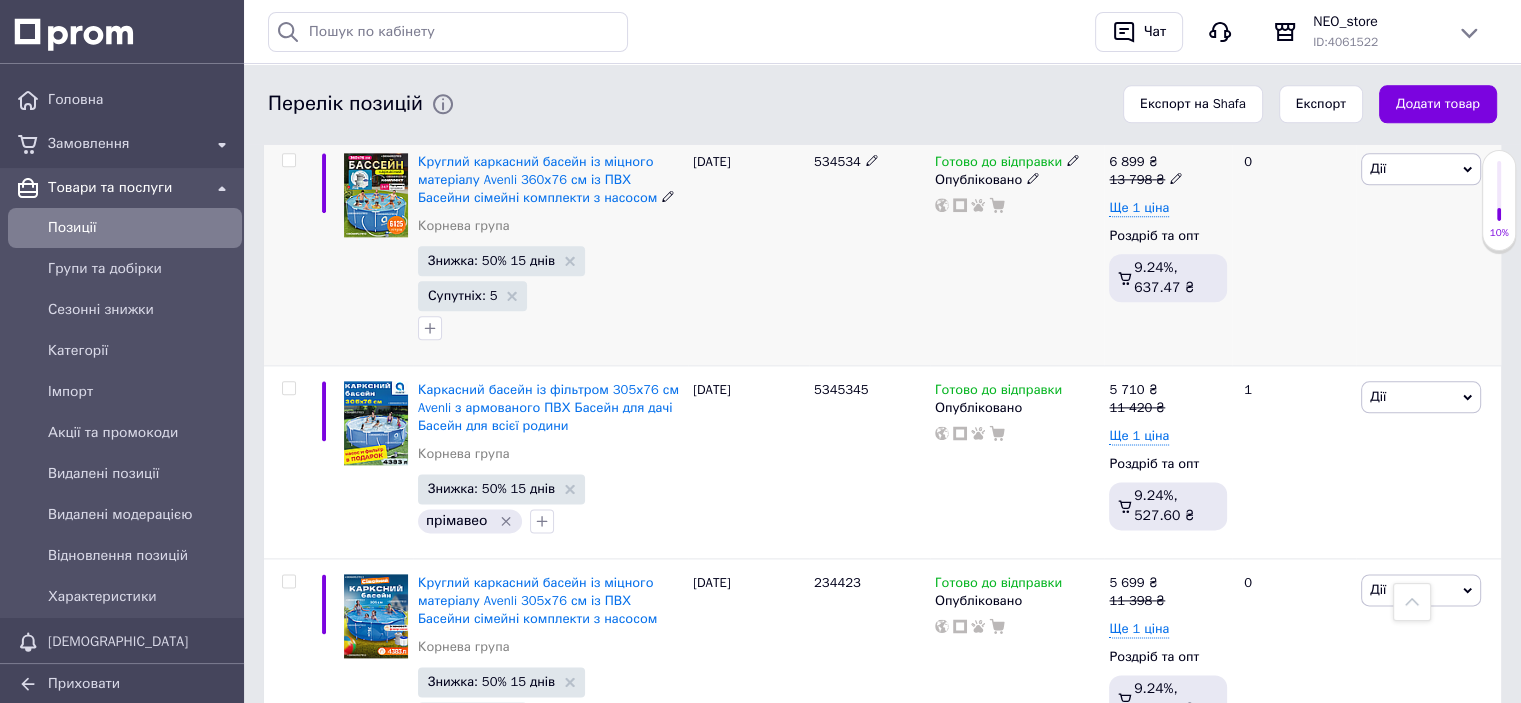 scroll, scrollTop: 10100, scrollLeft: 0, axis: vertical 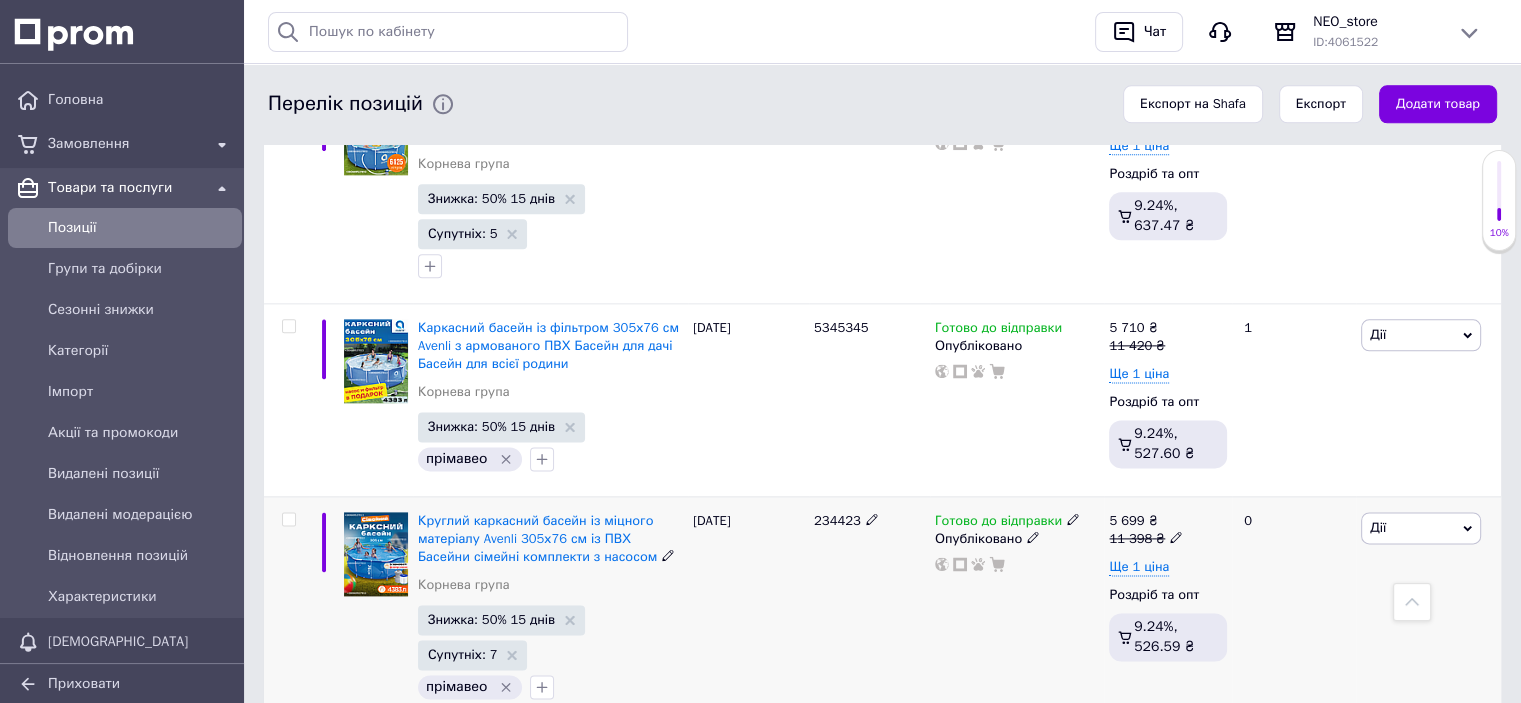 click at bounding box center [288, 519] 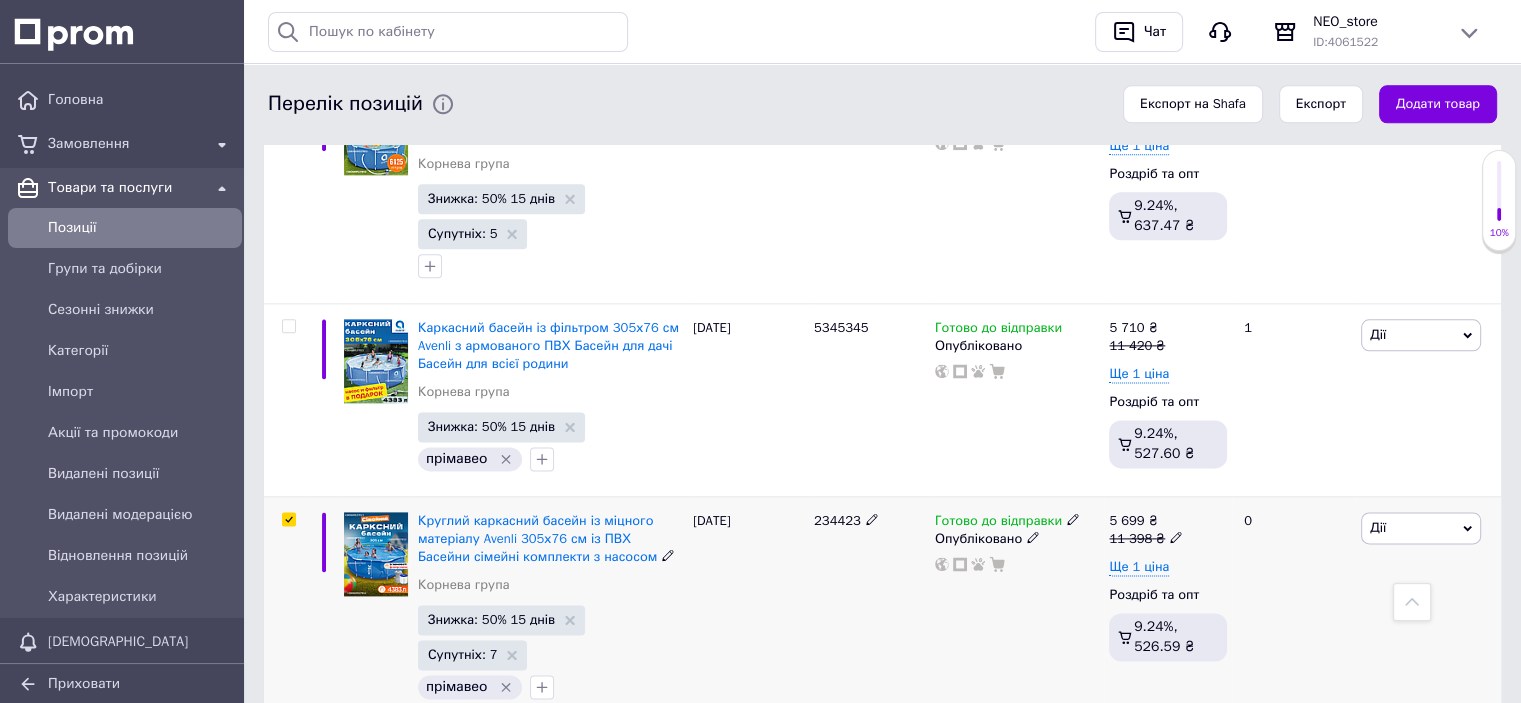 checkbox on "true" 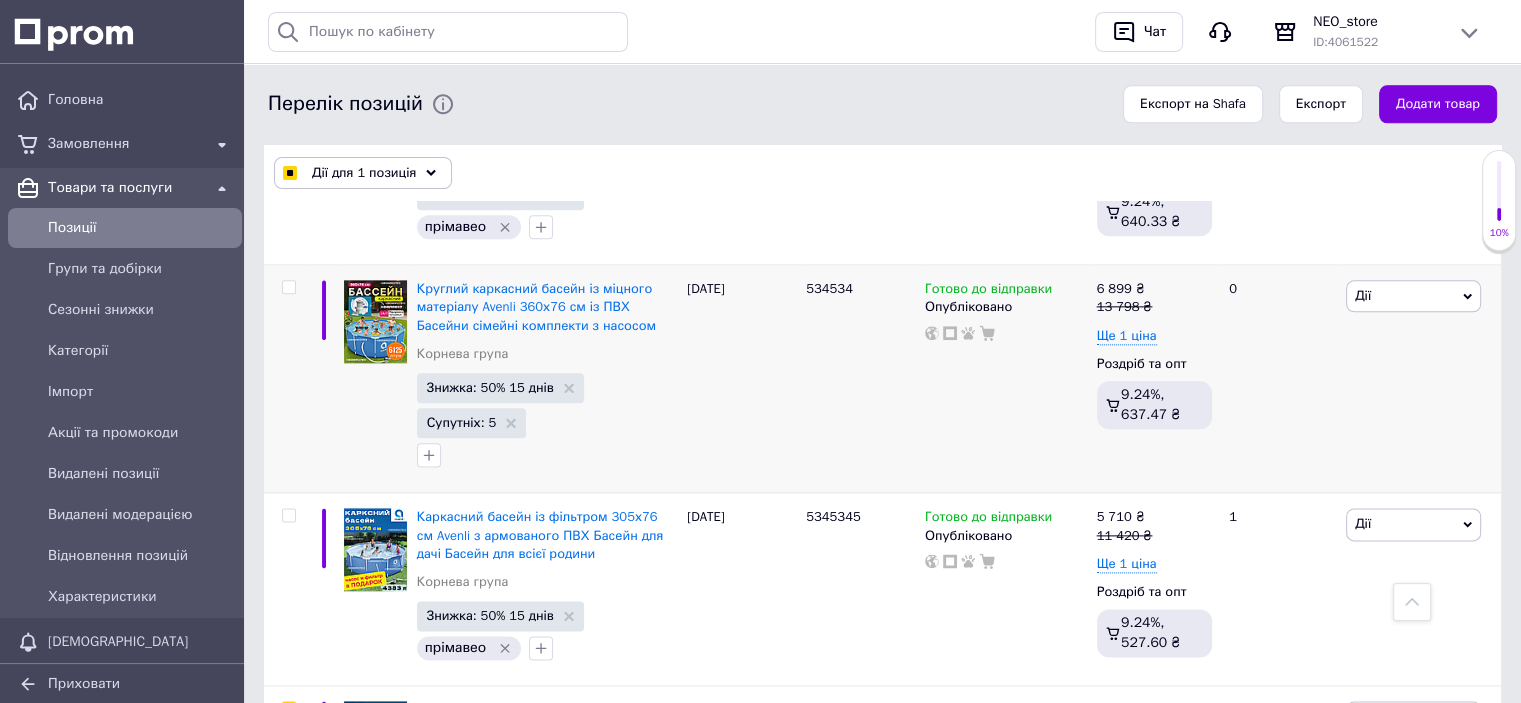 scroll, scrollTop: 9800, scrollLeft: 0, axis: vertical 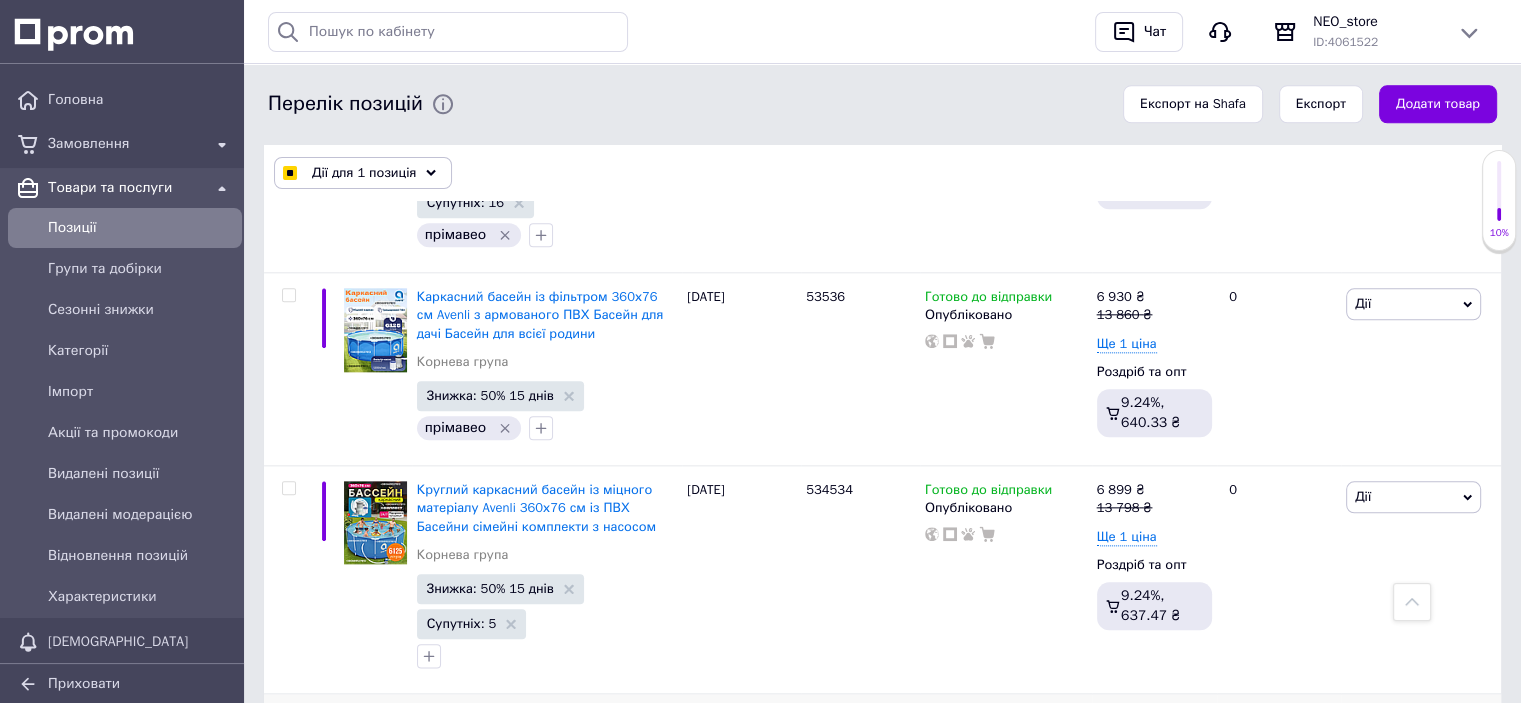 click at bounding box center [288, 716] 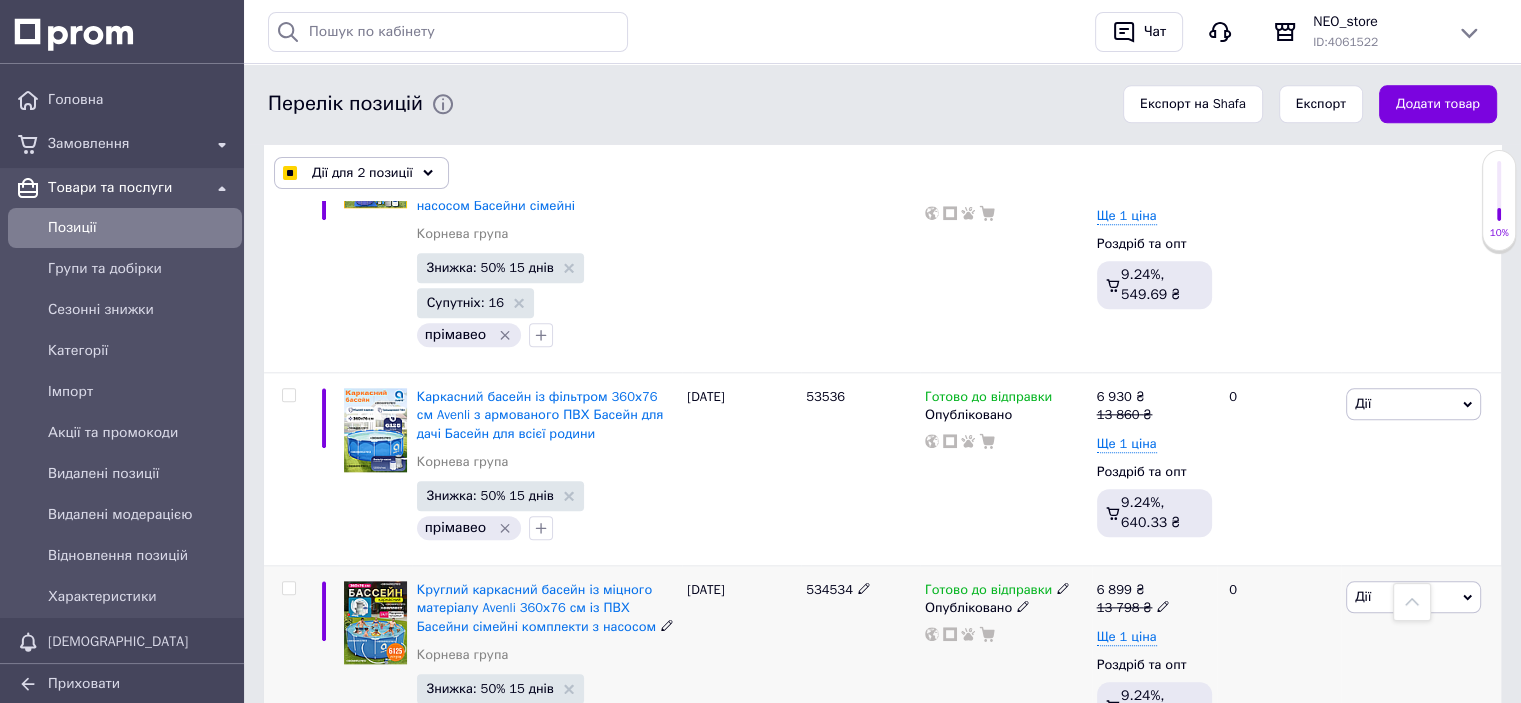 click at bounding box center (288, 588) 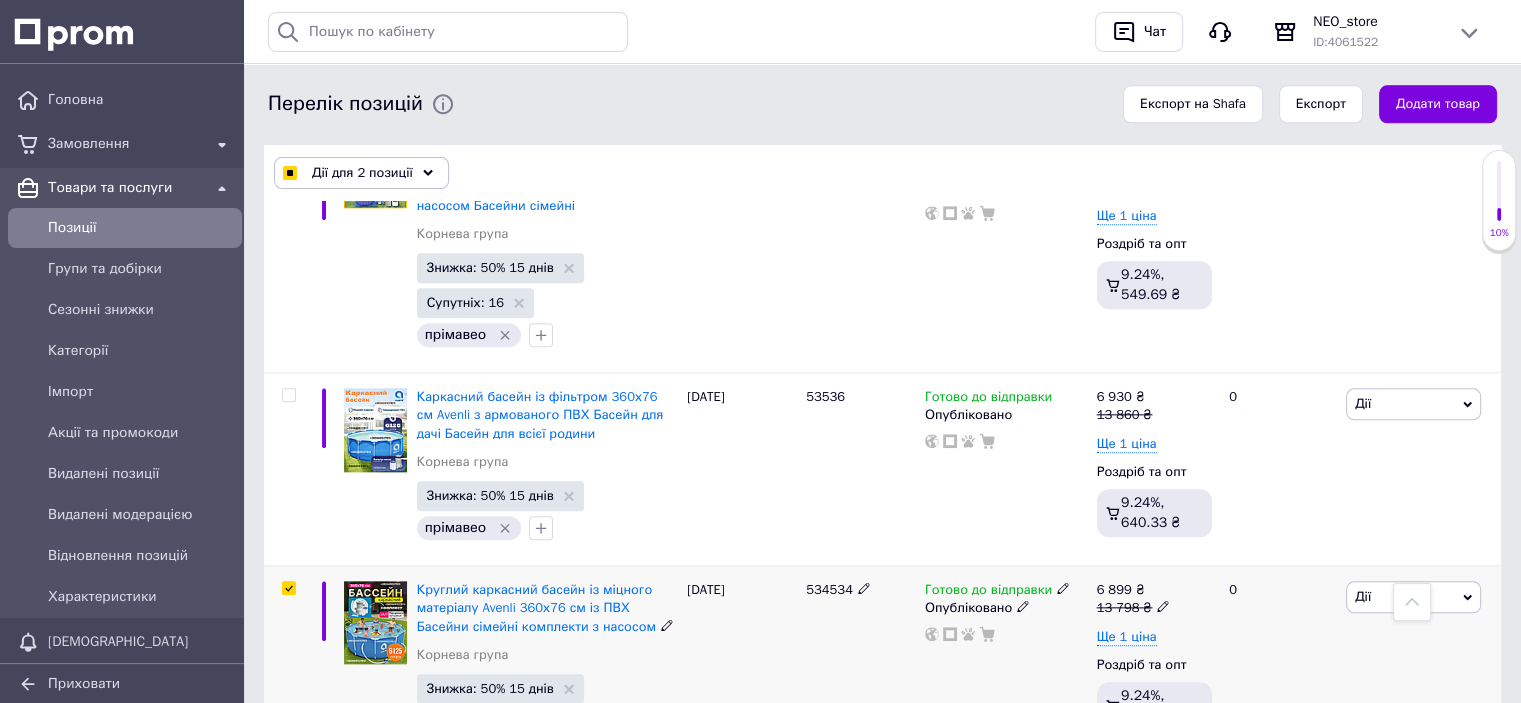 checkbox on "true" 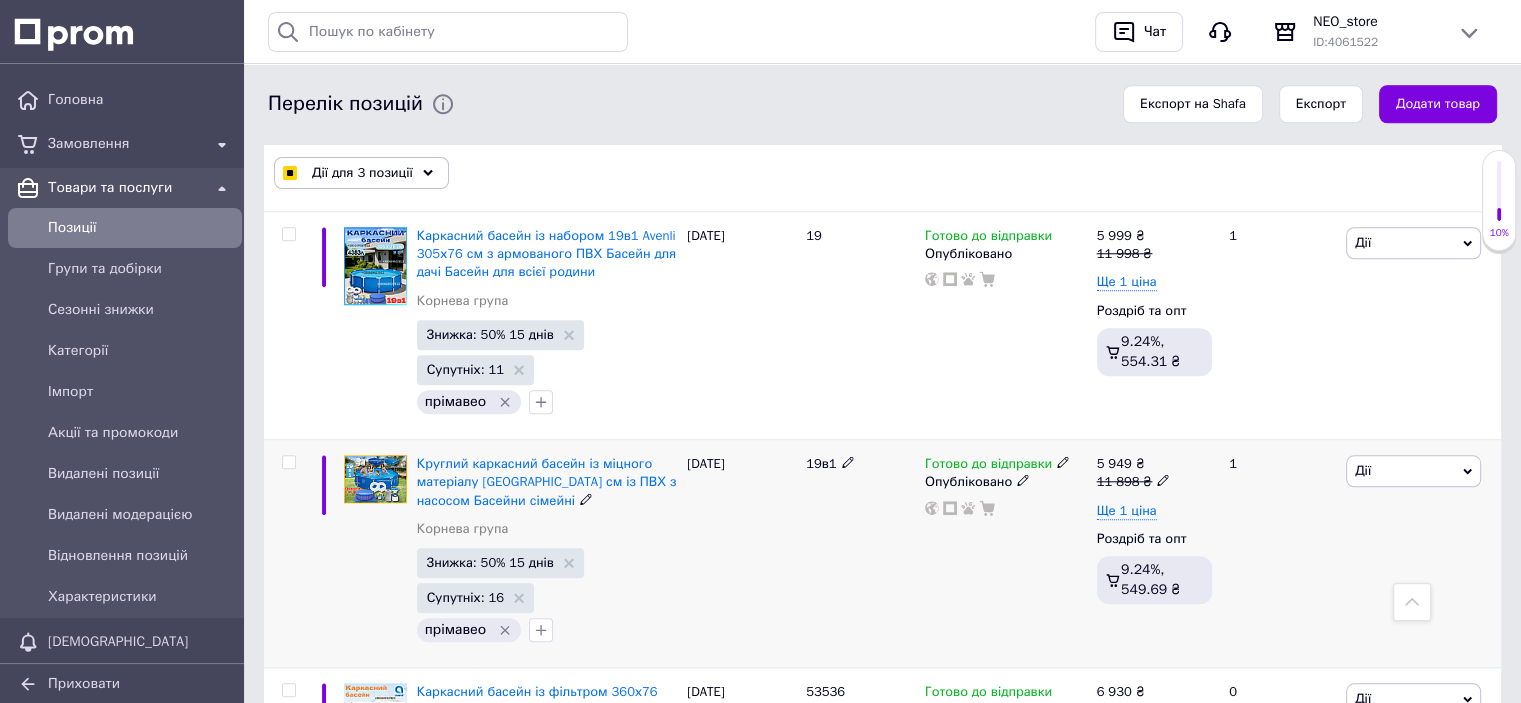 scroll, scrollTop: 9400, scrollLeft: 0, axis: vertical 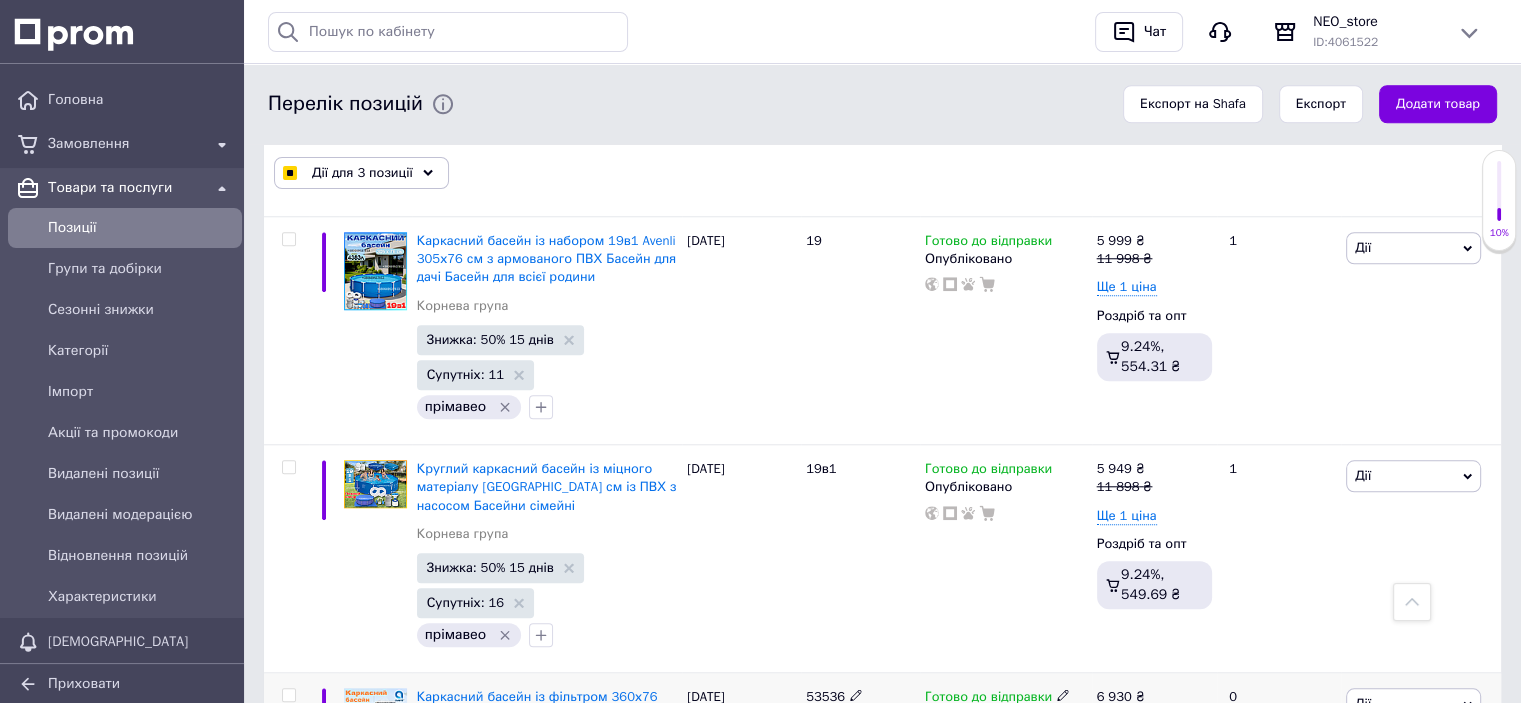 click at bounding box center [288, 695] 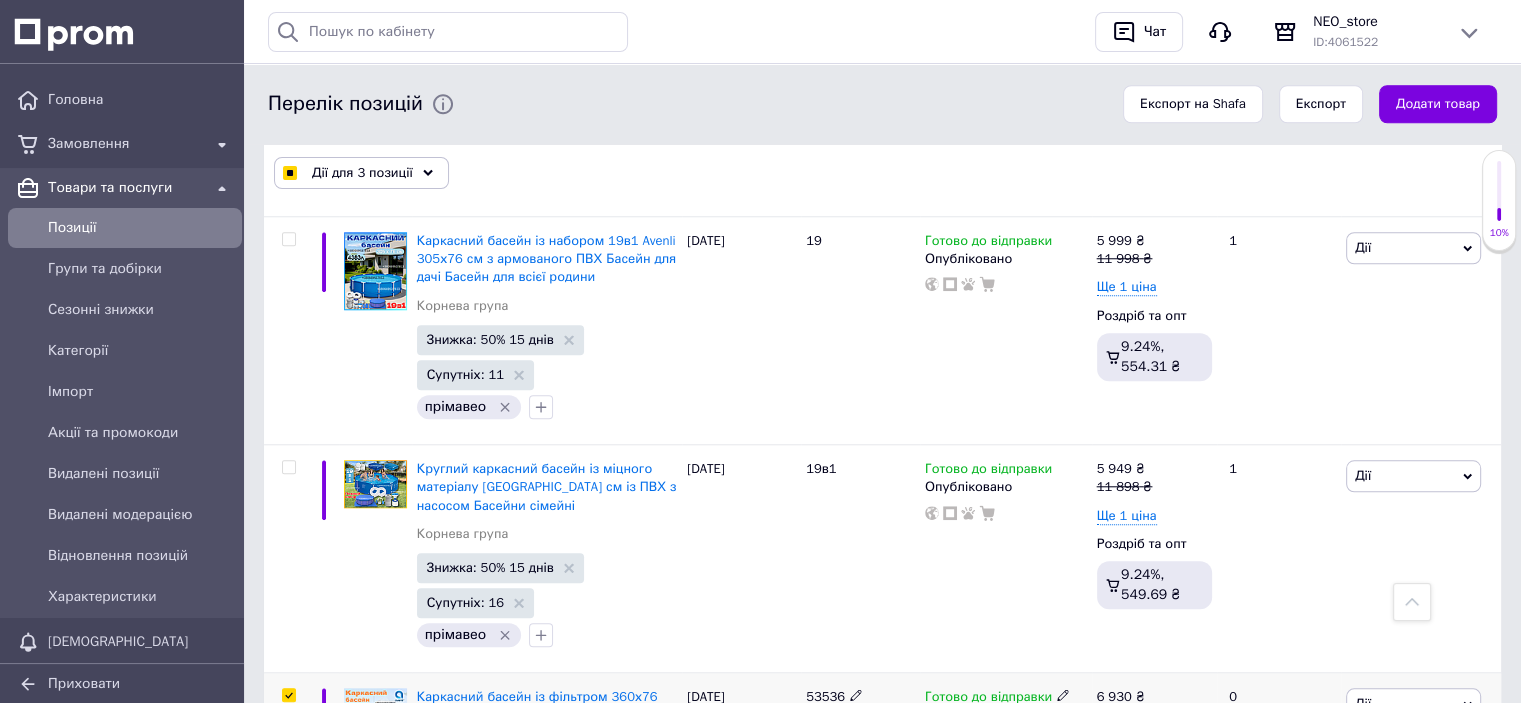 checkbox on "true" 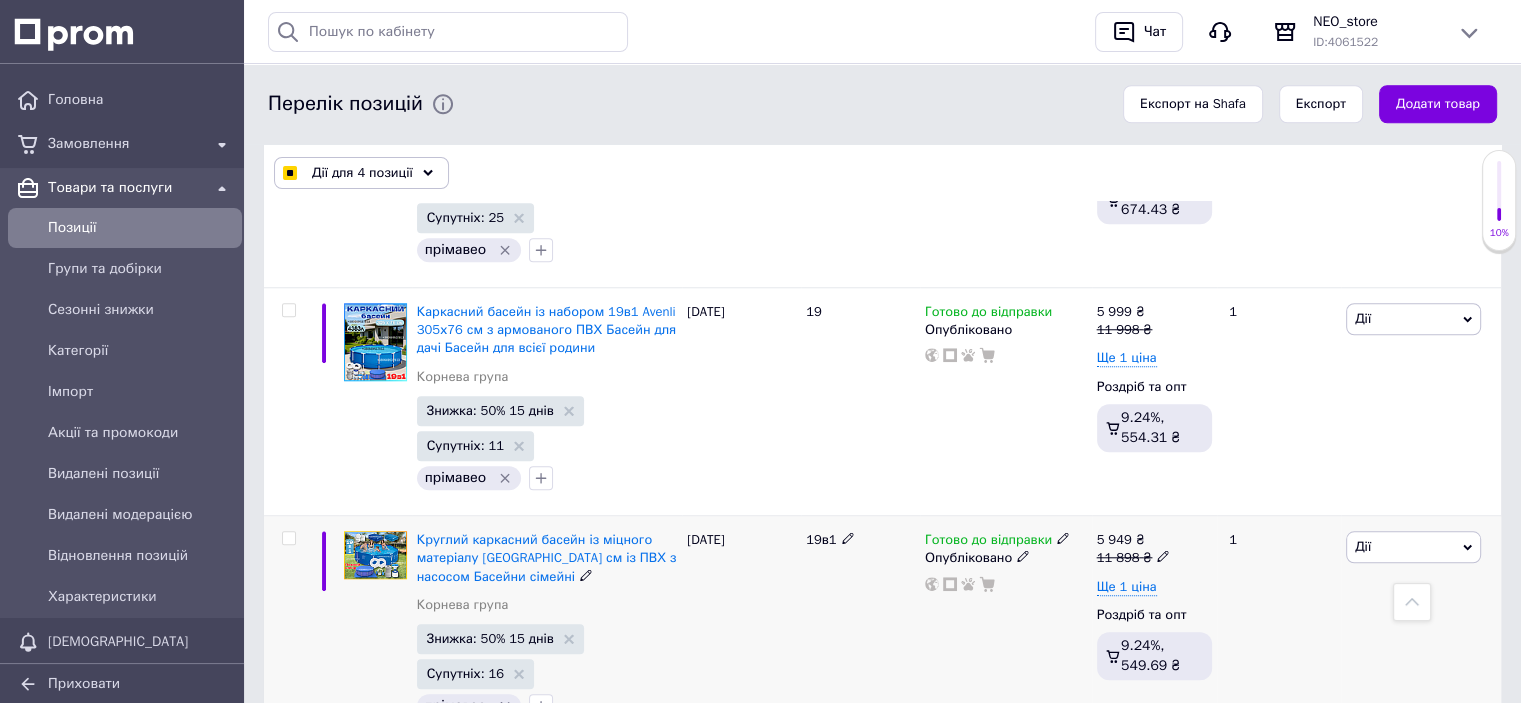 scroll, scrollTop: 9300, scrollLeft: 0, axis: vertical 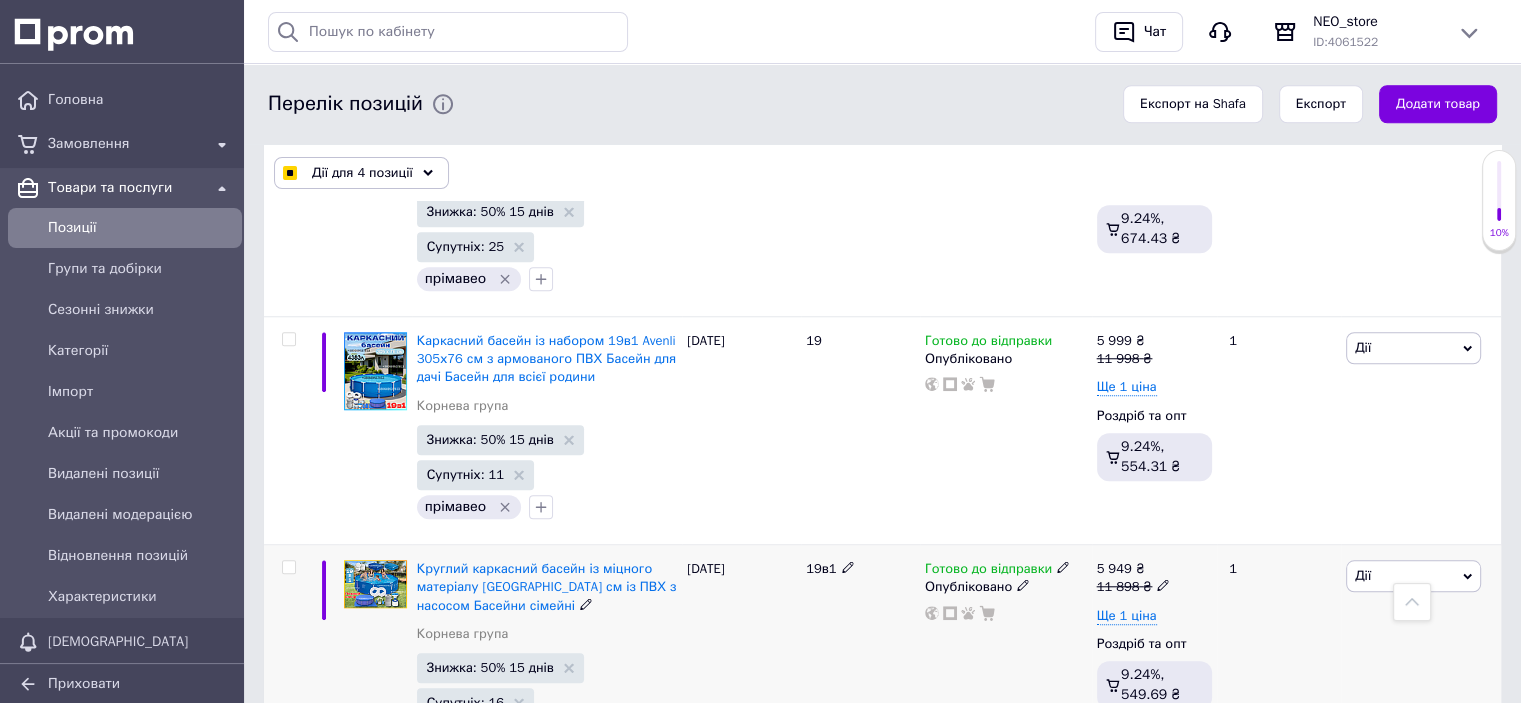 click at bounding box center [288, 567] 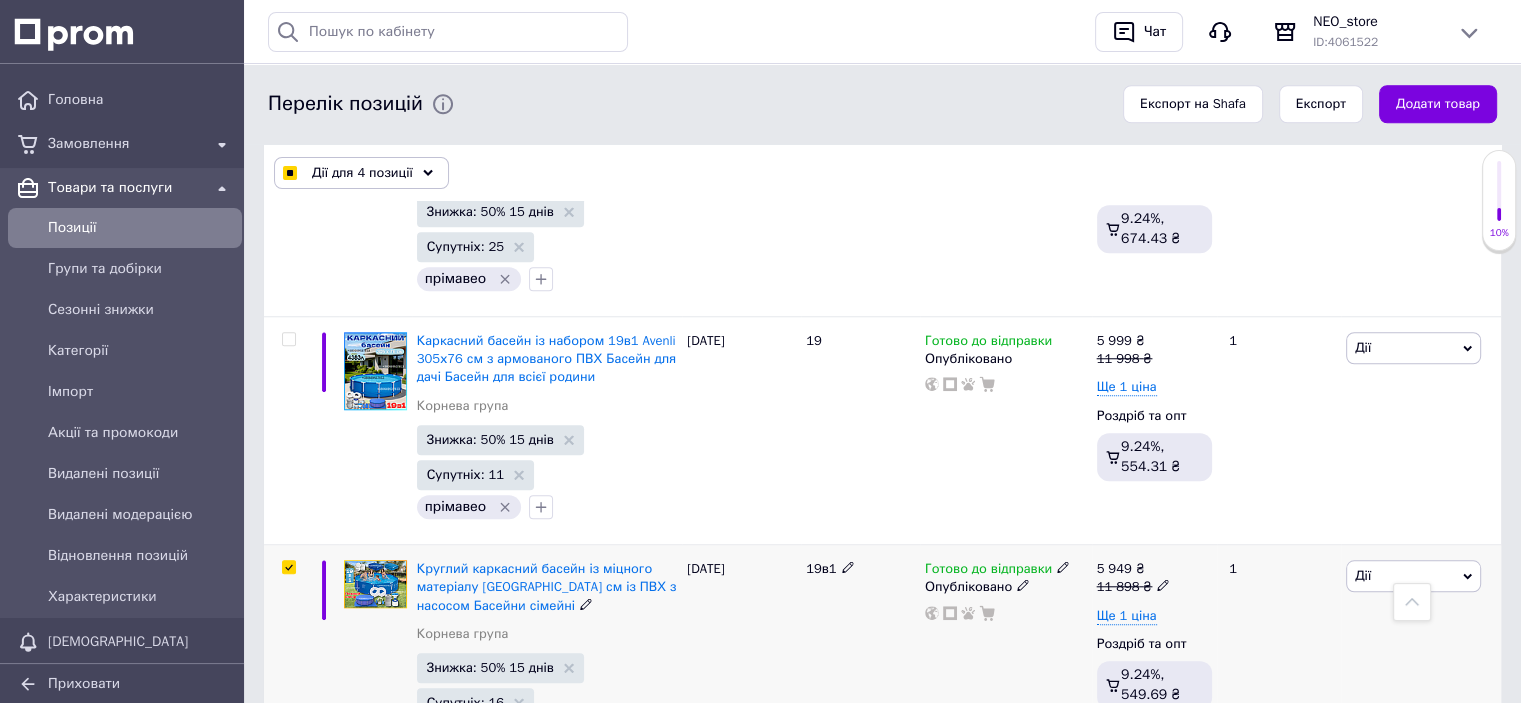 checkbox on "true" 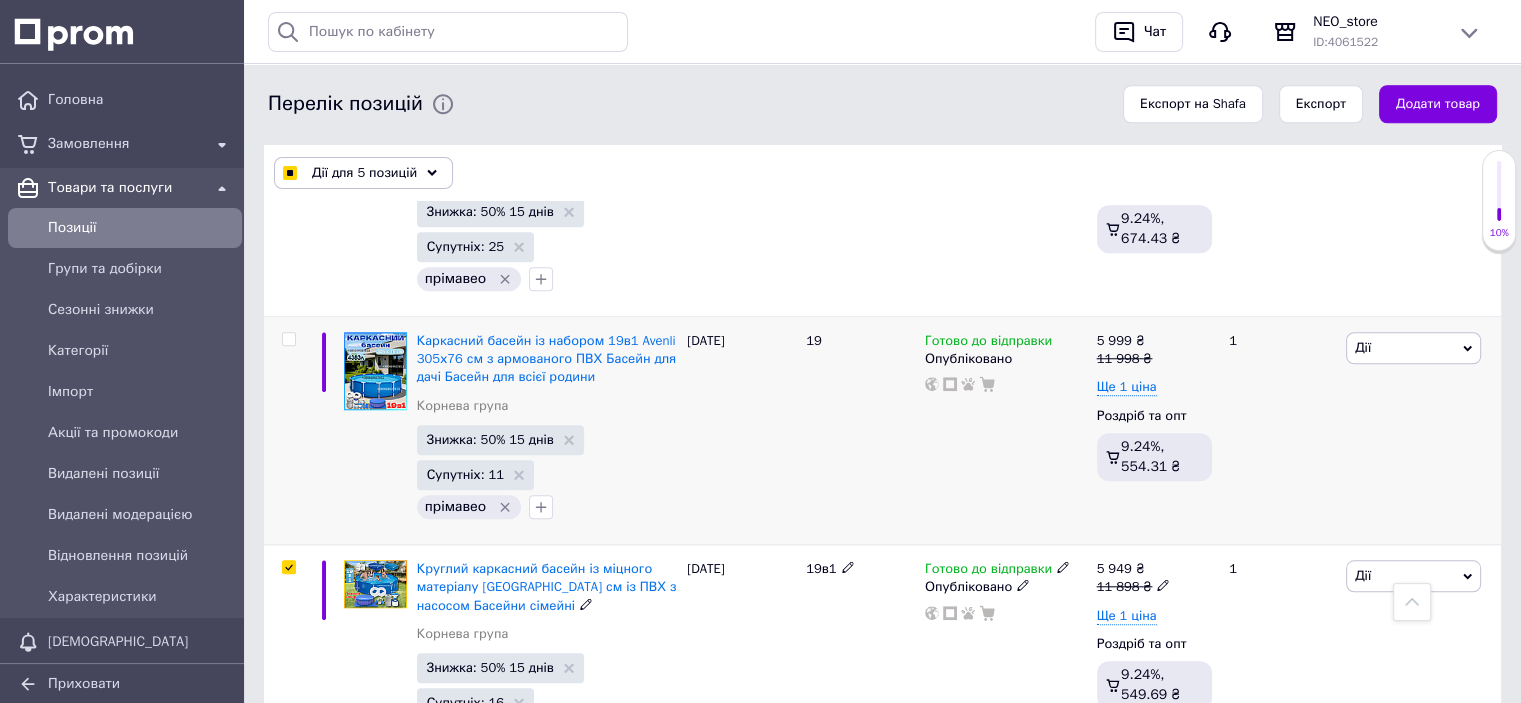 scroll, scrollTop: 9100, scrollLeft: 0, axis: vertical 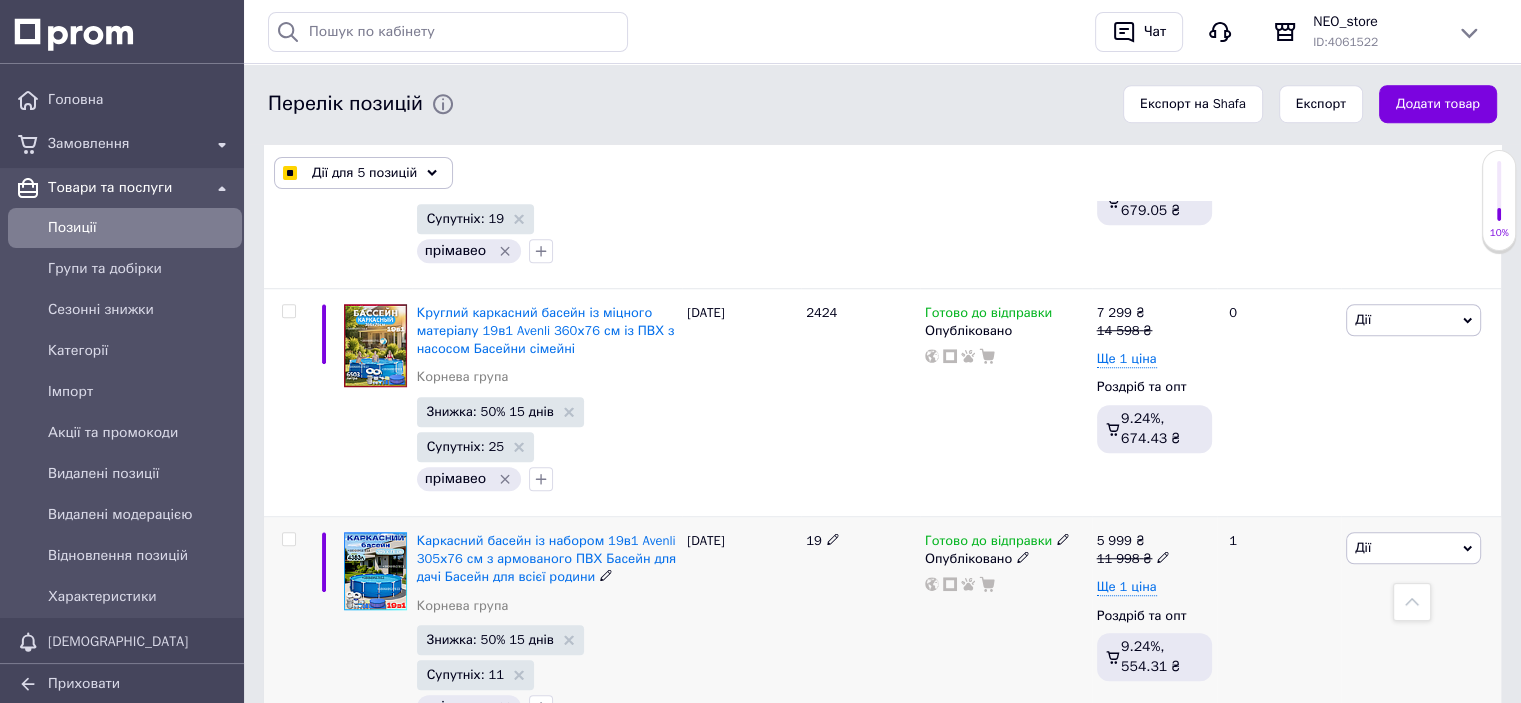 click at bounding box center (288, 539) 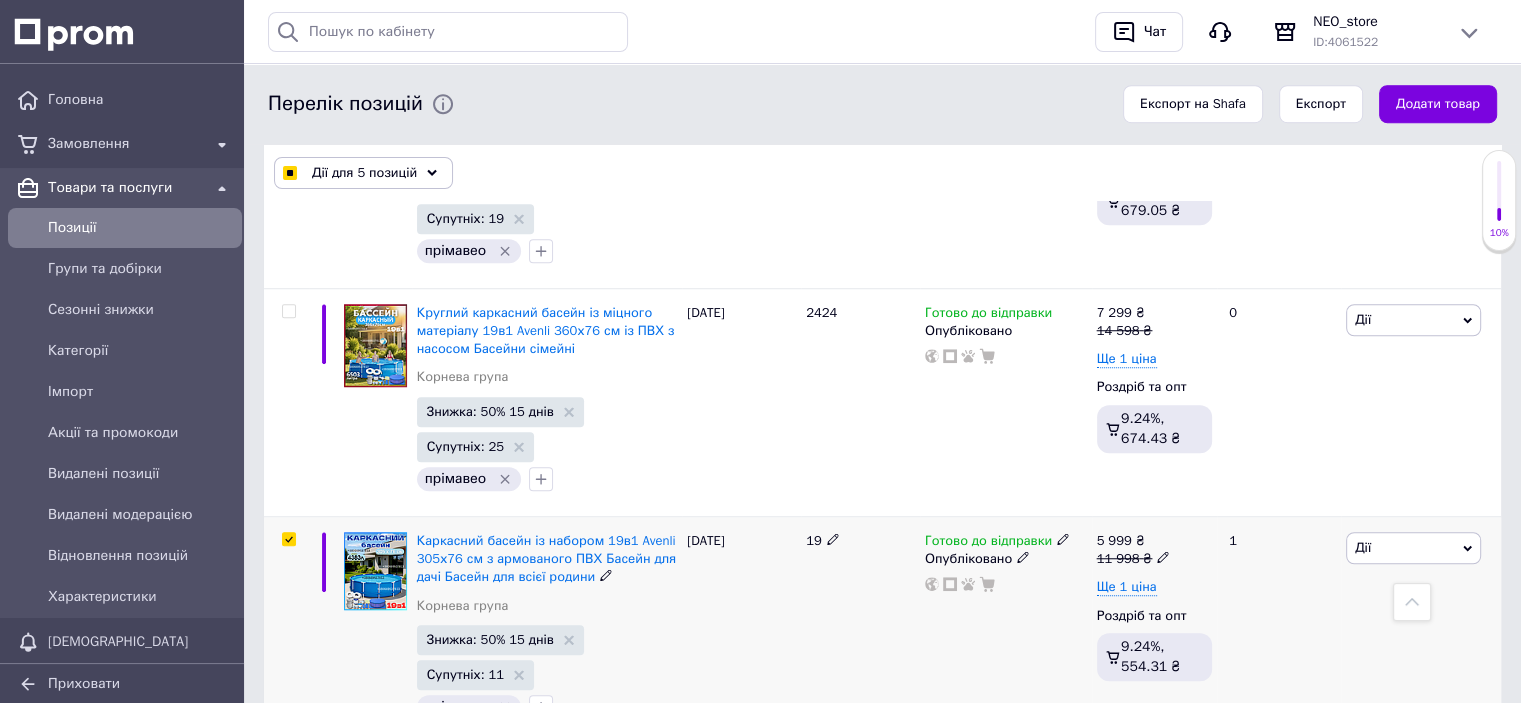 checkbox on "true" 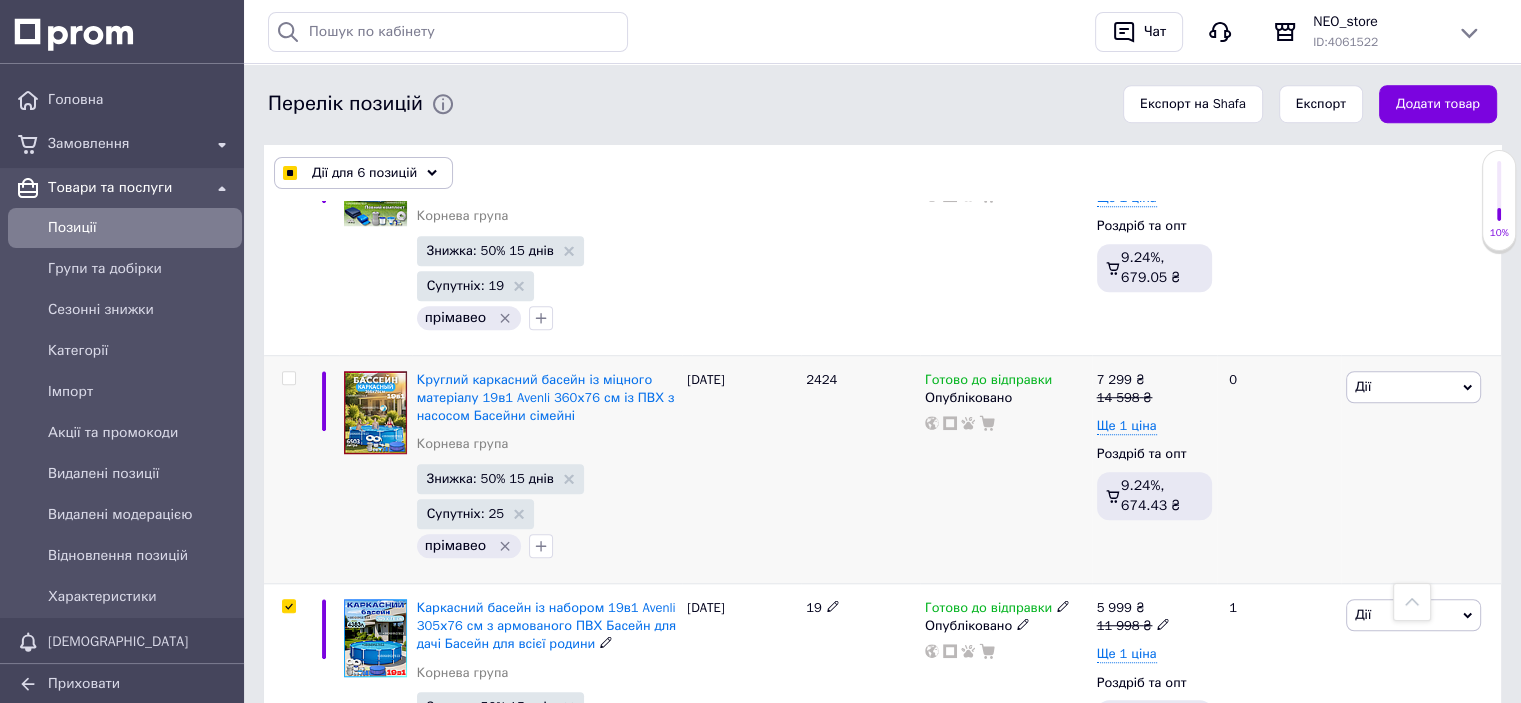 scroll, scrollTop: 8800, scrollLeft: 0, axis: vertical 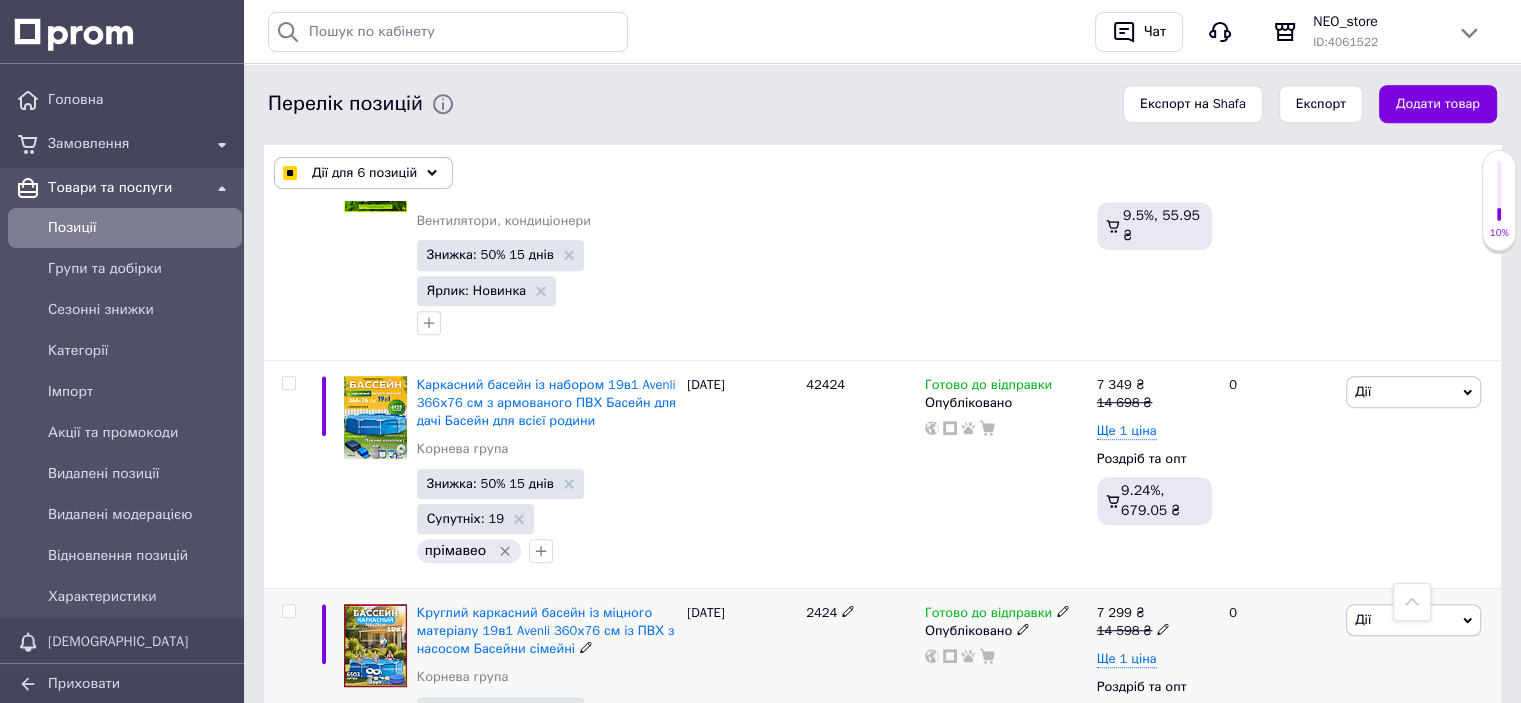 click at bounding box center [288, 611] 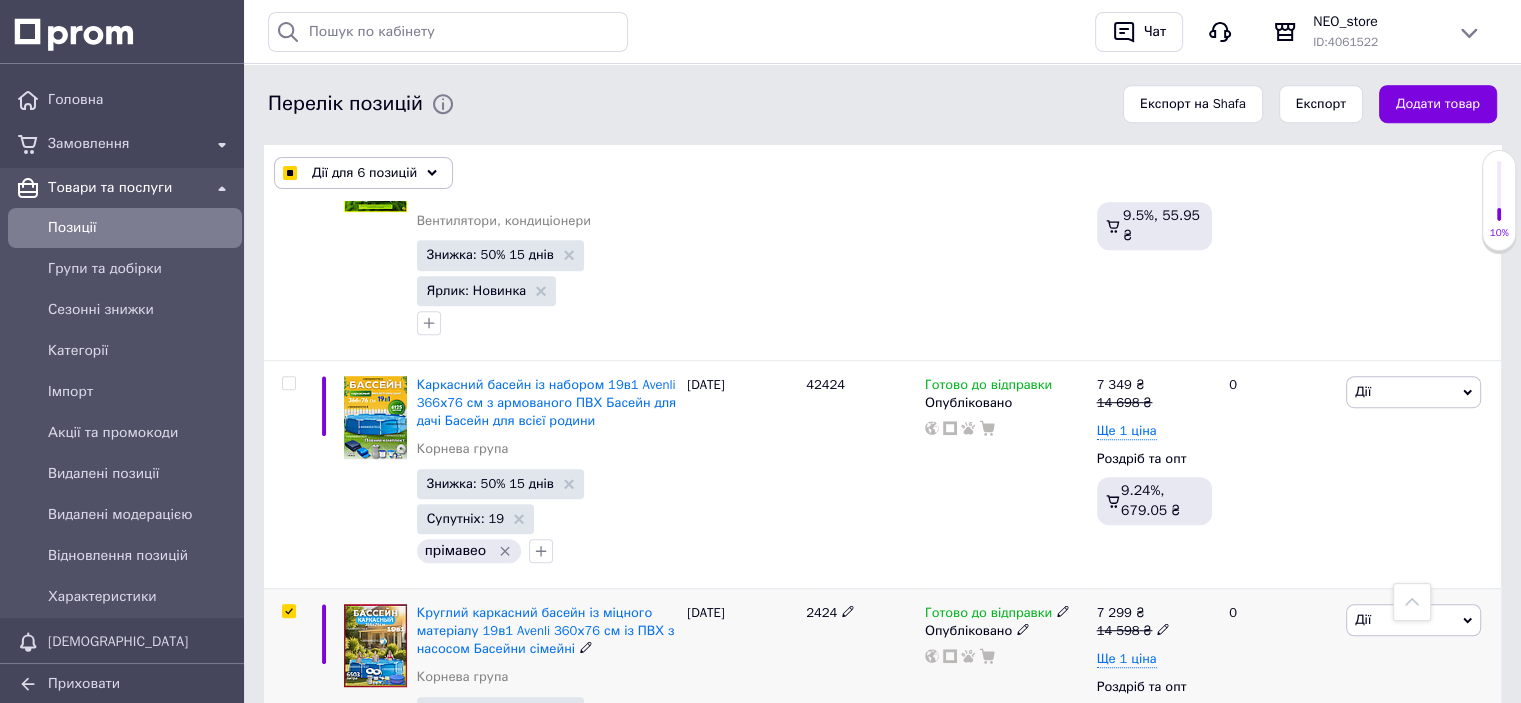 checkbox on "true" 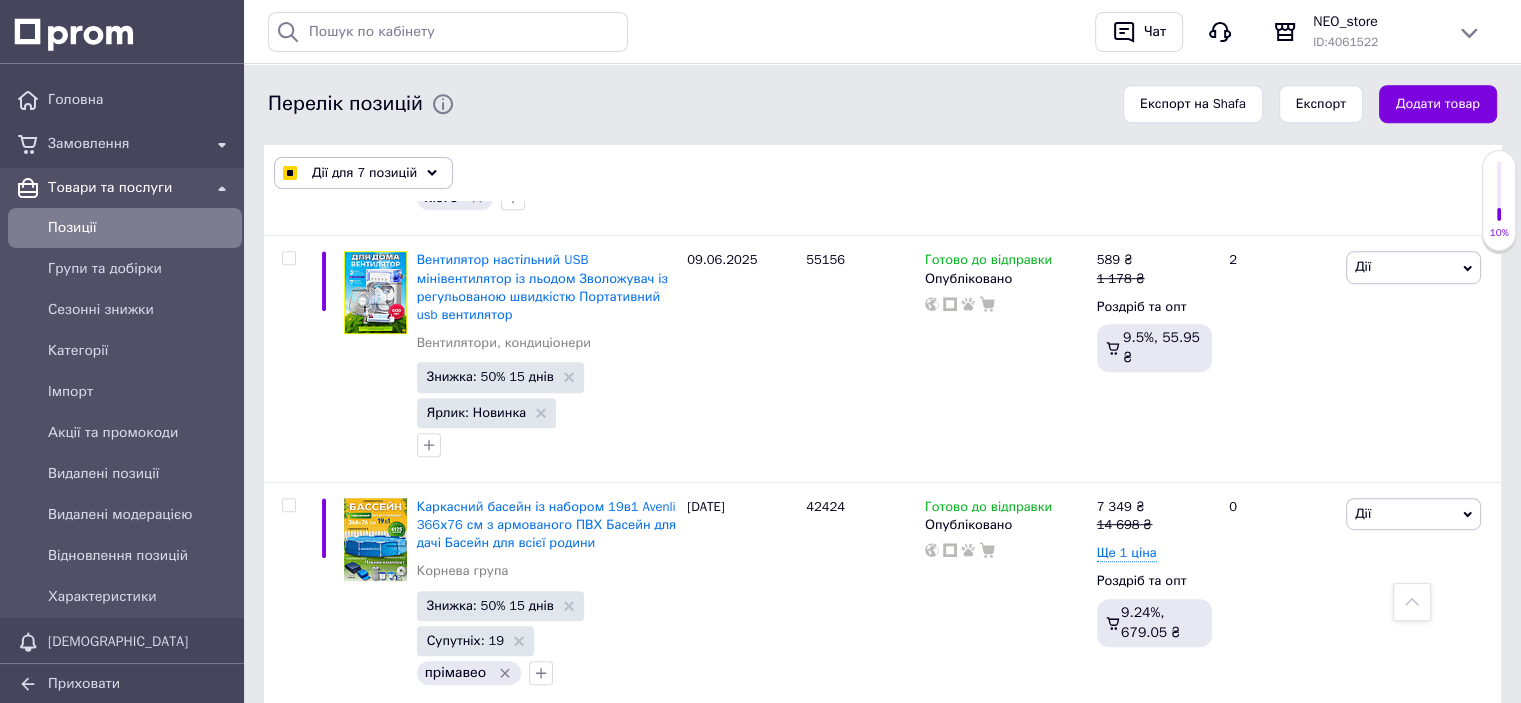 scroll, scrollTop: 8600, scrollLeft: 0, axis: vertical 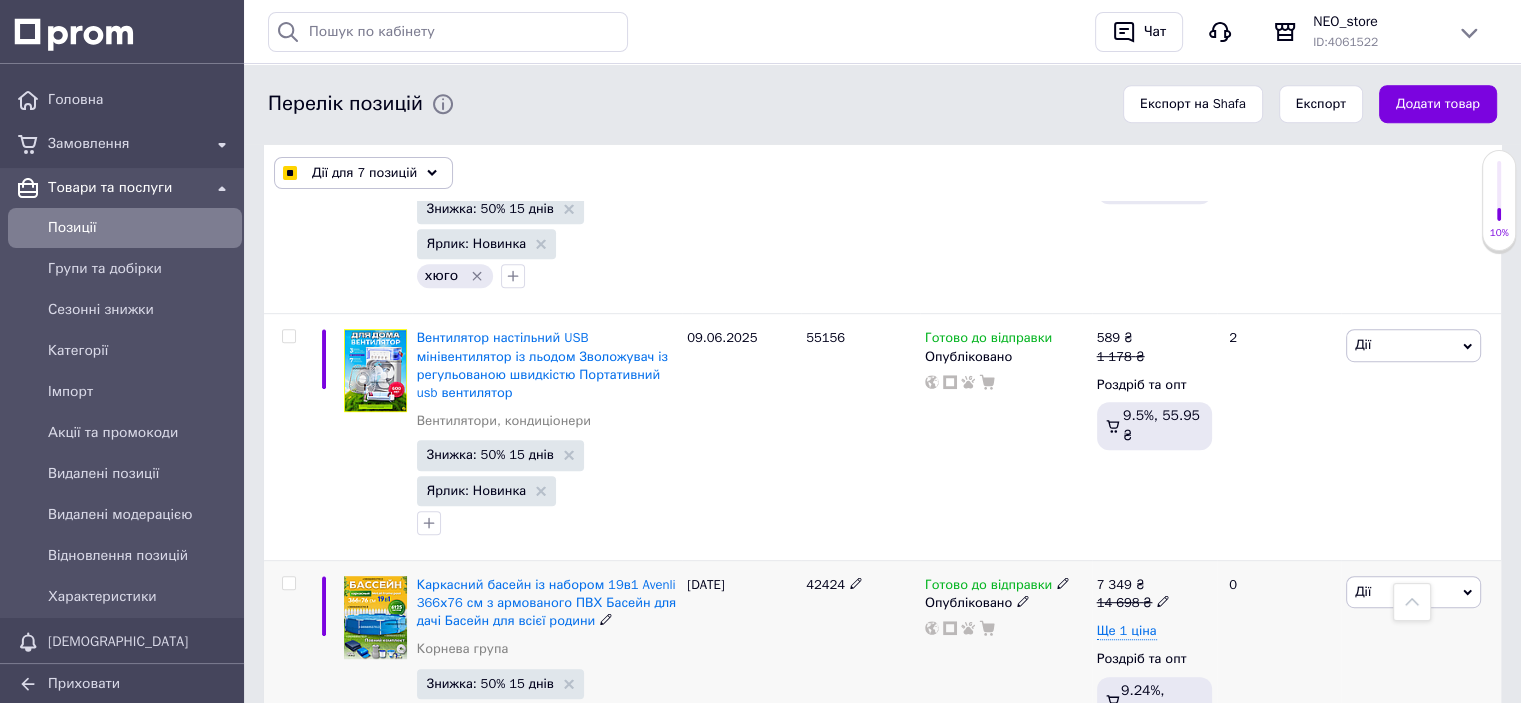 click at bounding box center [288, 583] 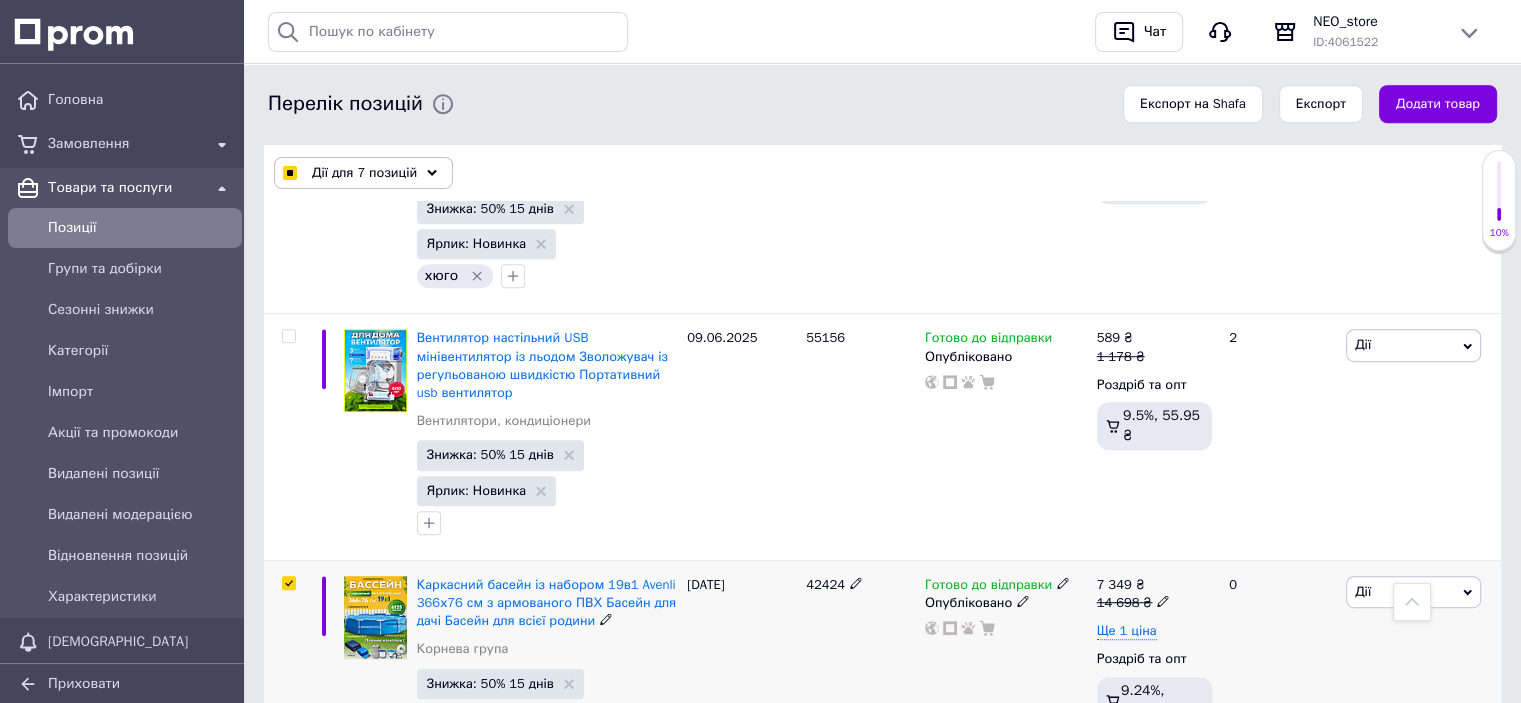 checkbox on "true" 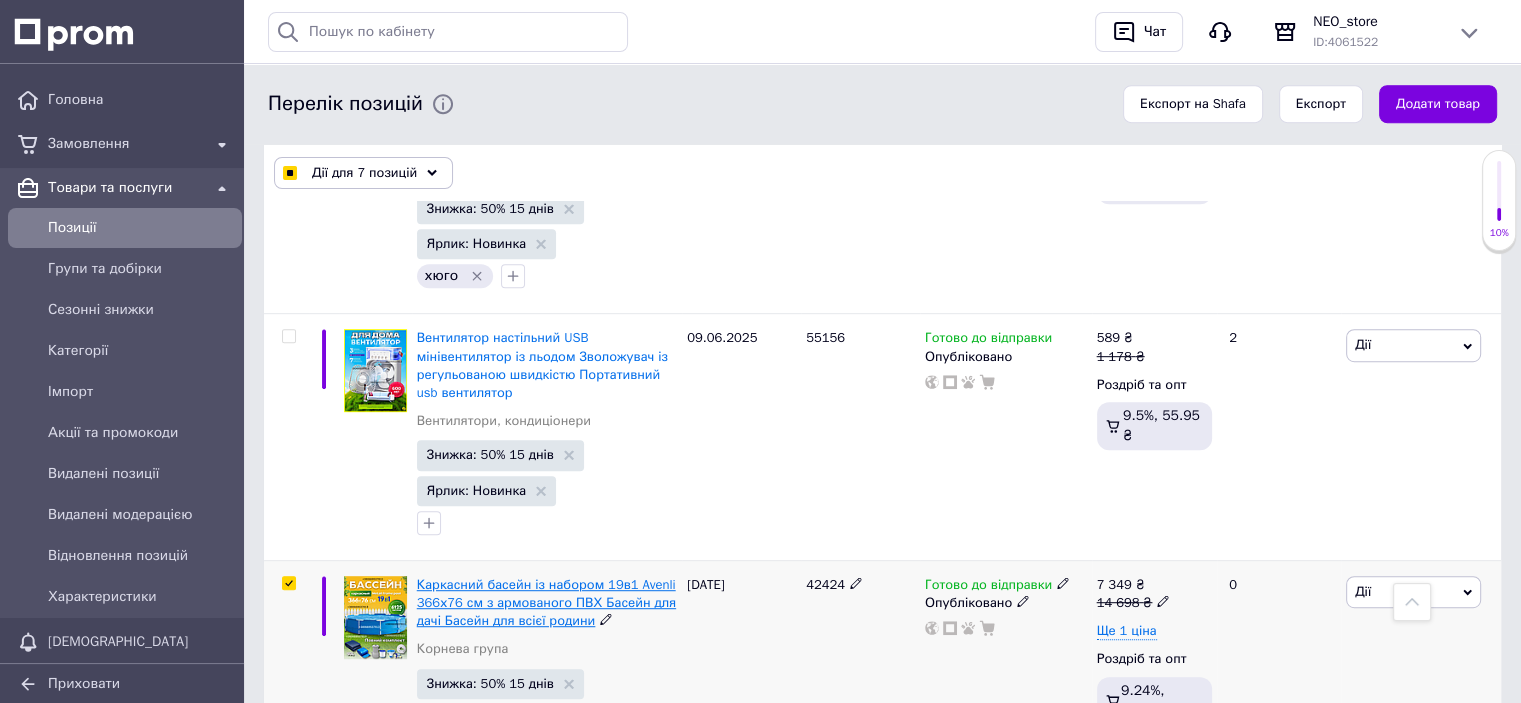 checkbox on "true" 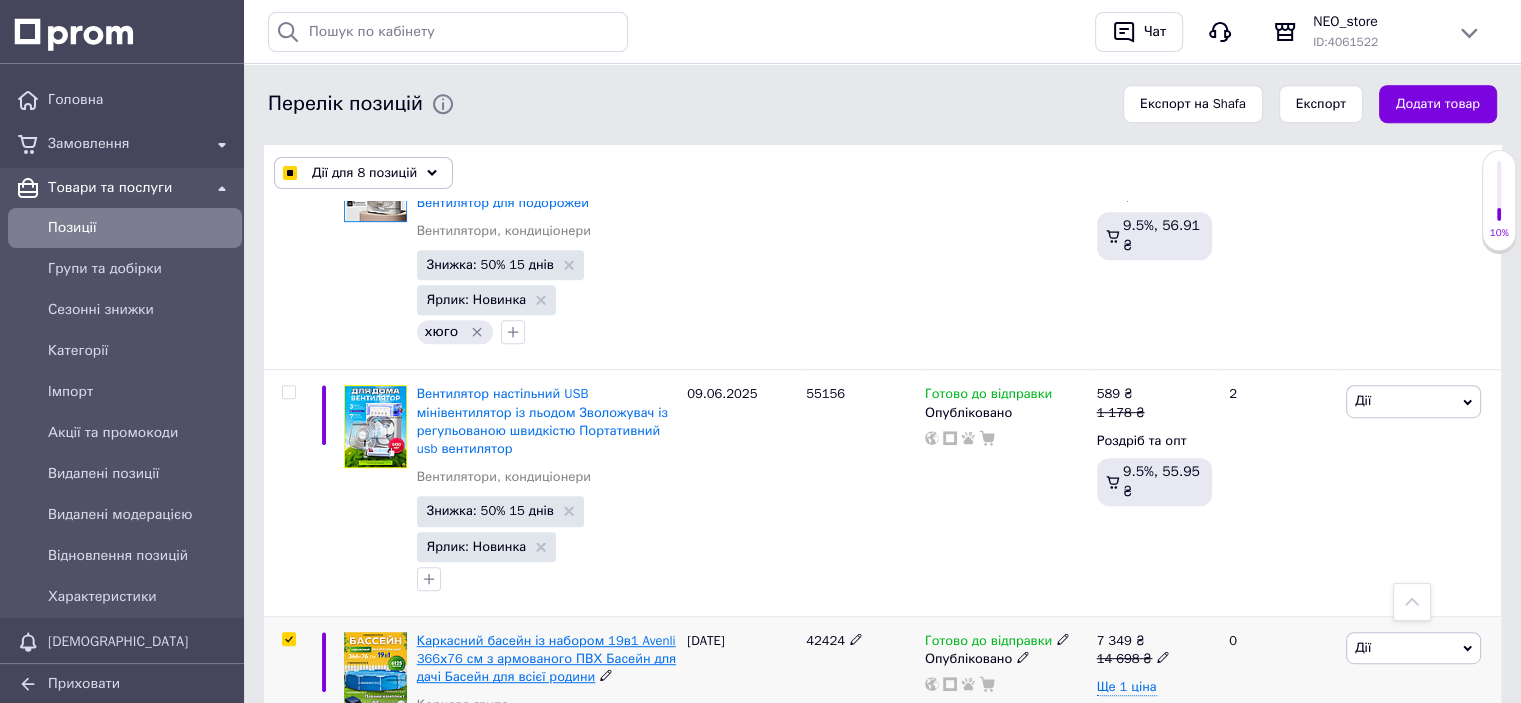 scroll, scrollTop: 8400, scrollLeft: 0, axis: vertical 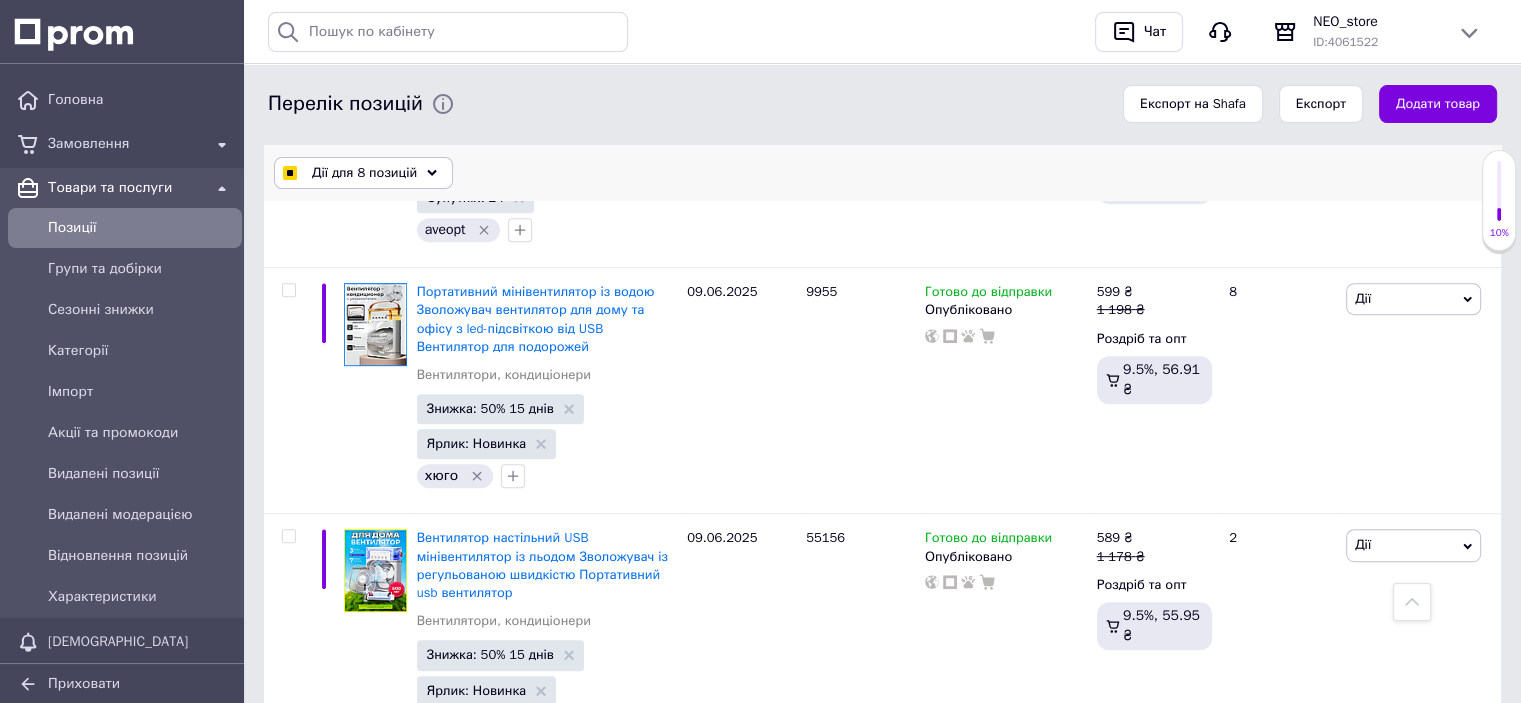 click on "Дії для 8 позицій" at bounding box center [363, 173] 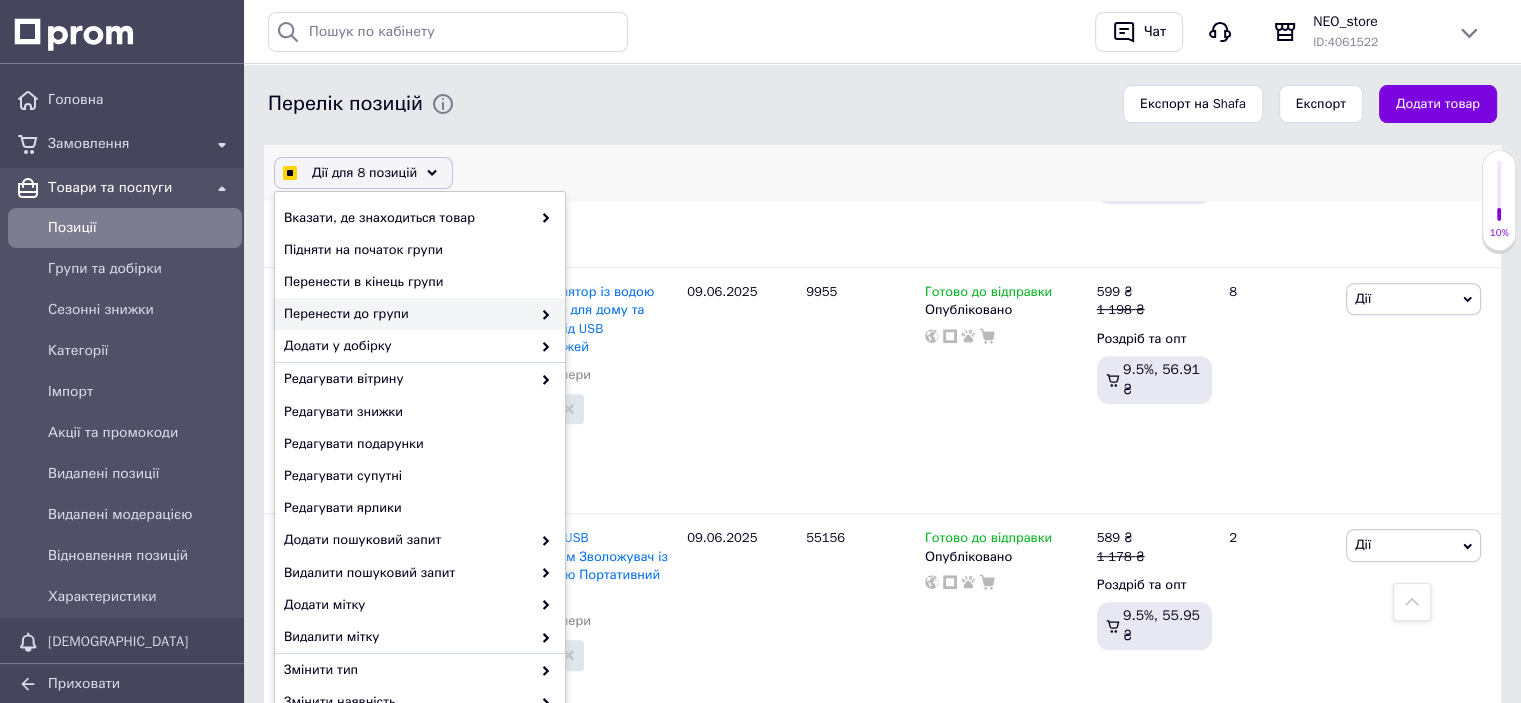 click on "Перенести до групи" at bounding box center [407, 314] 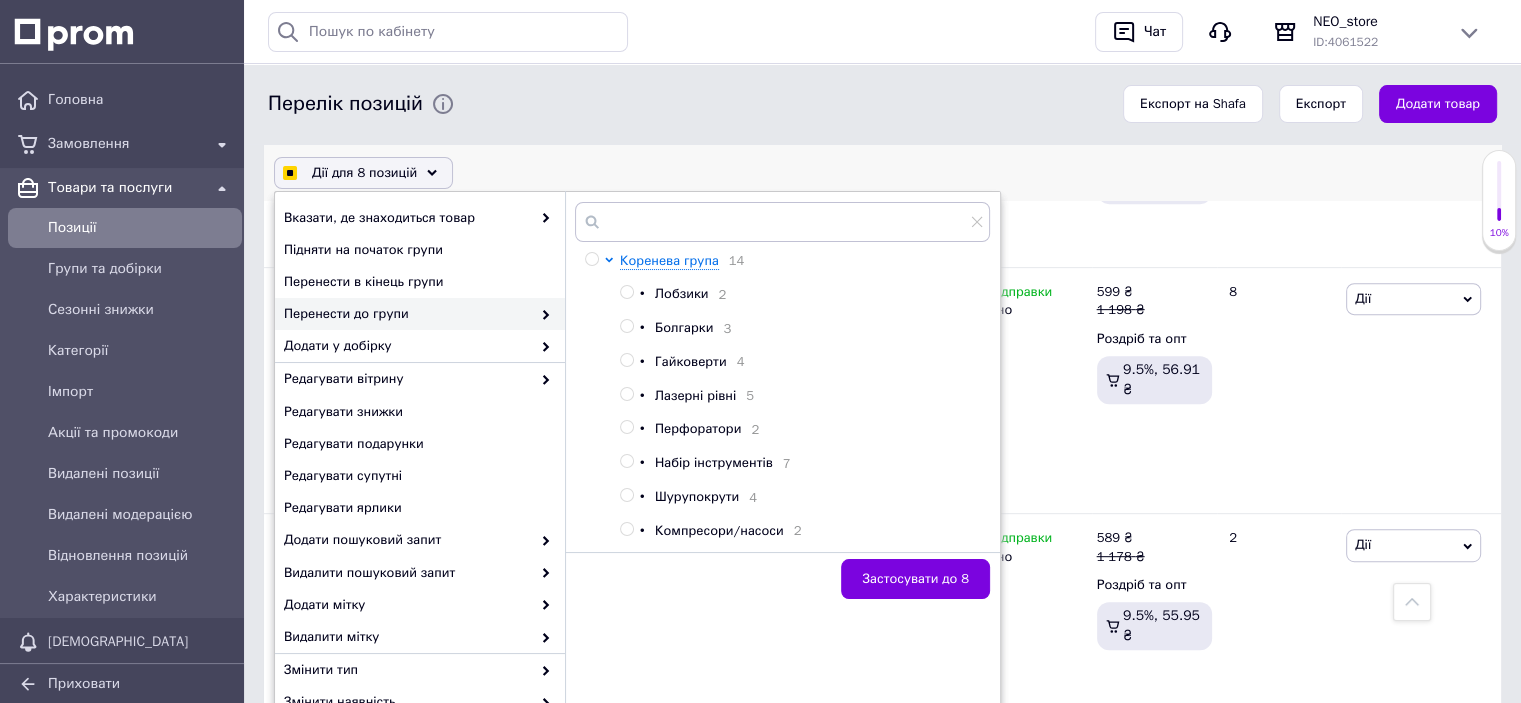 click on "Перенести до групи" at bounding box center (407, 314) 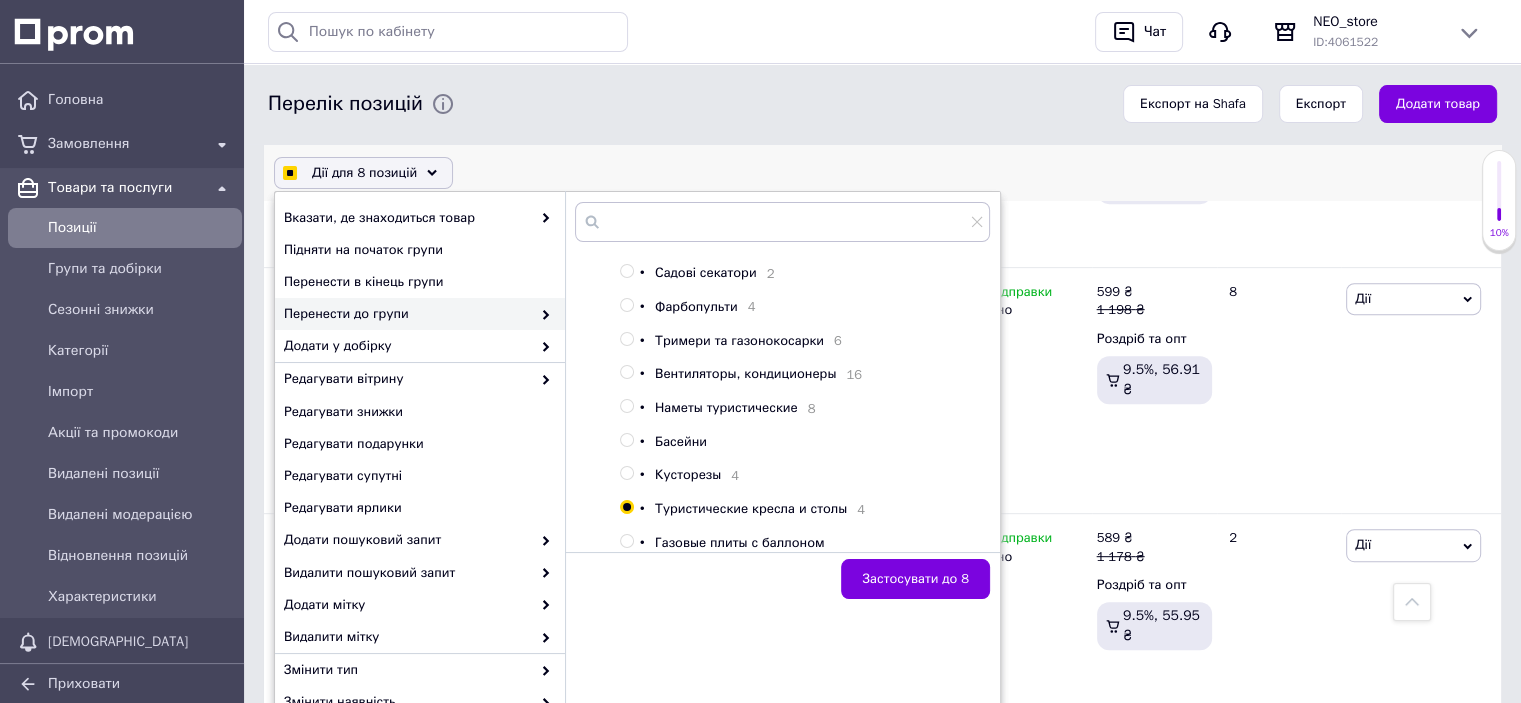 click on "Басейни" at bounding box center [681, 441] 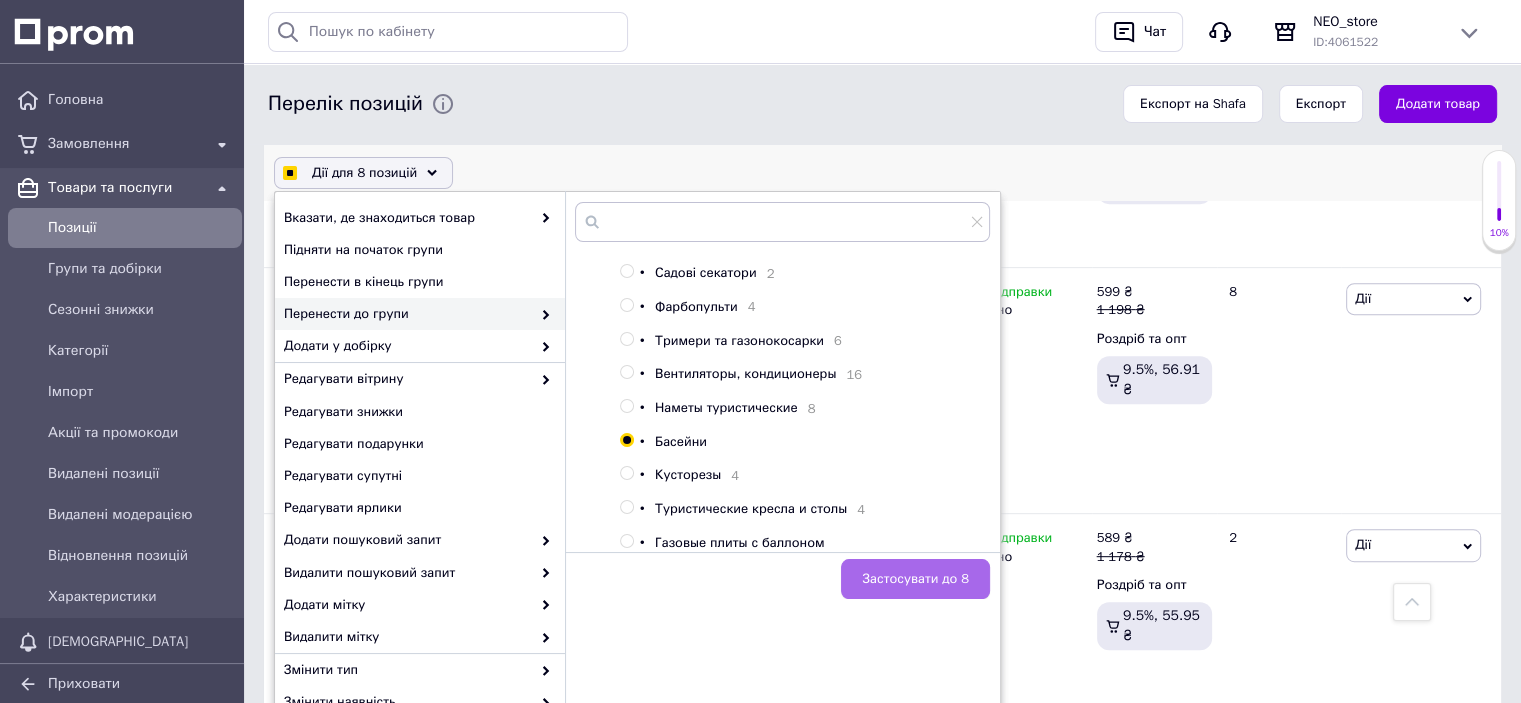 click on "Застосувати до 8" at bounding box center (915, 579) 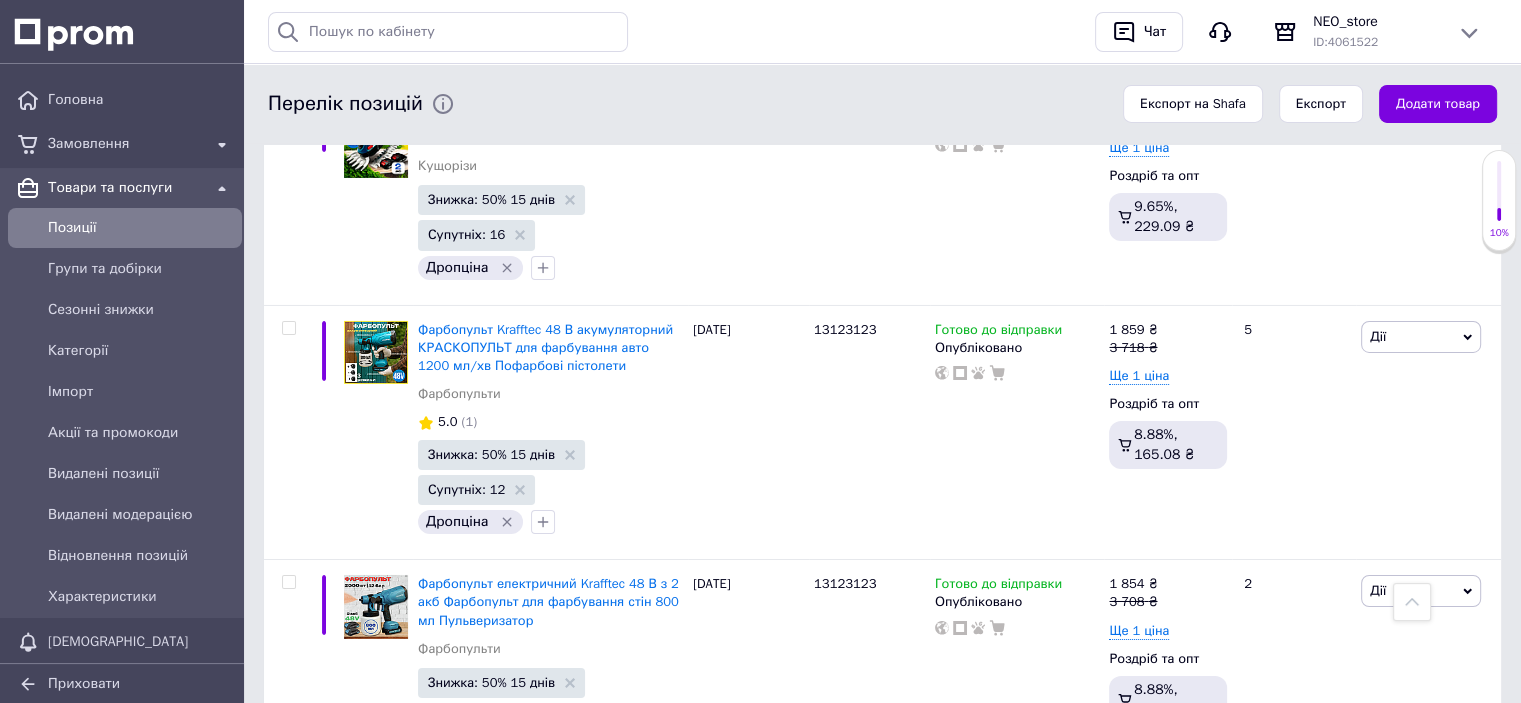 scroll, scrollTop: 14800, scrollLeft: 0, axis: vertical 